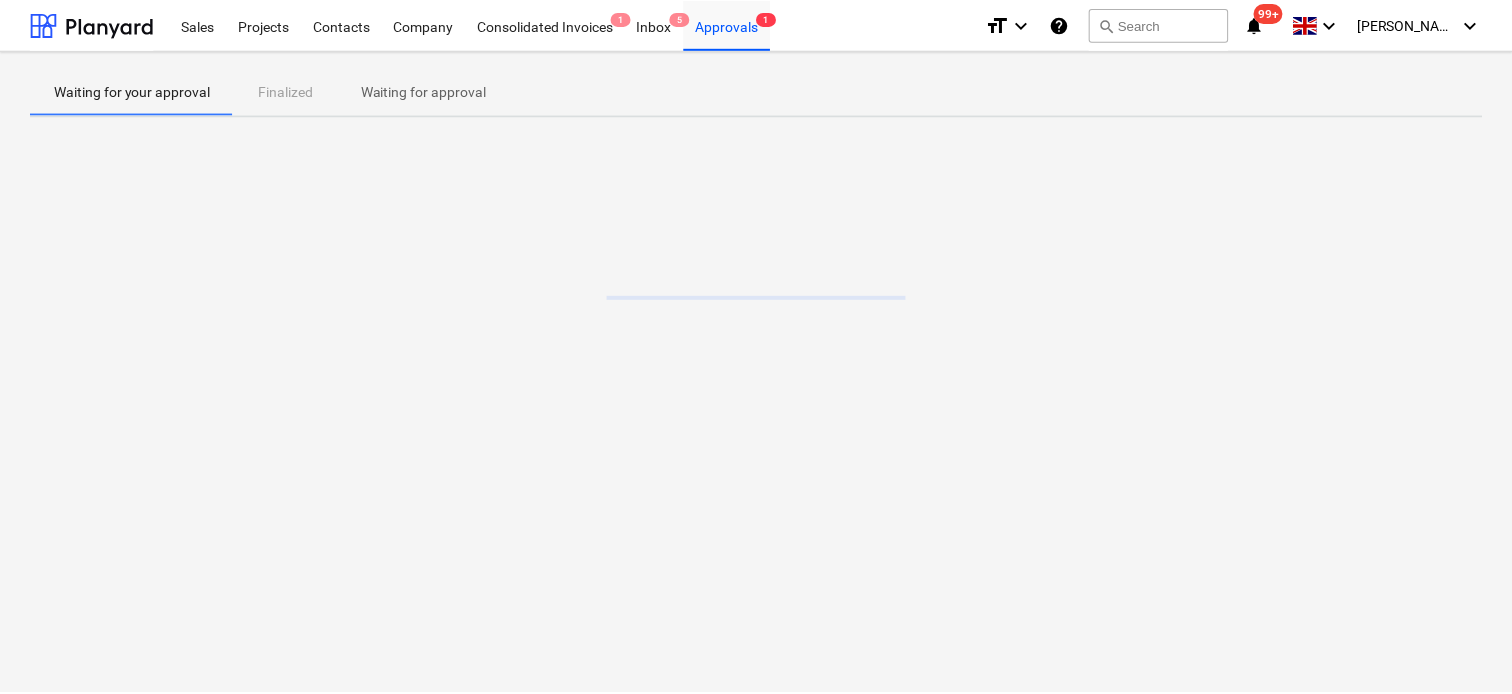 scroll, scrollTop: 0, scrollLeft: 0, axis: both 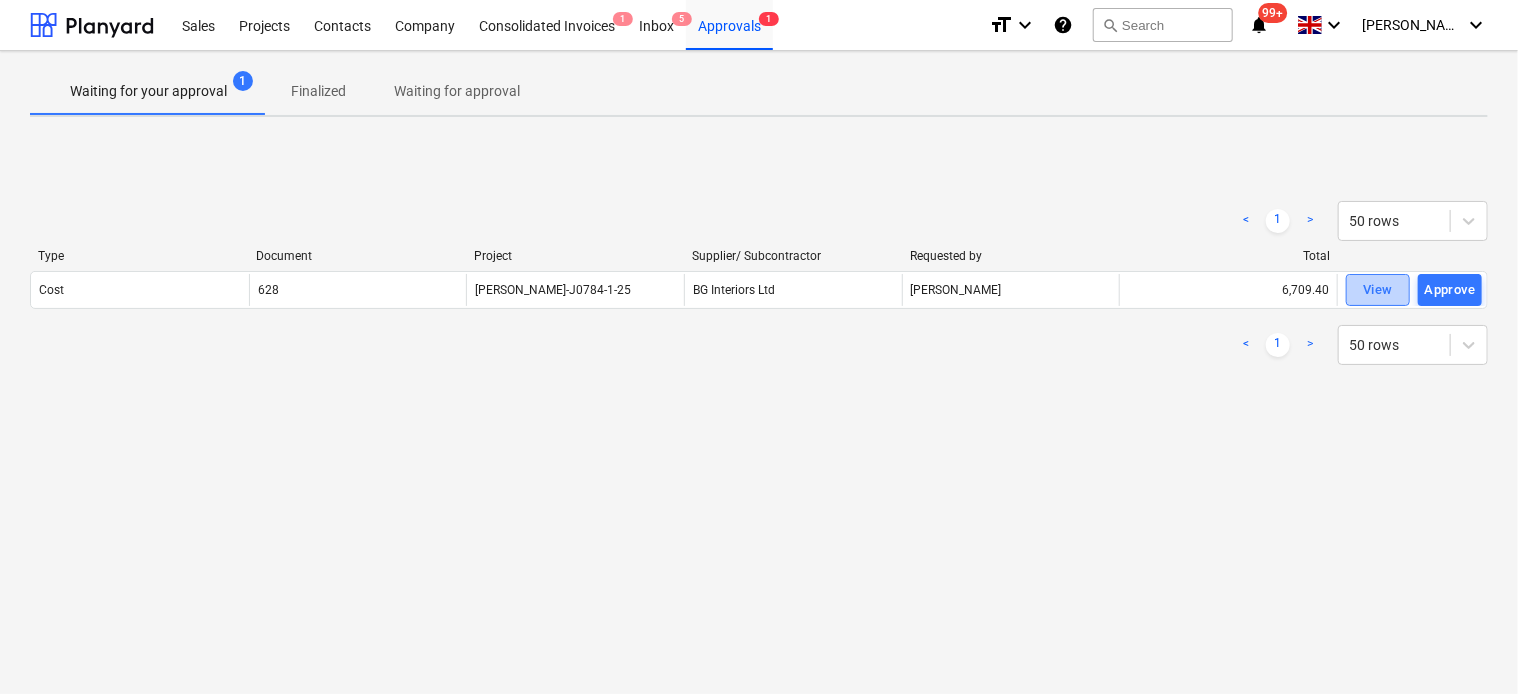 click on "View" at bounding box center (1378, 290) 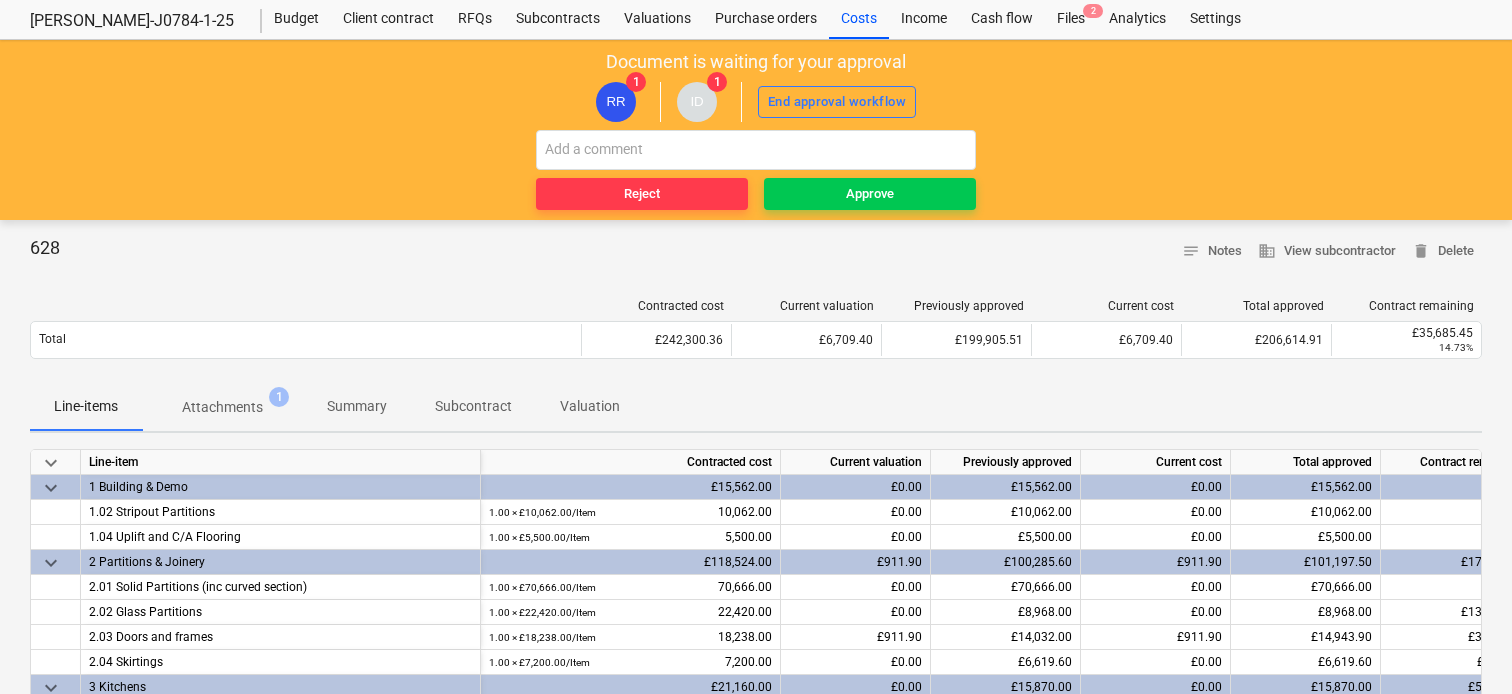 scroll, scrollTop: 100, scrollLeft: 0, axis: vertical 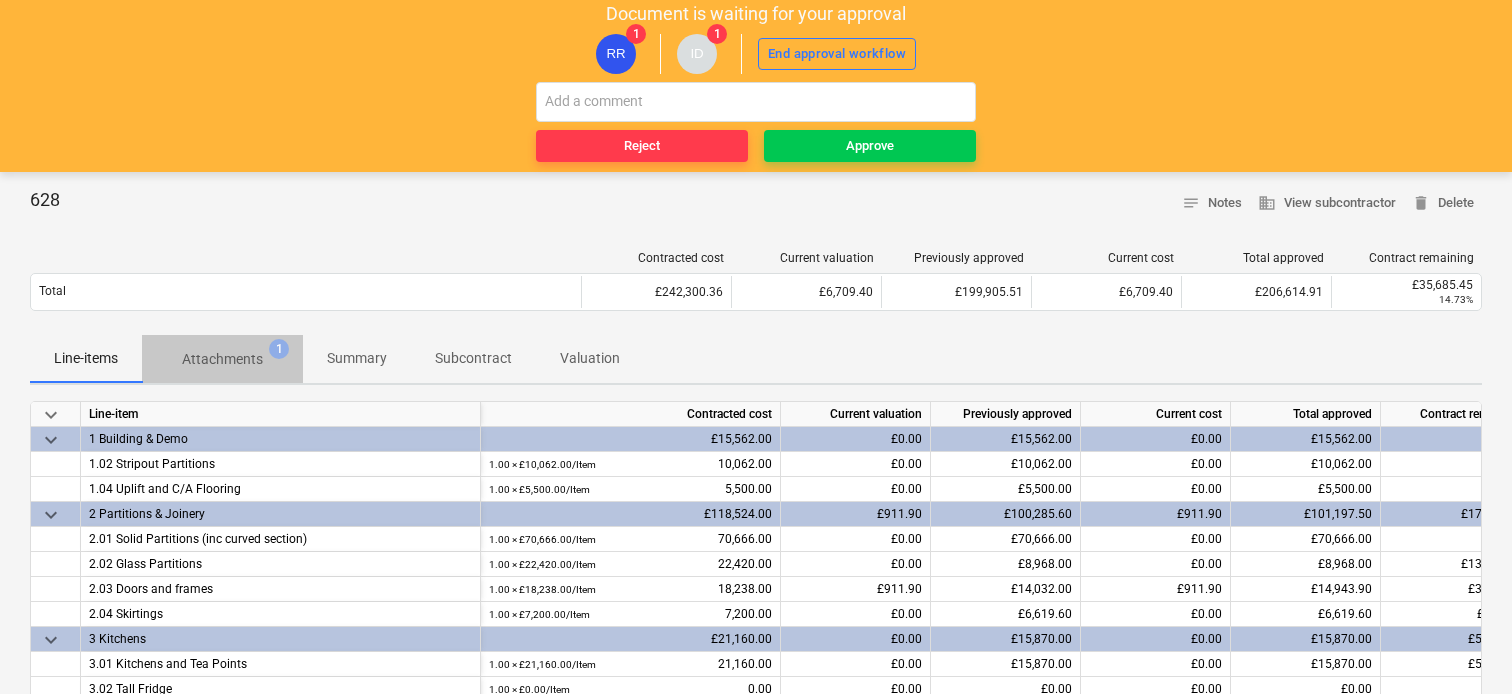 click on "Attachments" at bounding box center [222, 359] 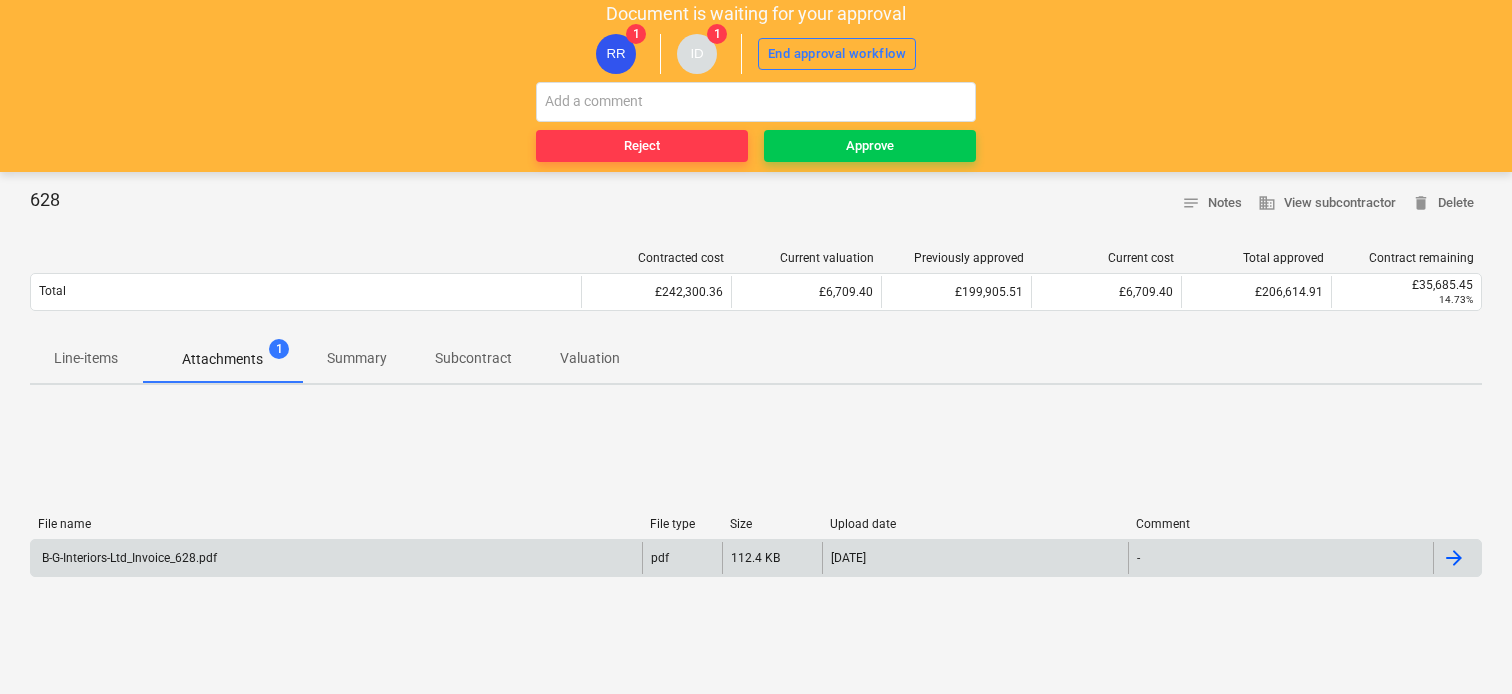click on "B-G-Interiors-Ltd_Invoice_628.pdf" at bounding box center (128, 558) 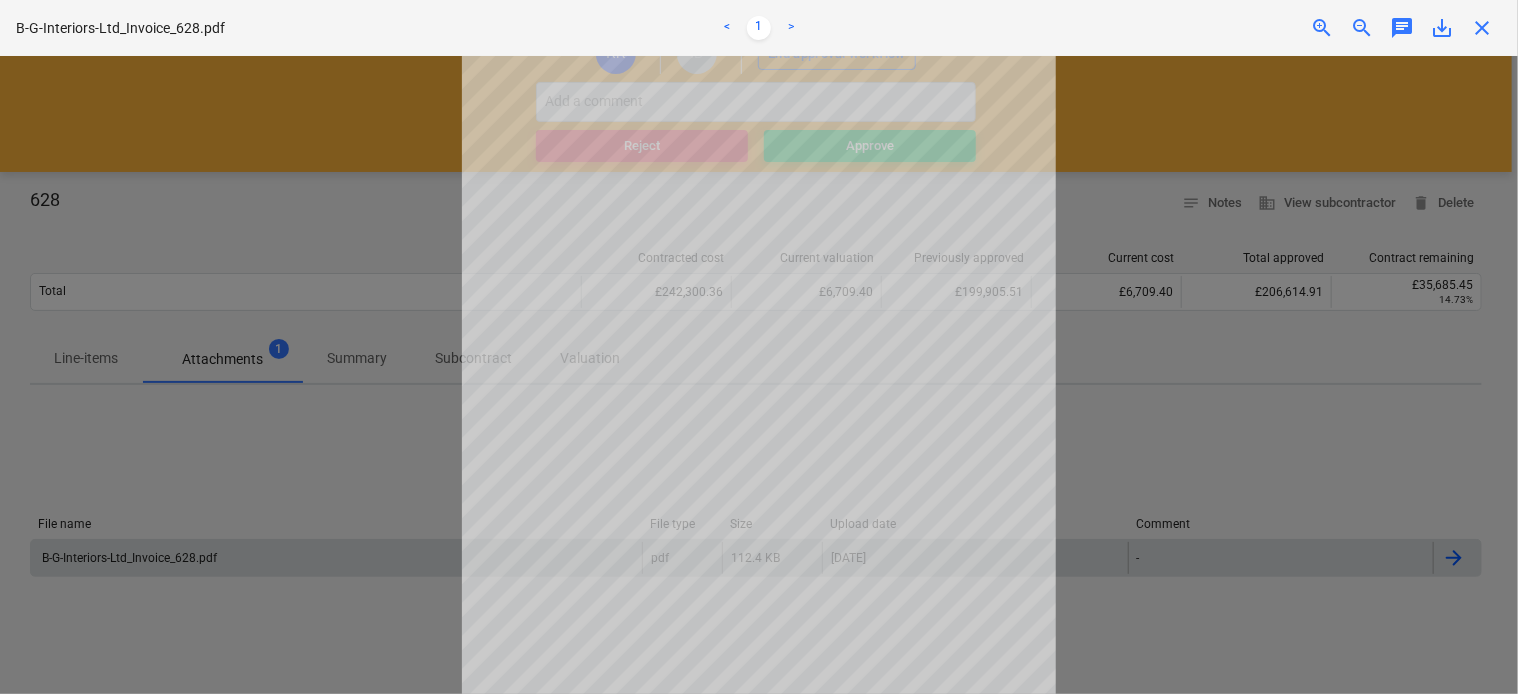 click at bounding box center [759, 375] 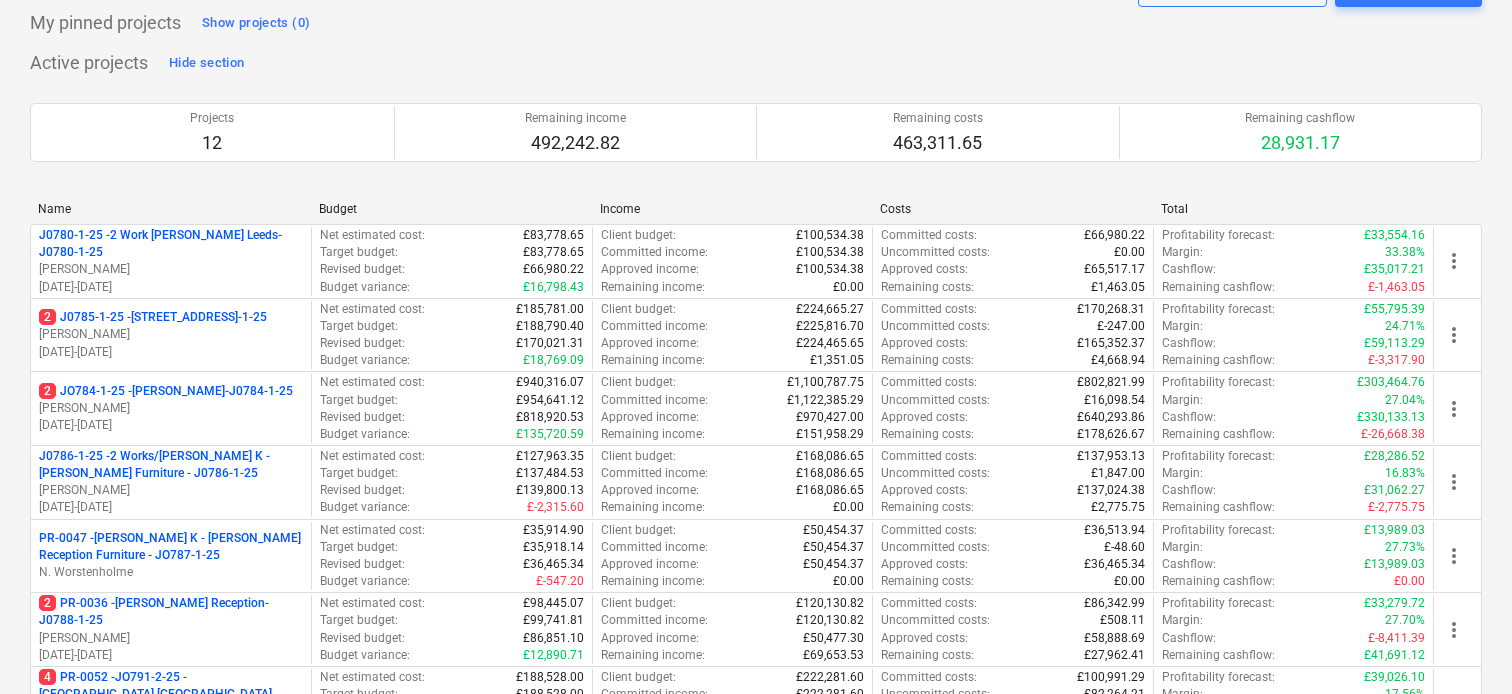 scroll, scrollTop: 59, scrollLeft: 0, axis: vertical 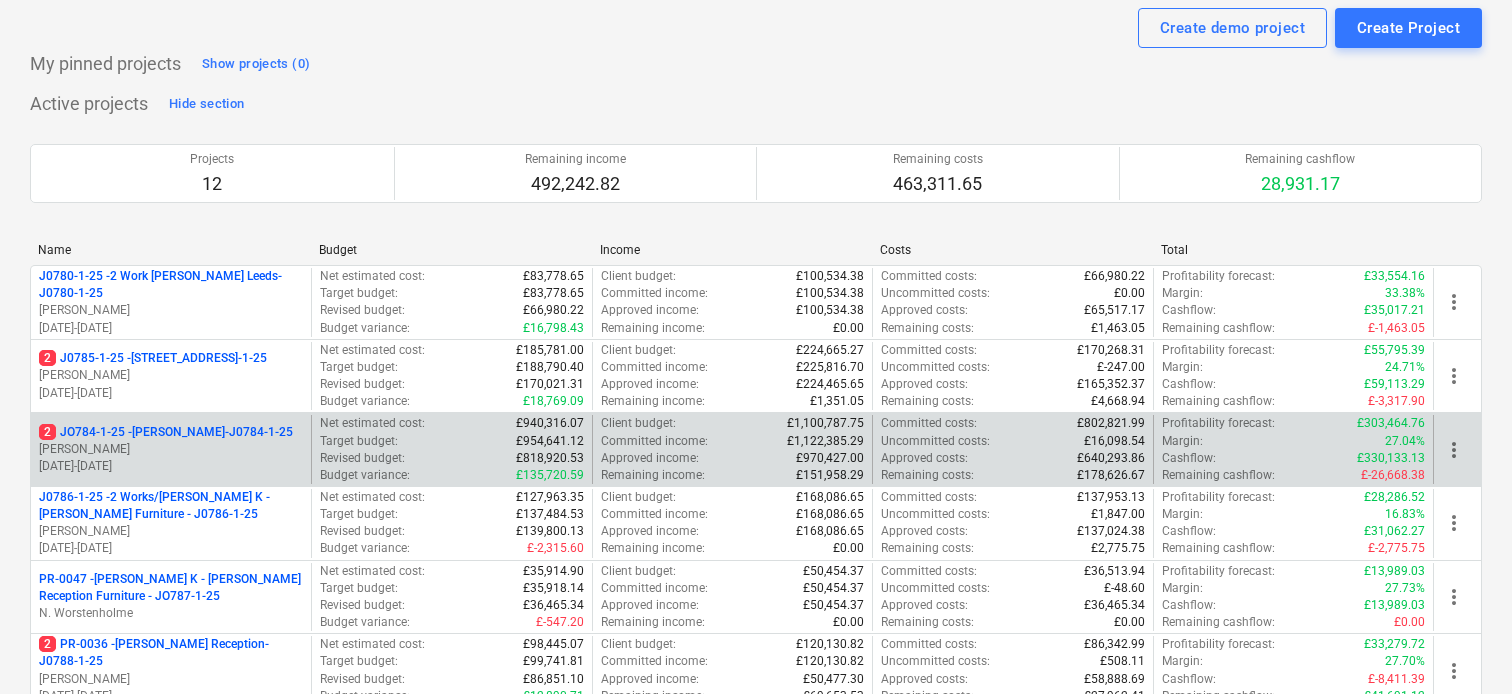 click on "2  JO784-1-25 -  Wizu York-J0784-1-25" at bounding box center [166, 432] 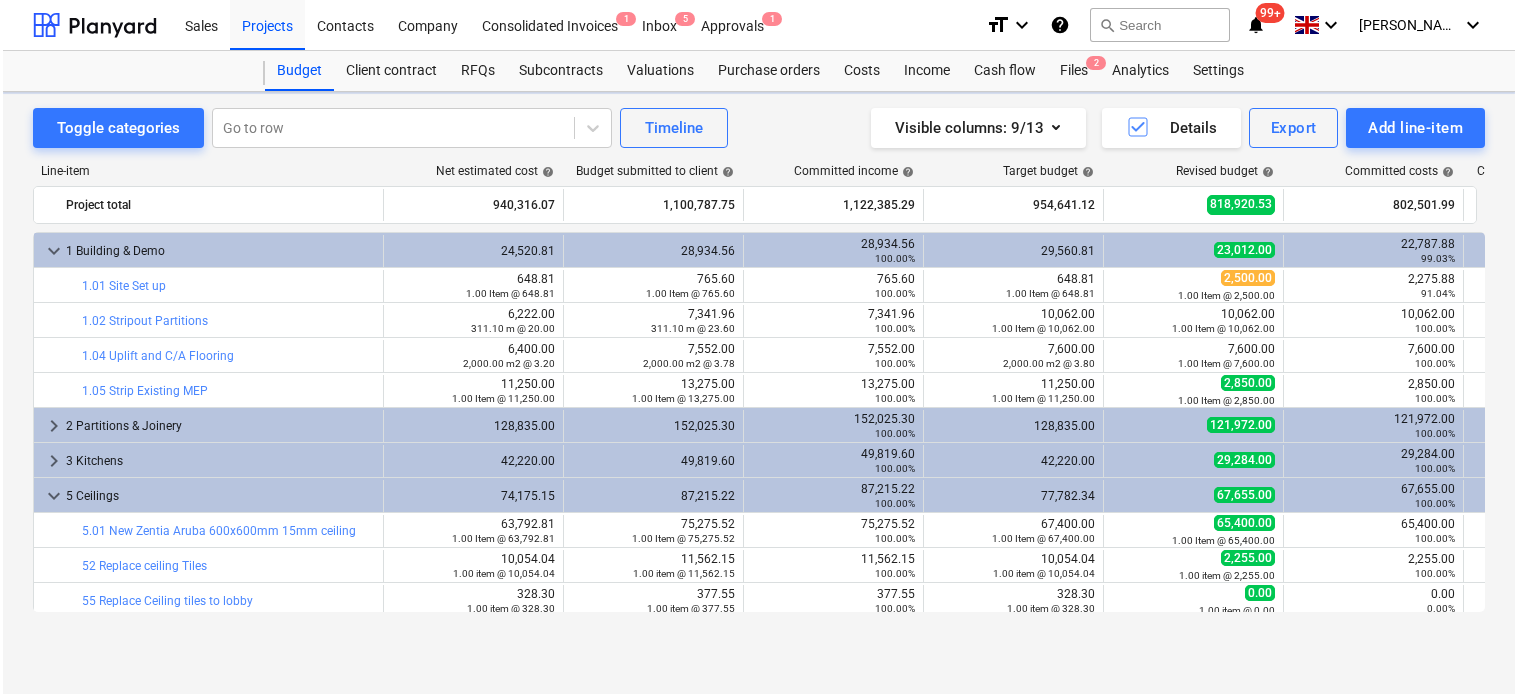 scroll, scrollTop: 0, scrollLeft: 0, axis: both 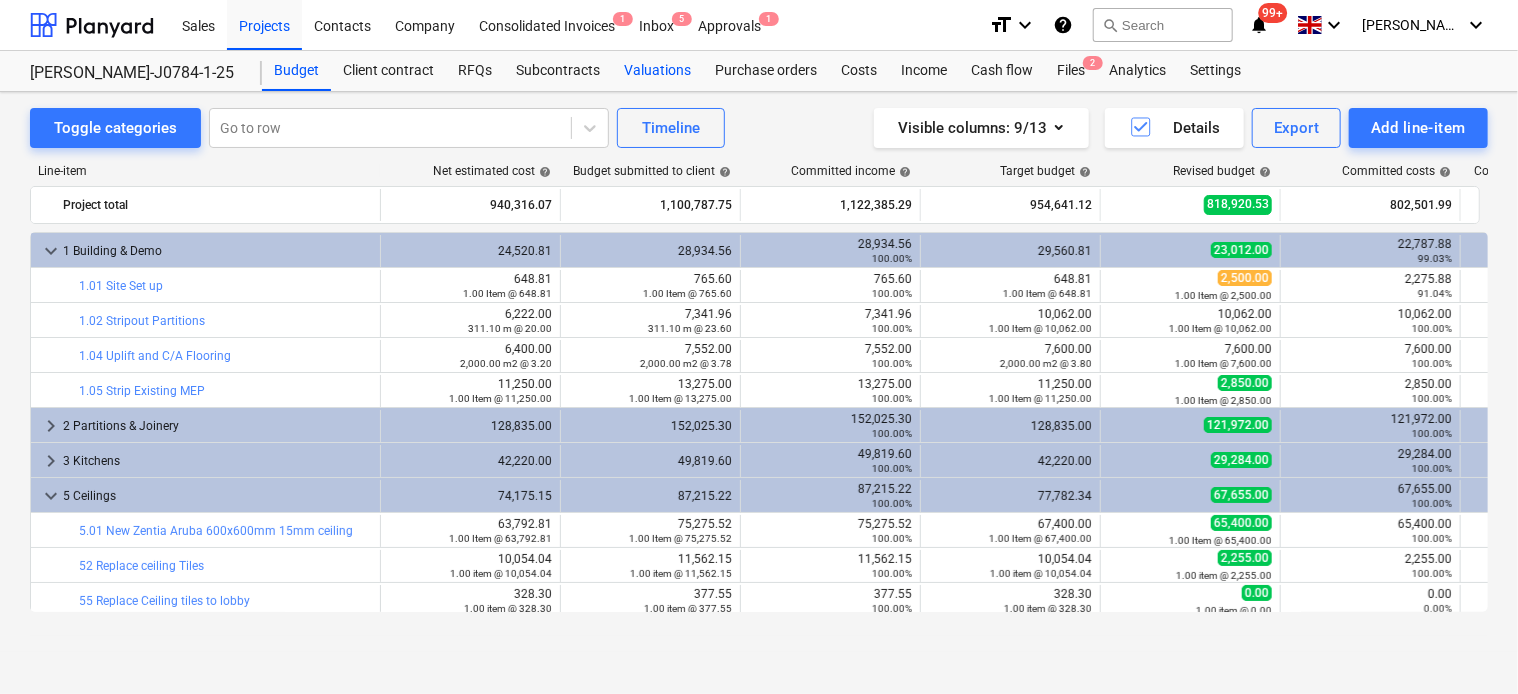 click on "Valuations" at bounding box center (657, 71) 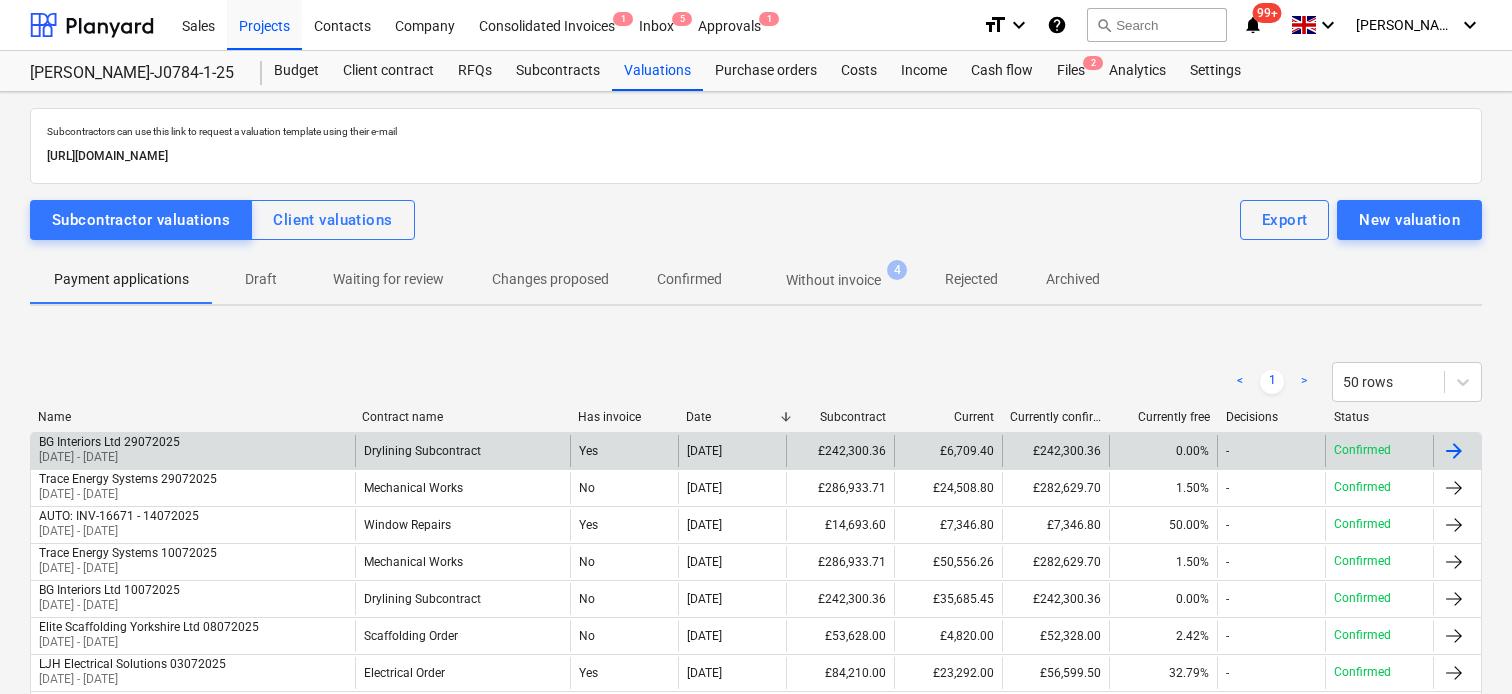 click on "[DATE] - [DATE]" at bounding box center [109, 457] 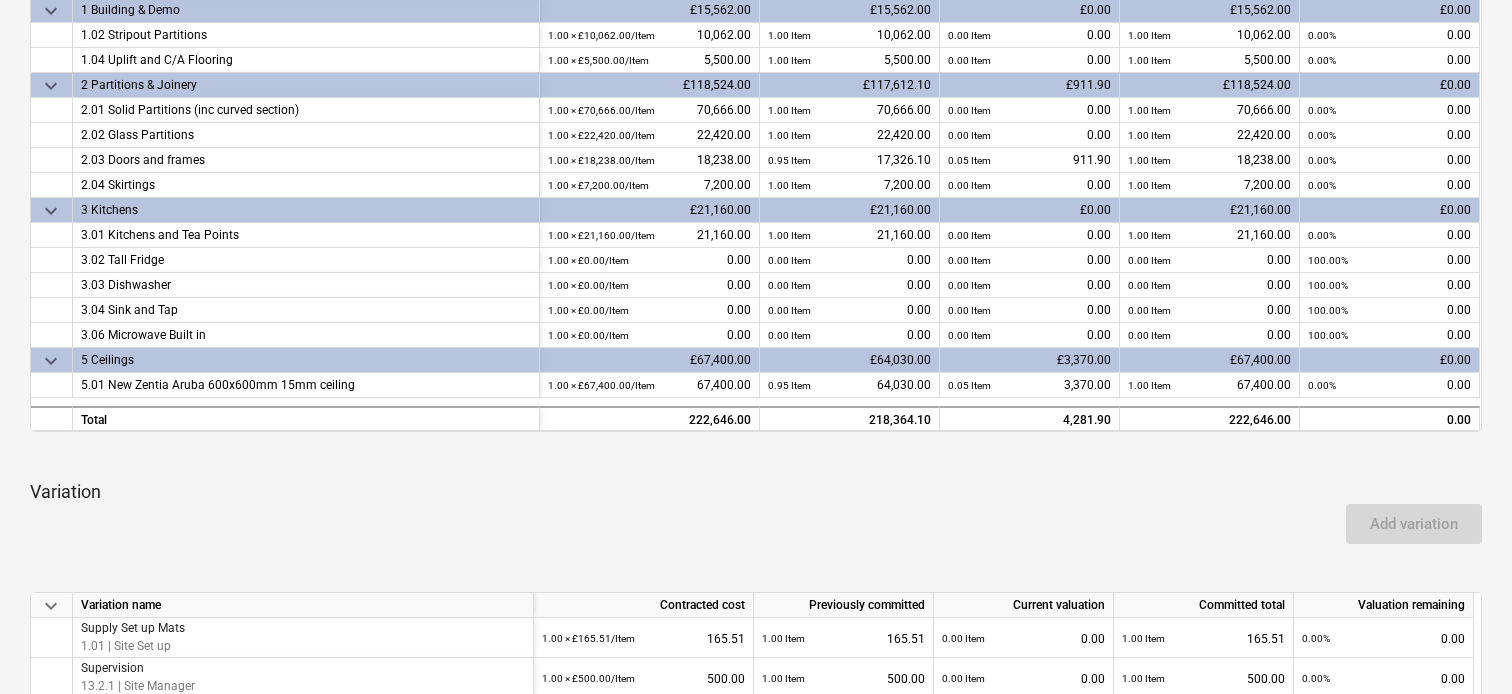 scroll, scrollTop: 900, scrollLeft: 0, axis: vertical 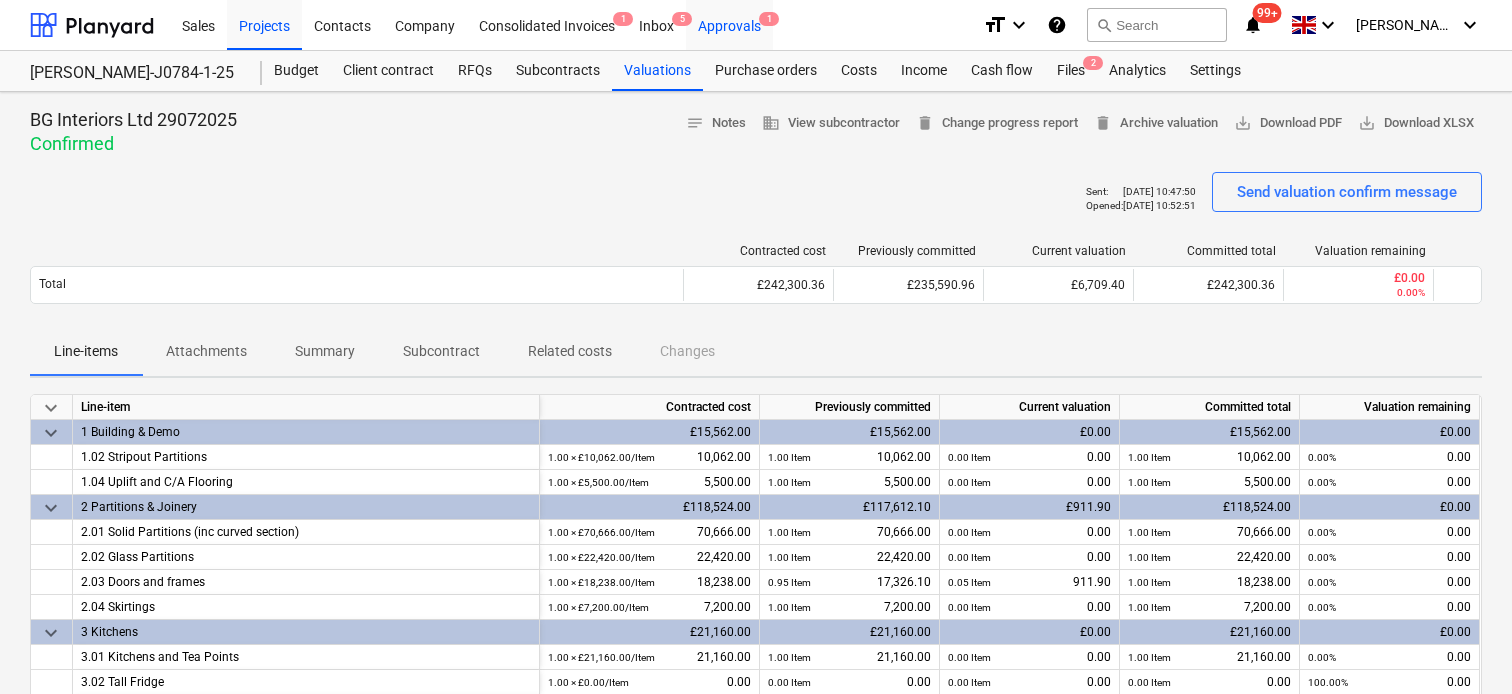 click on "Approvals 1" at bounding box center (729, 24) 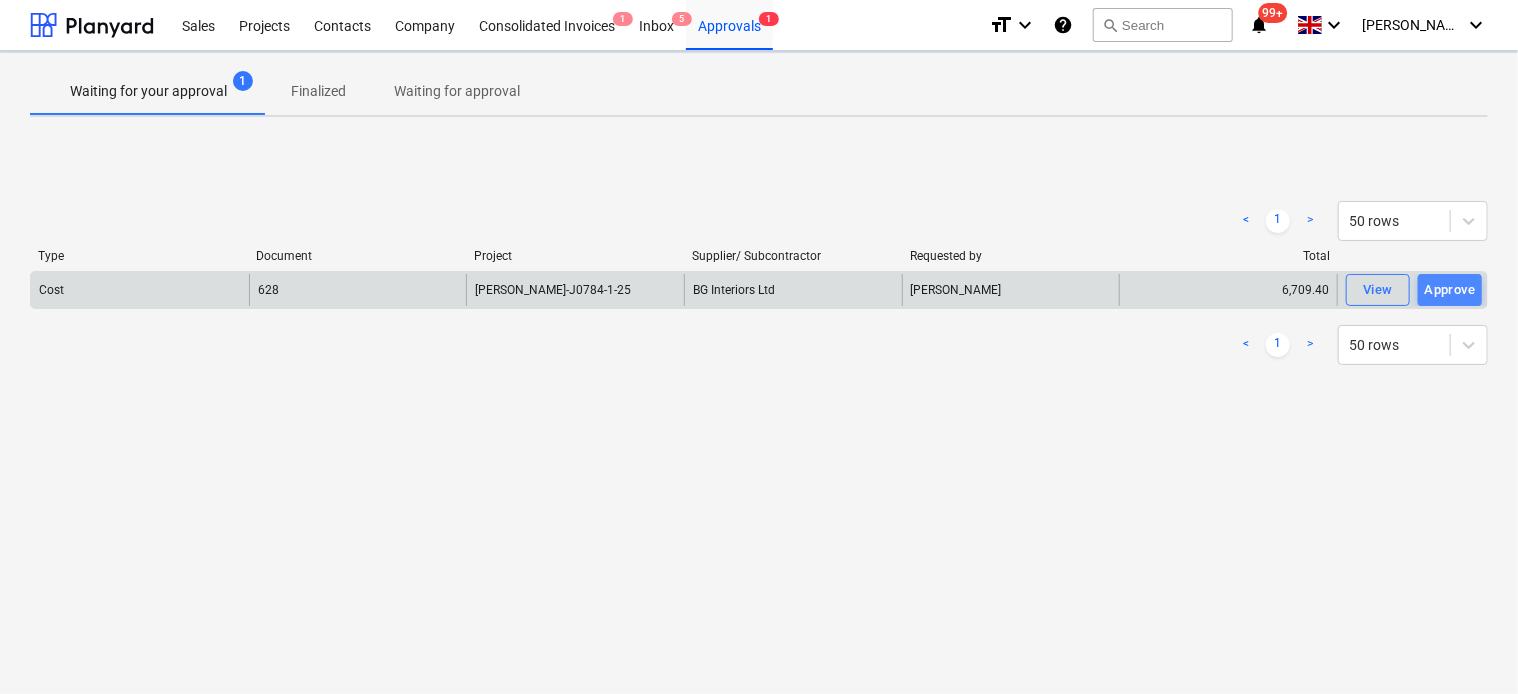click on "Approve" at bounding box center (1450, 290) 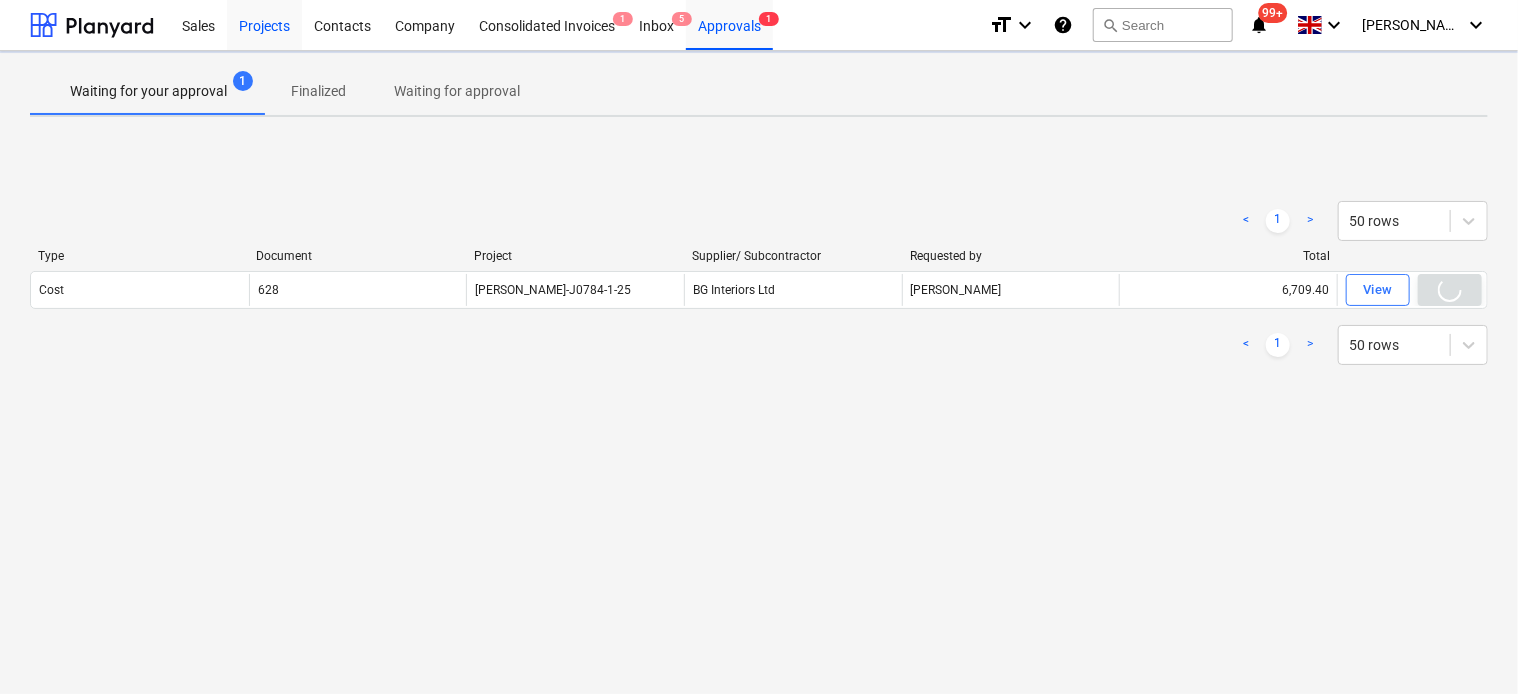 click on "Projects" at bounding box center [264, 24] 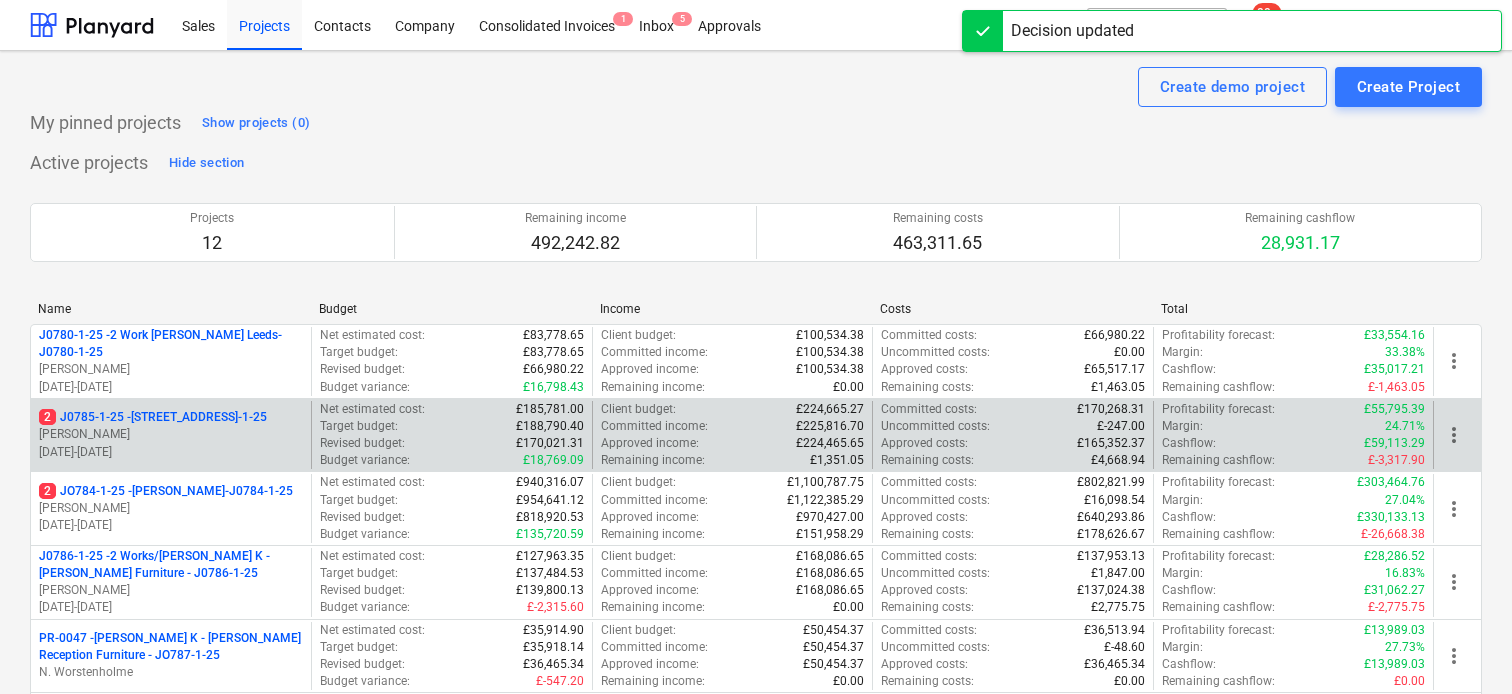 click on "2  J0785-1-25 -  6 [GEOGRAPHIC_DATA] - J0785-1-25" at bounding box center [153, 417] 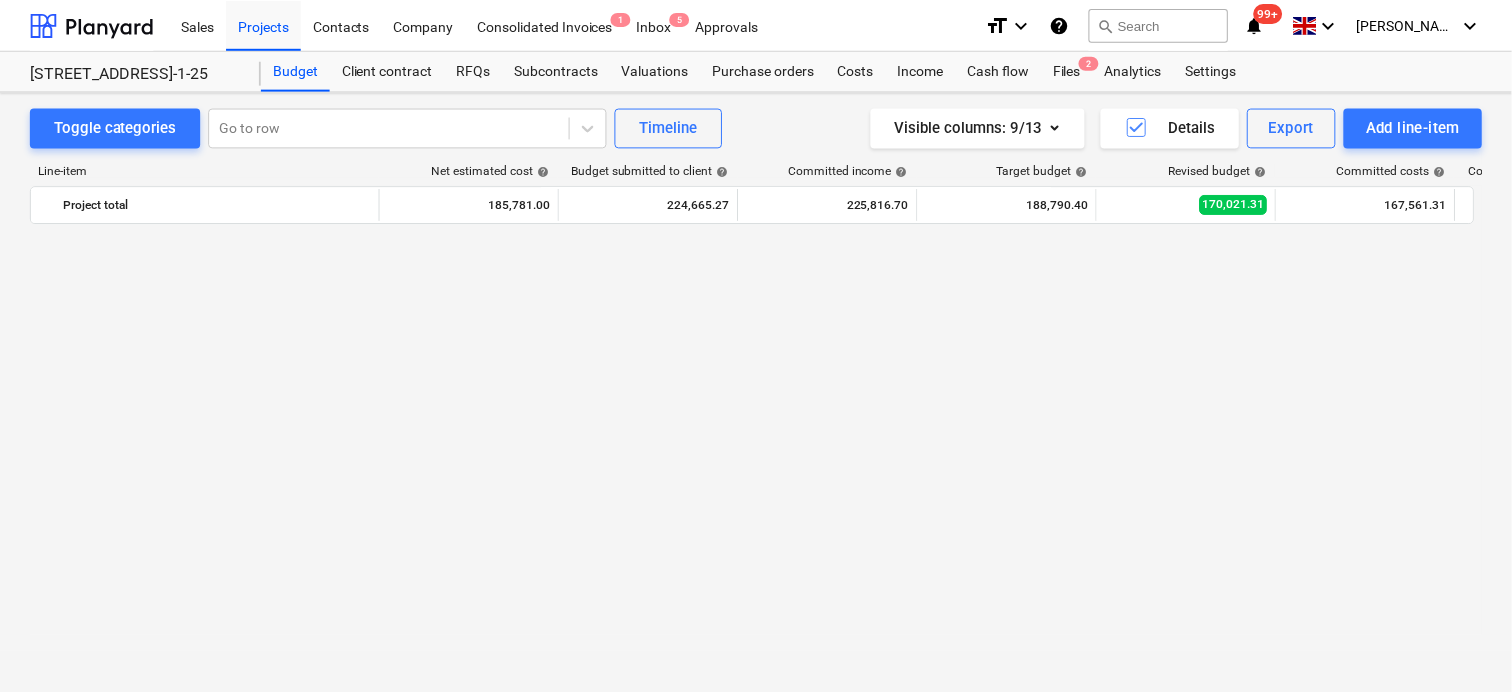 scroll, scrollTop: 100, scrollLeft: 0, axis: vertical 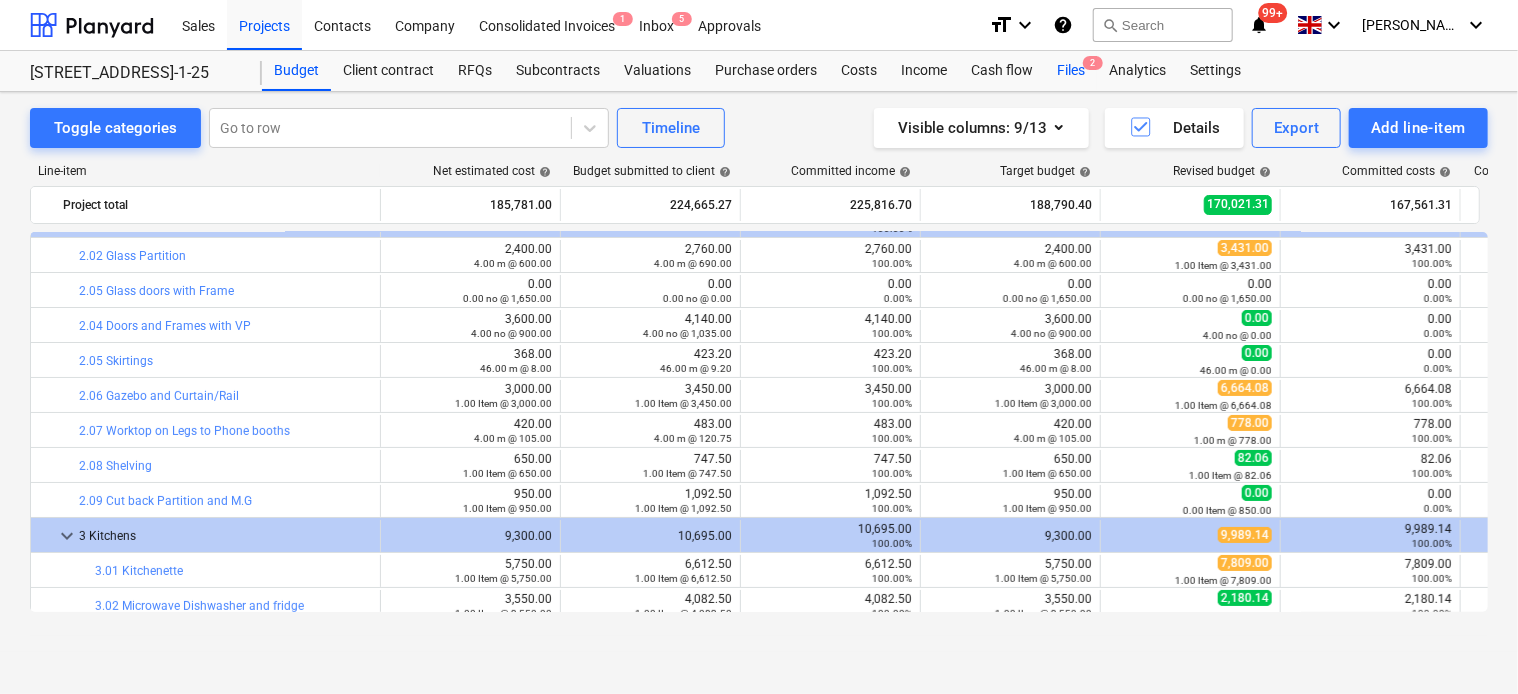 click on "Files 2" at bounding box center (1071, 71) 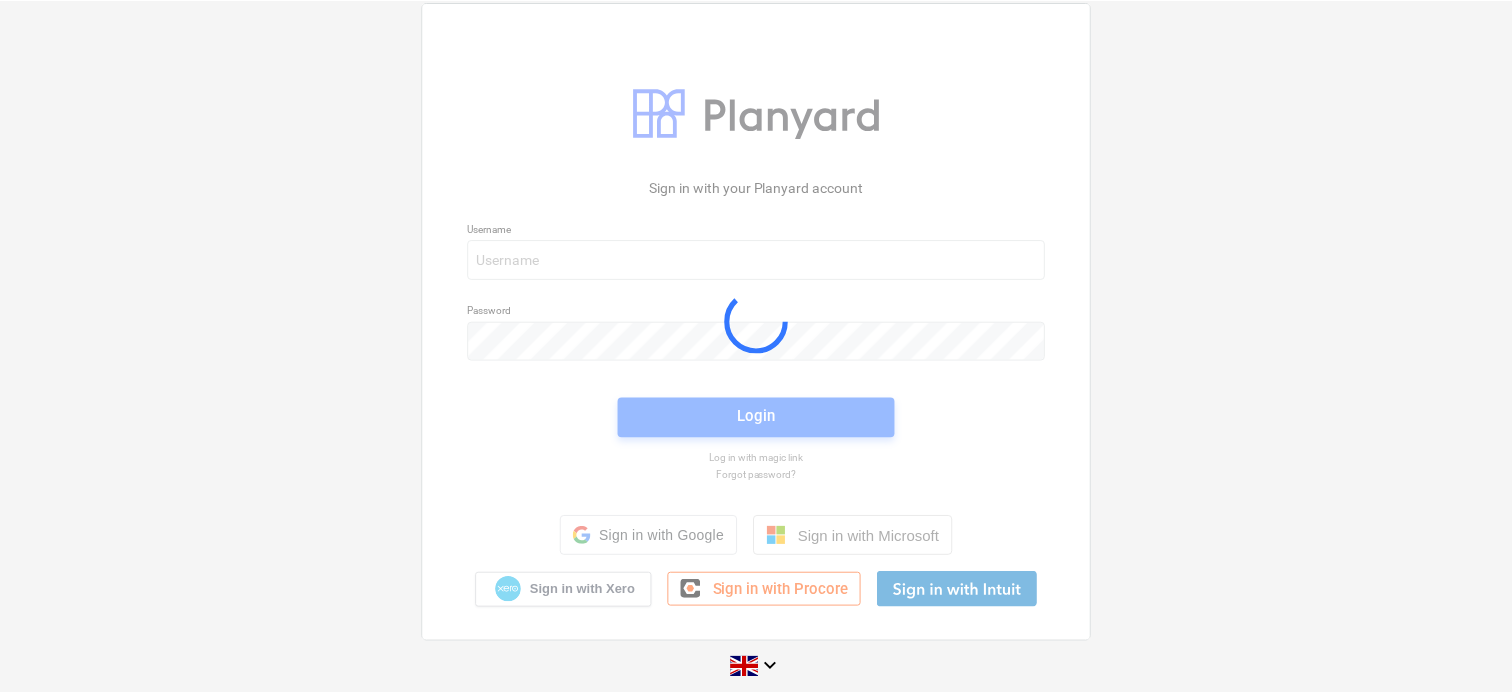 scroll, scrollTop: 0, scrollLeft: 0, axis: both 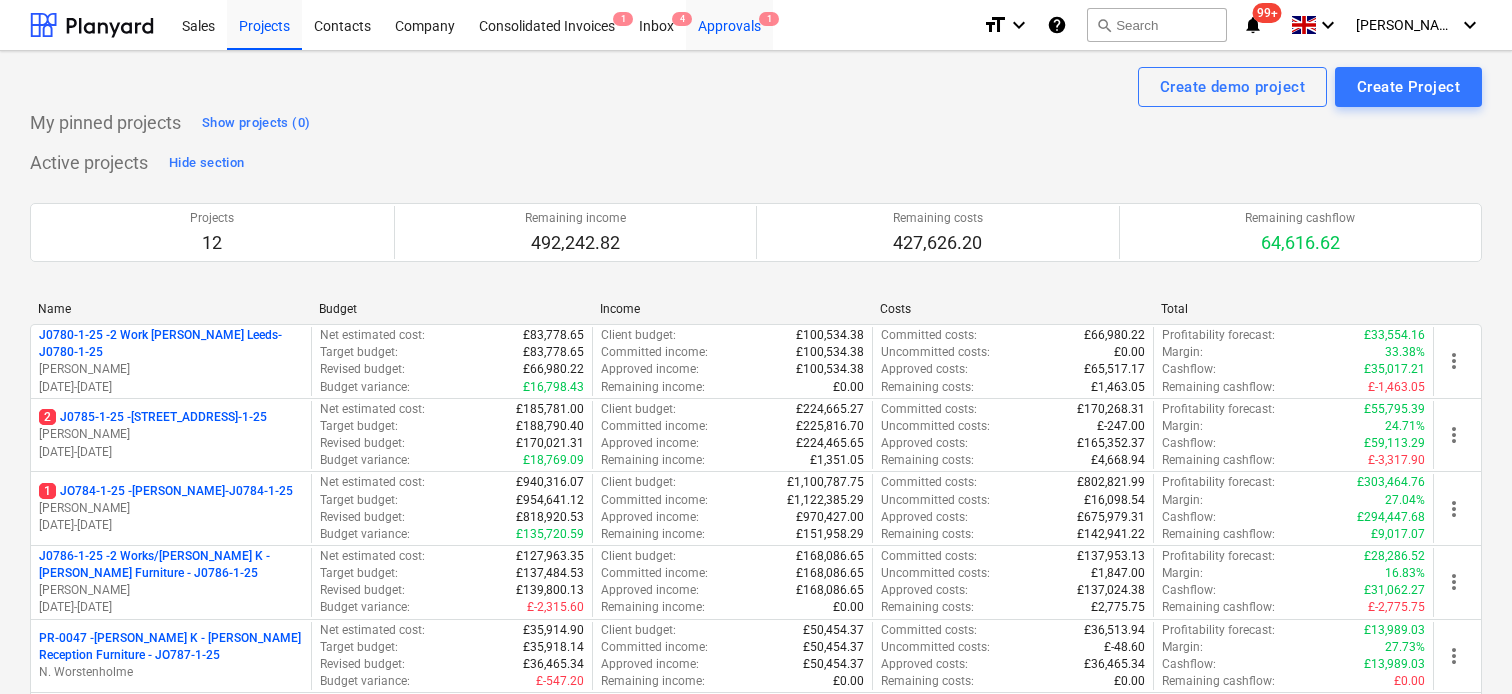 click on "Approvals 1" at bounding box center (729, 24) 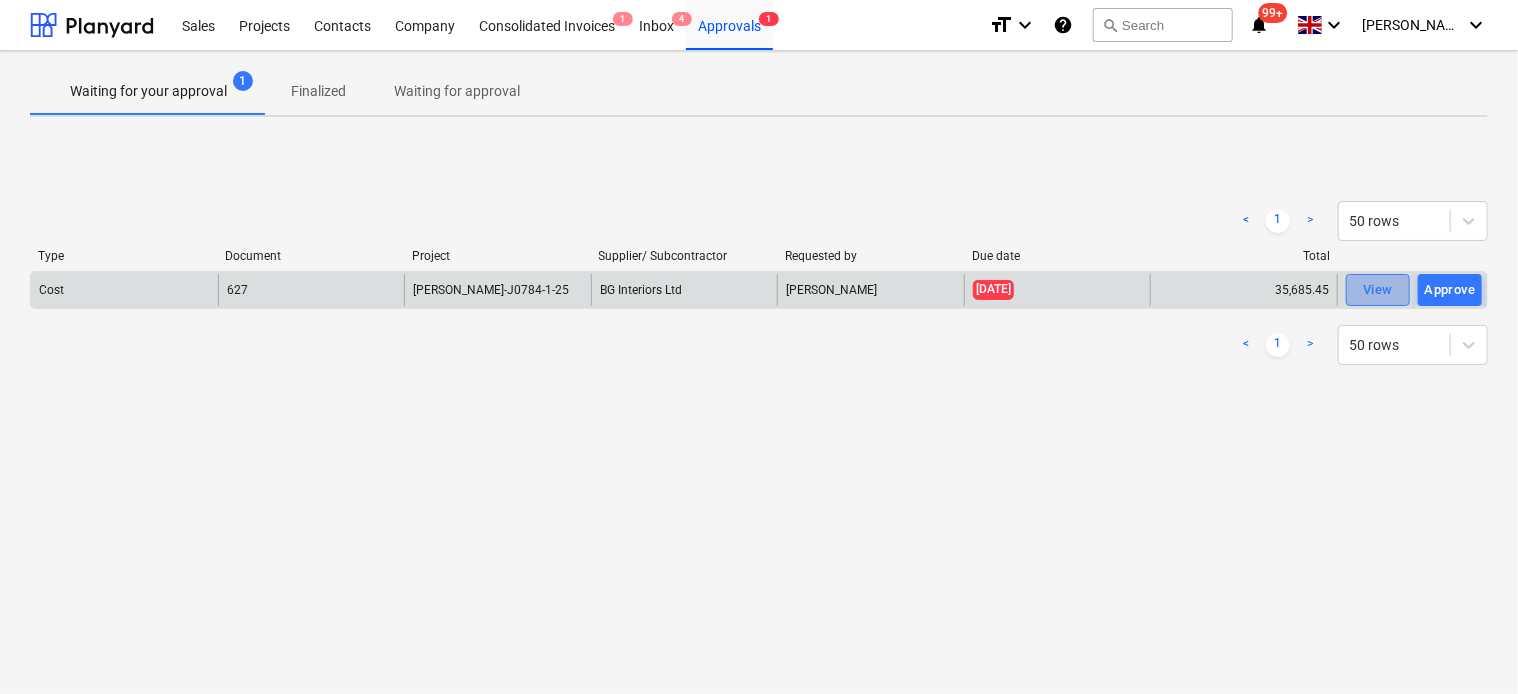 click on "View" at bounding box center [1378, 290] 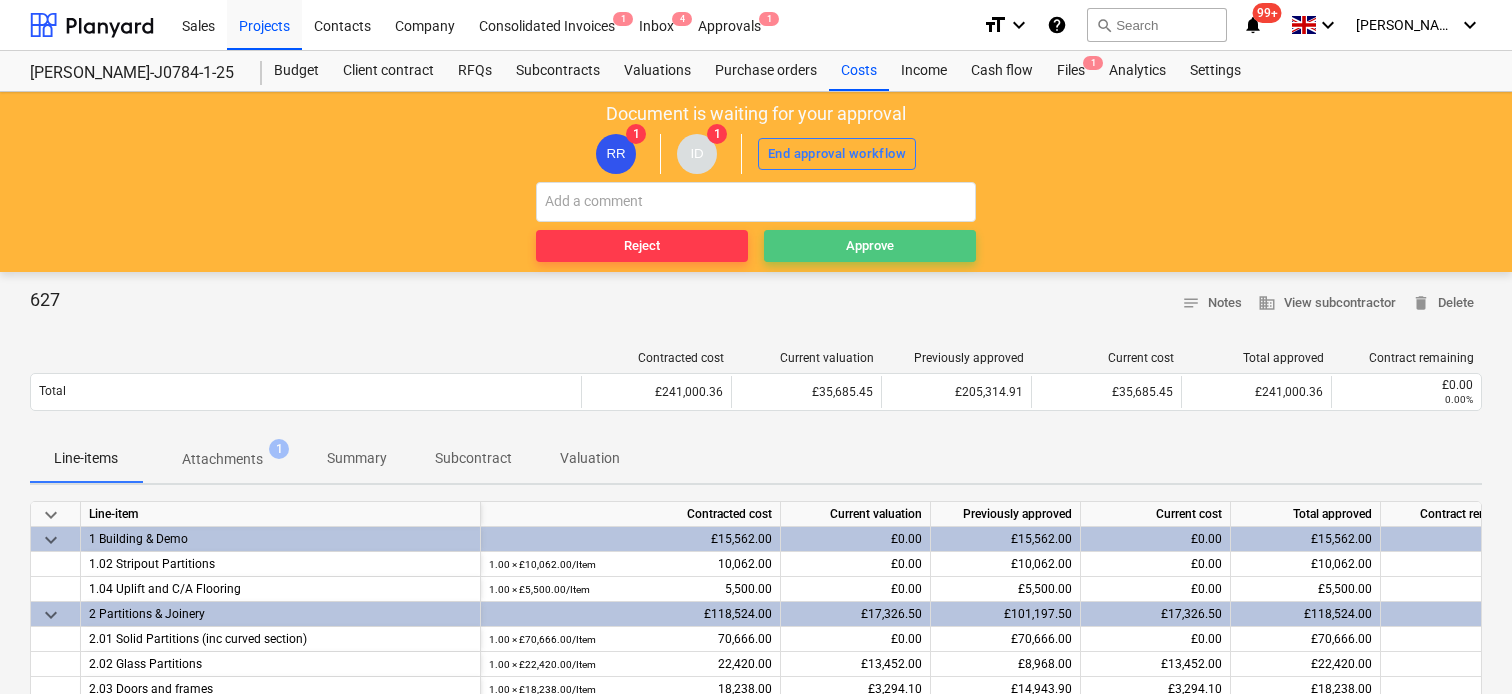 click on "Approve" at bounding box center (870, 246) 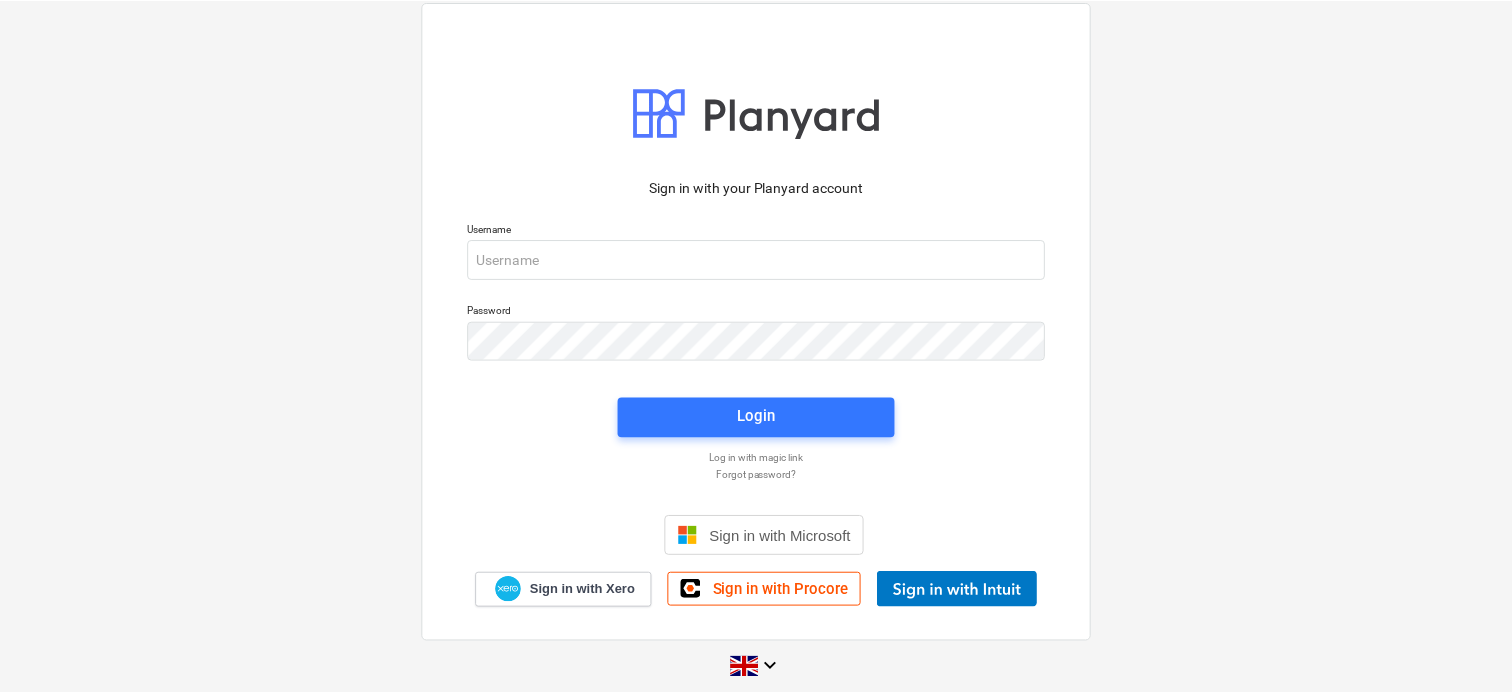 scroll, scrollTop: 0, scrollLeft: 0, axis: both 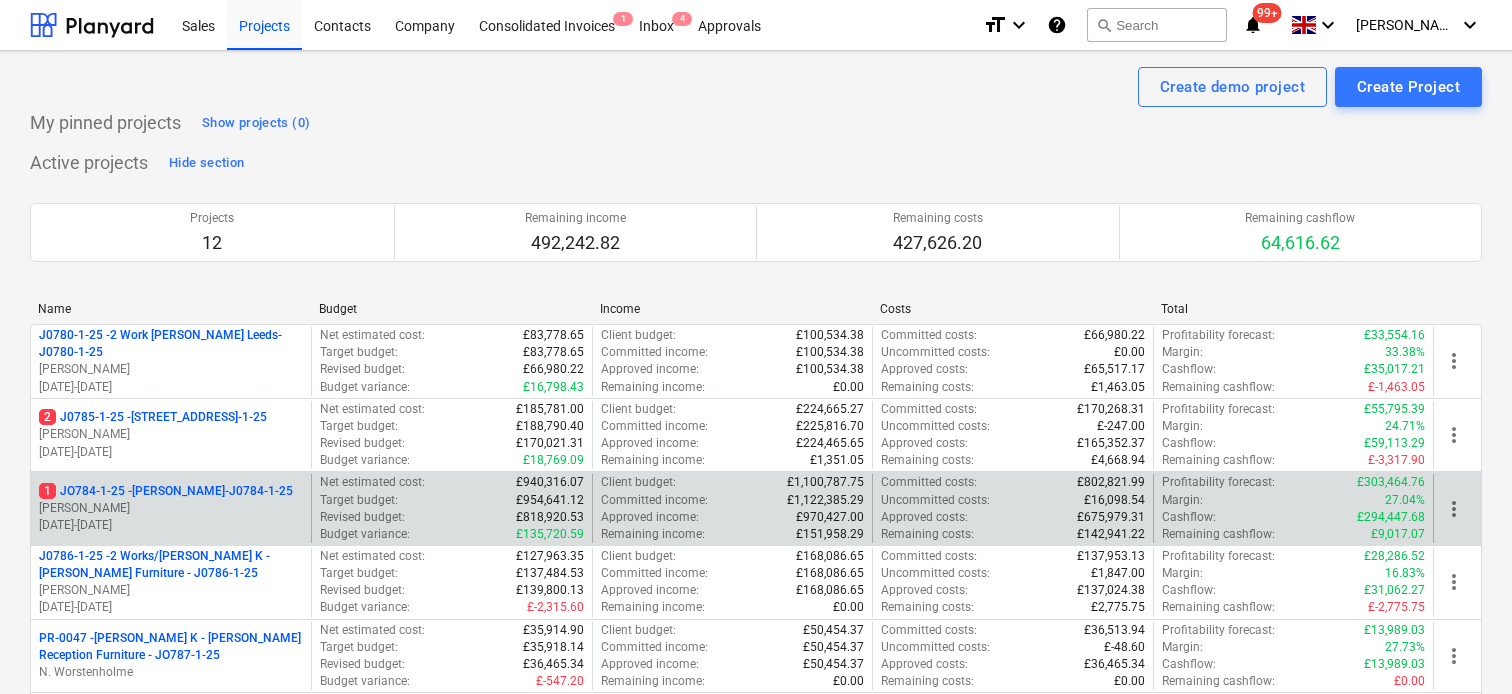 click on "1  JO784-1-25 -  Wizu York-J0784-1-25" at bounding box center [166, 491] 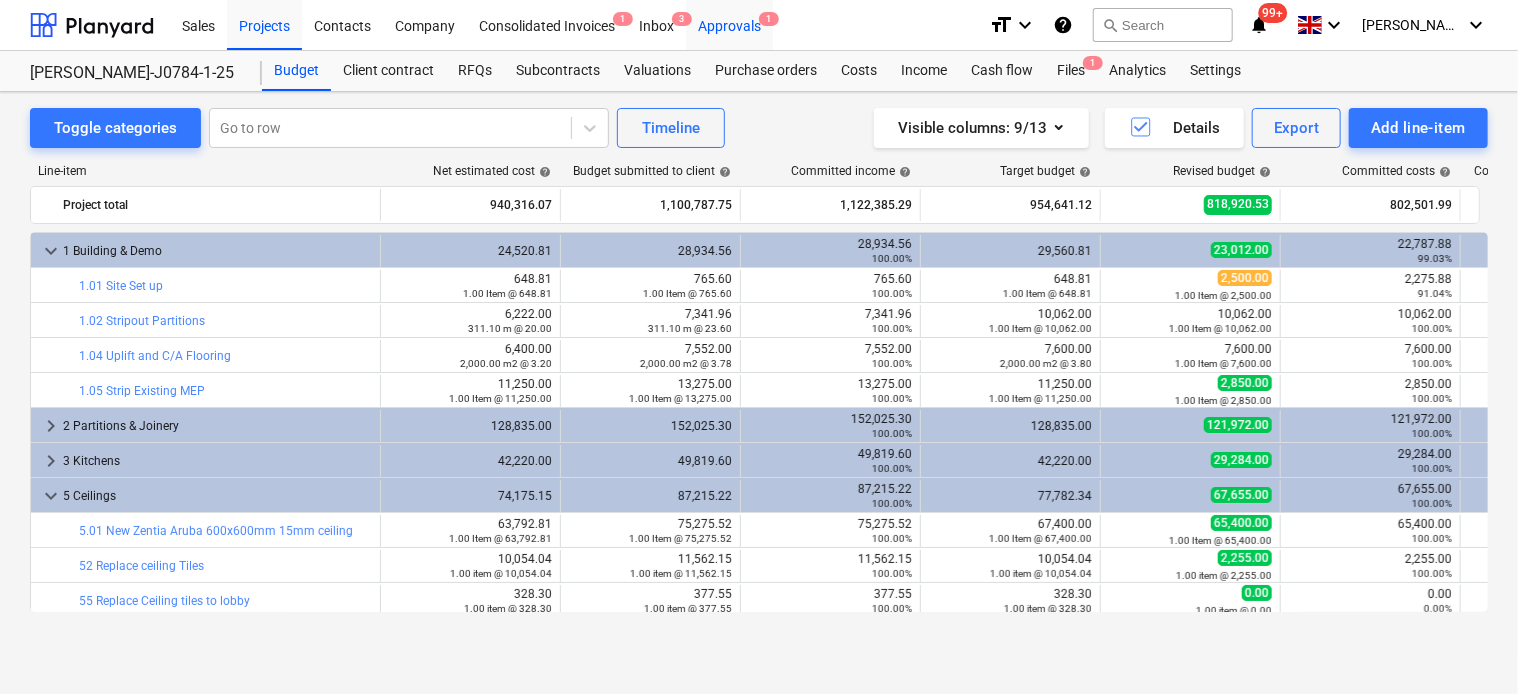 click on "Approvals 1" at bounding box center [729, 24] 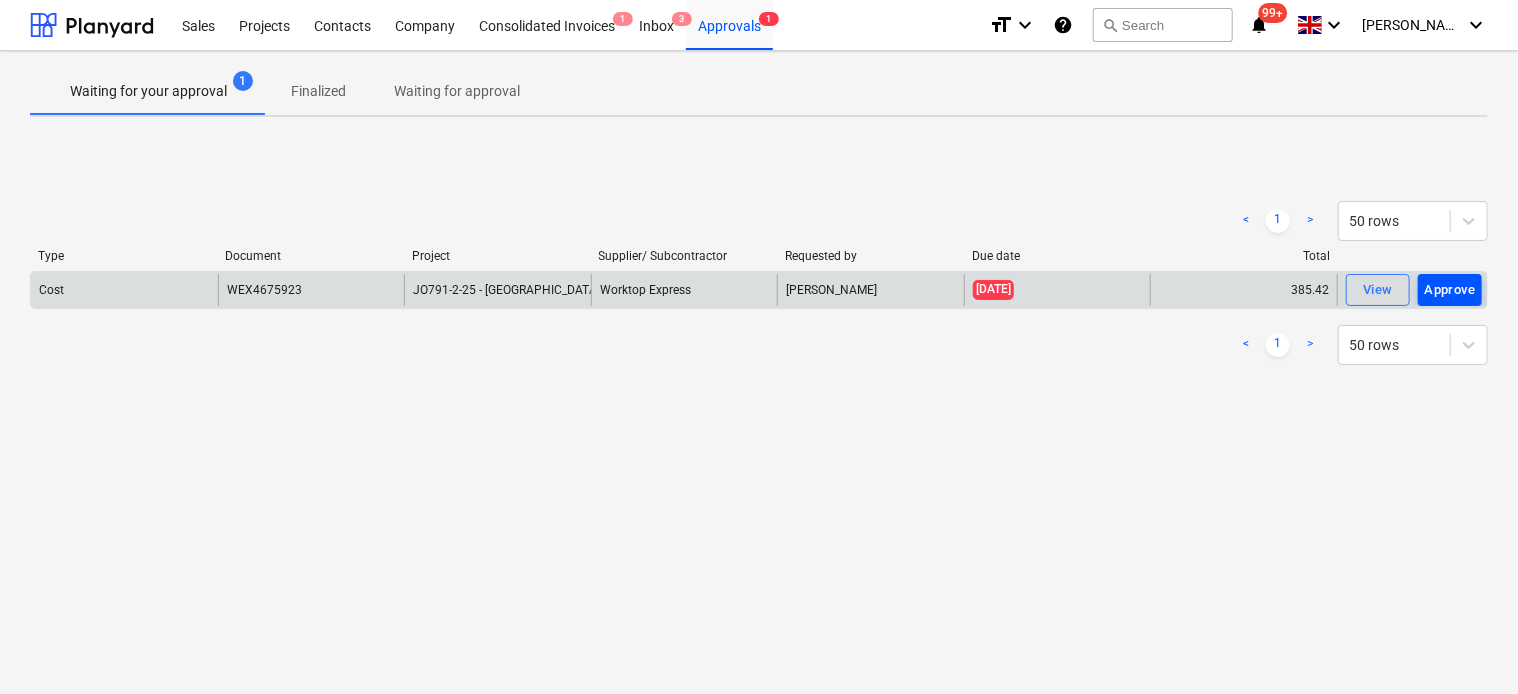 click on "Approve" at bounding box center (1450, 290) 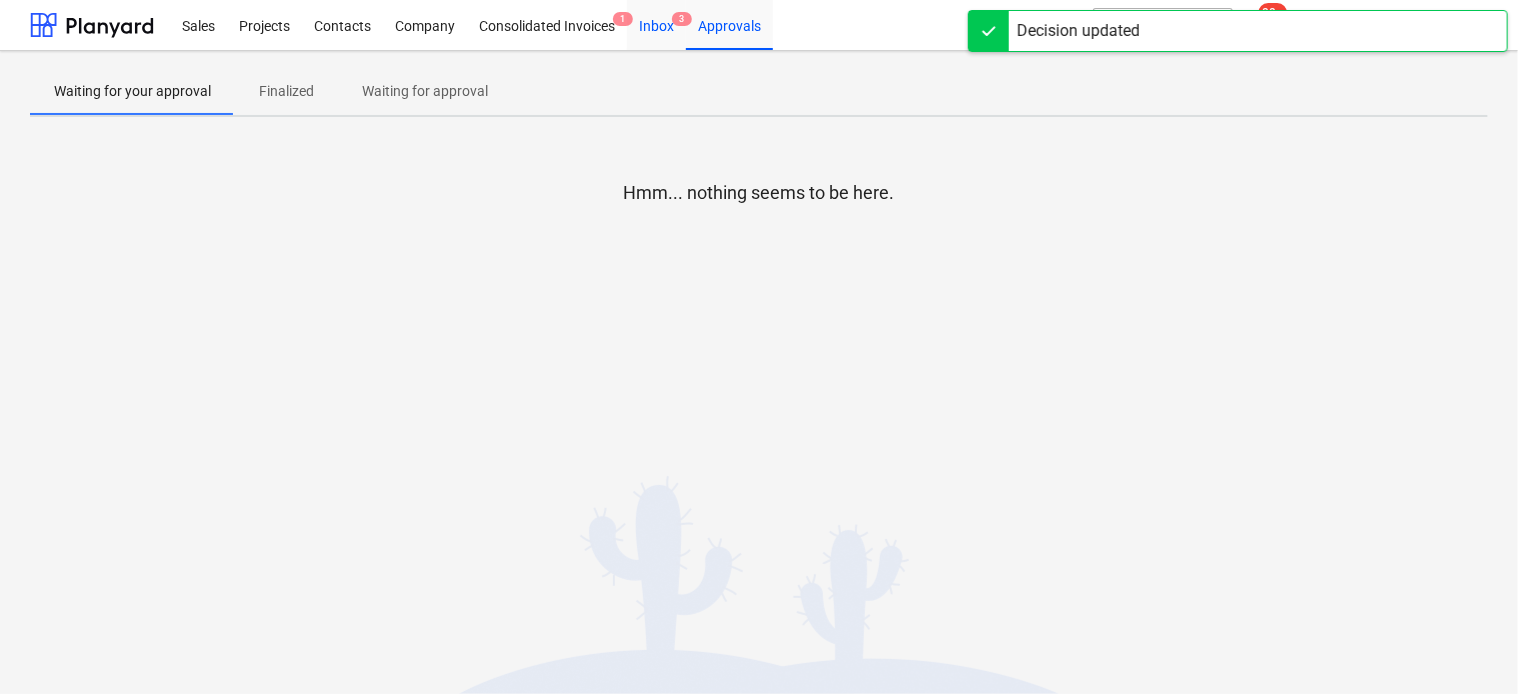 click on "Inbox 3" at bounding box center [656, 24] 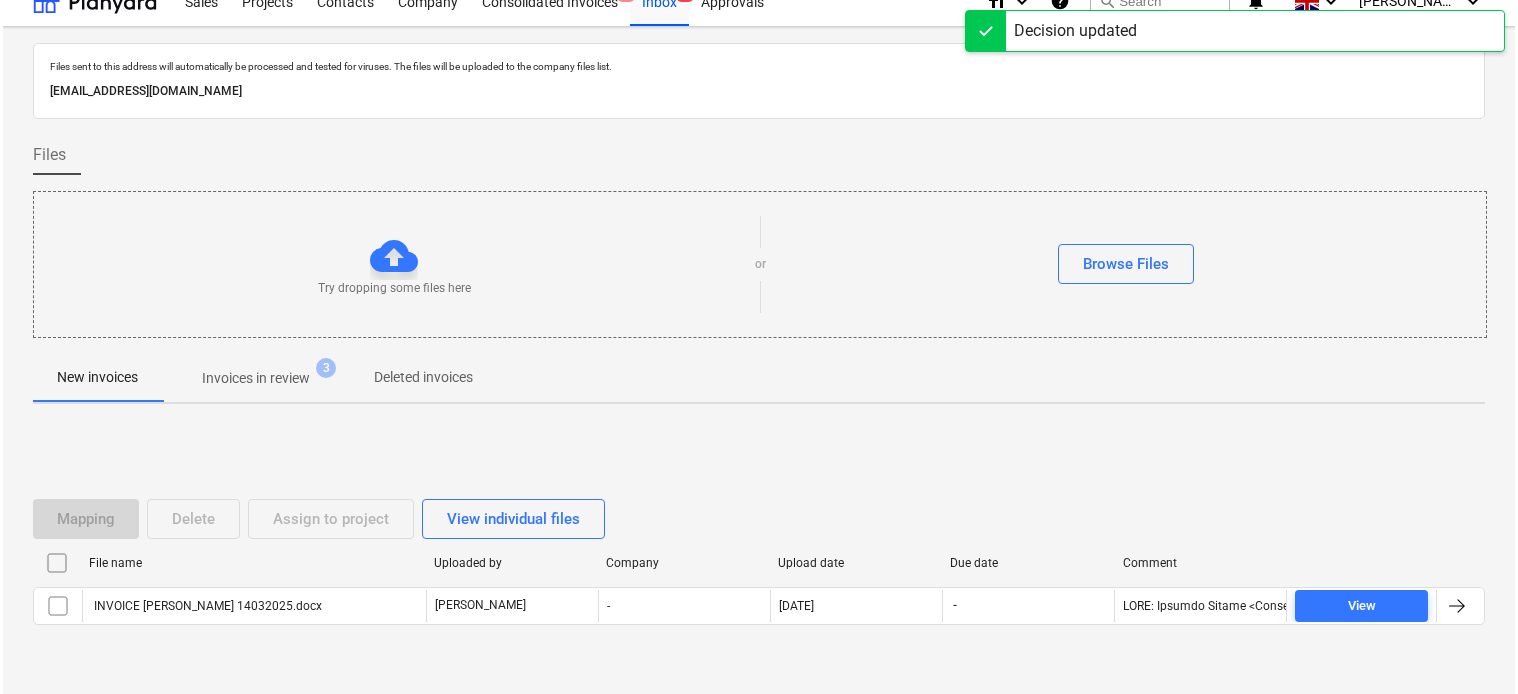scroll, scrollTop: 0, scrollLeft: 0, axis: both 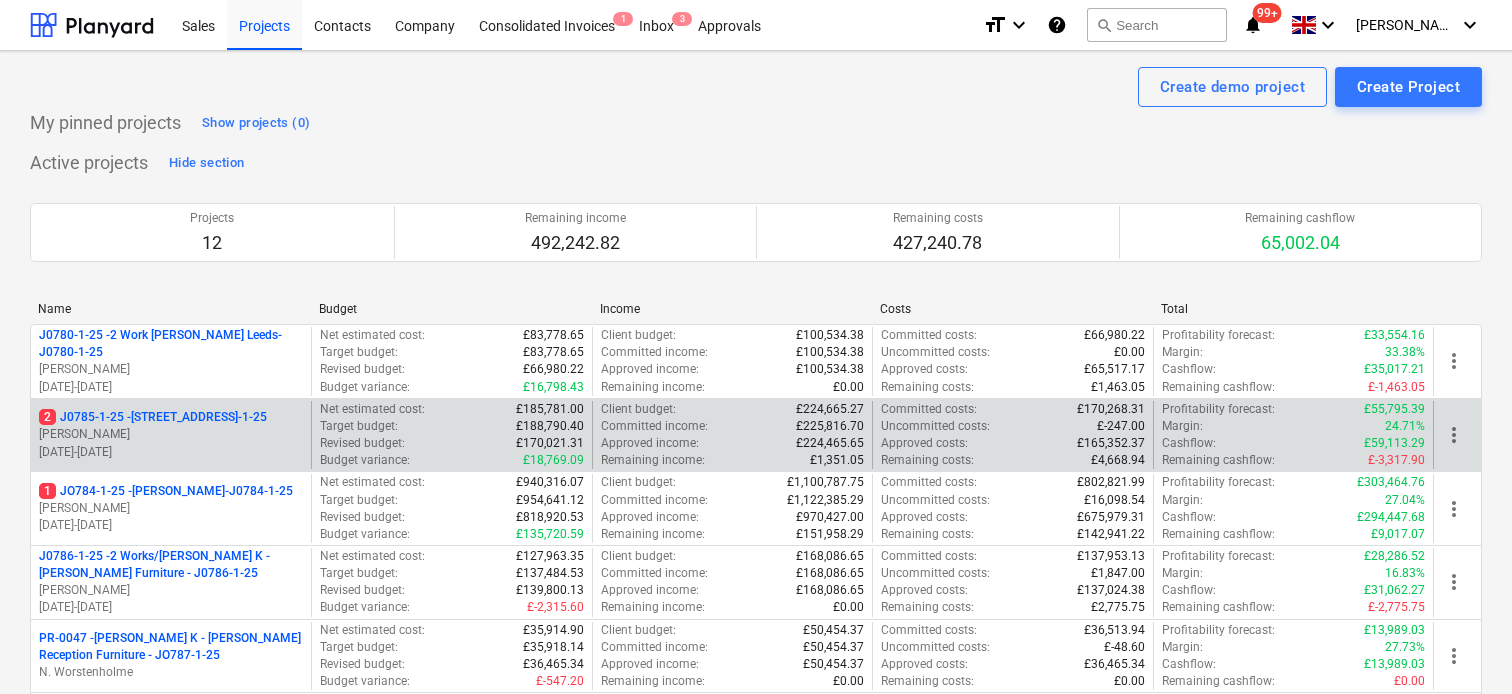 click on "2  J0785-1-25 -  6 [GEOGRAPHIC_DATA] - J0785-1-25" at bounding box center (153, 417) 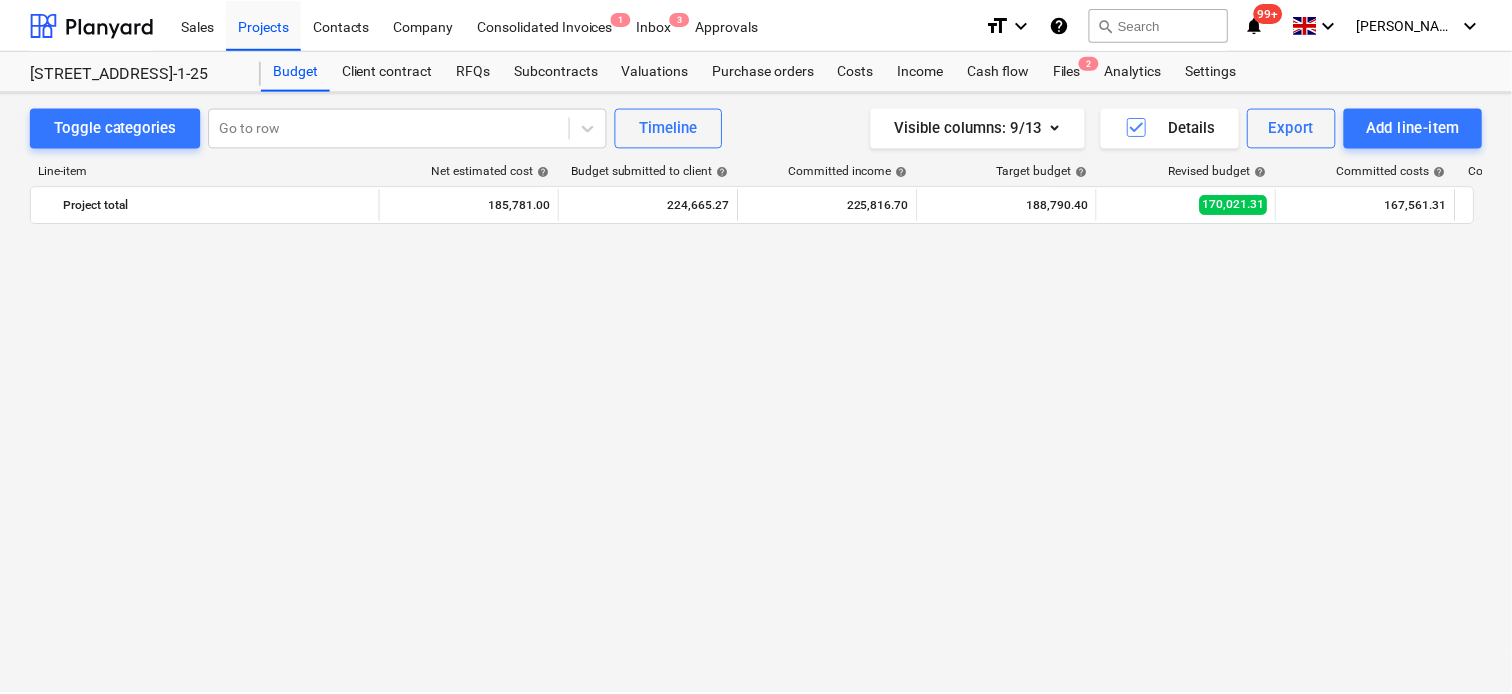 scroll, scrollTop: 100, scrollLeft: 0, axis: vertical 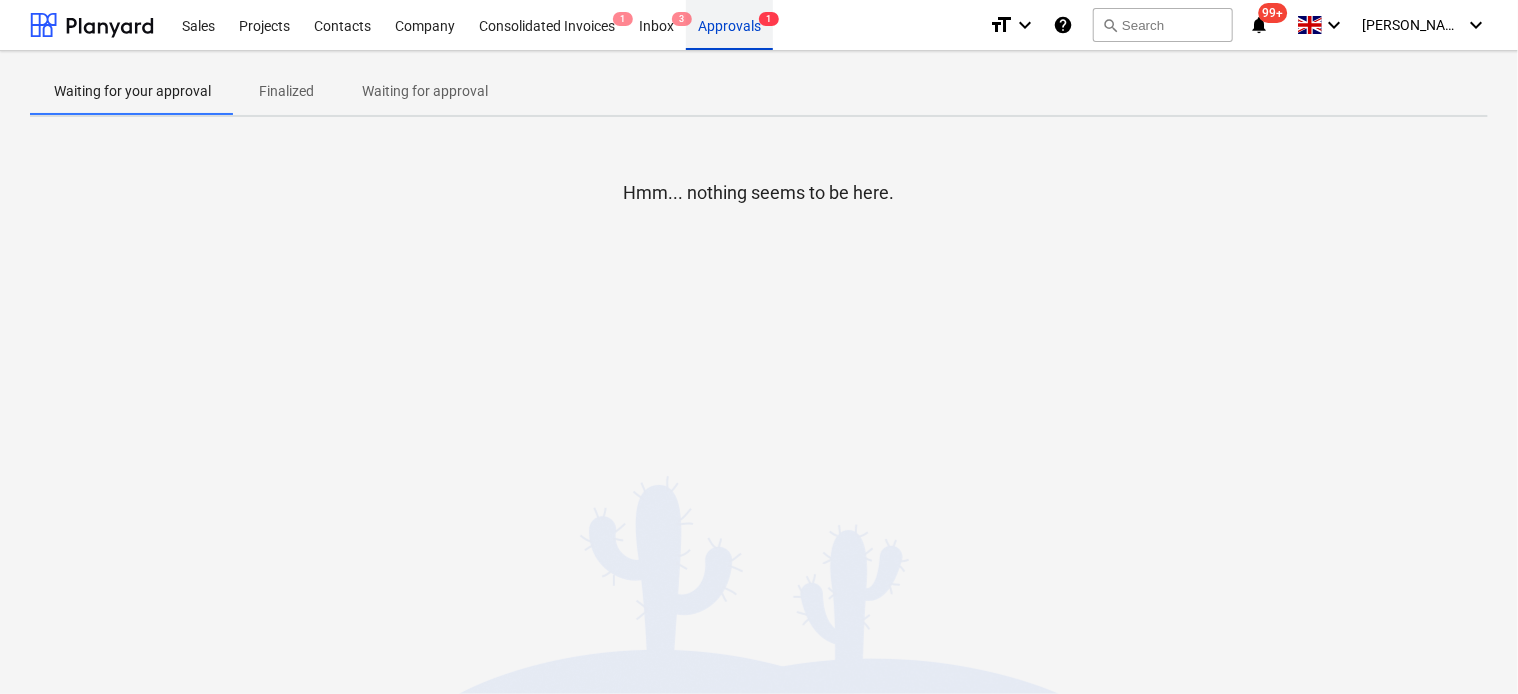 click on "Approvals 1" at bounding box center [729, 24] 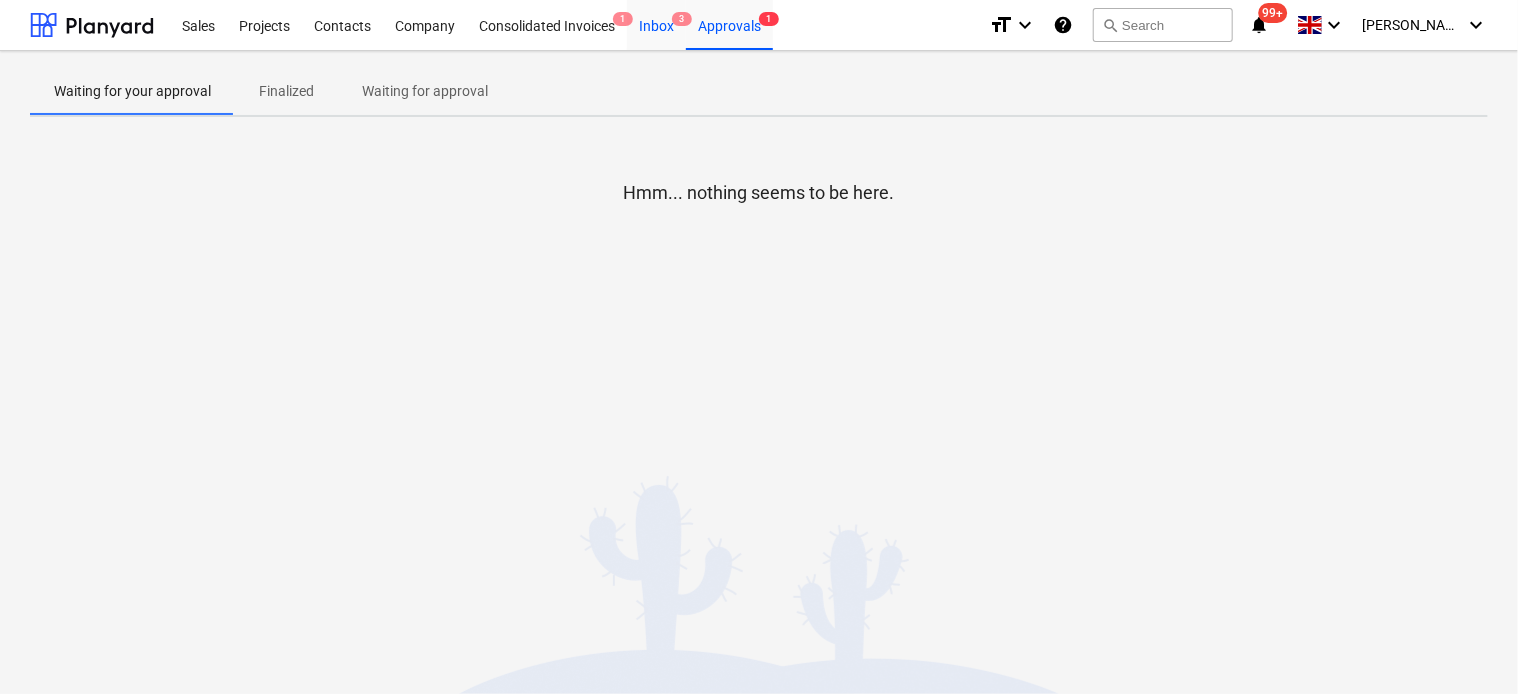 click on "Inbox 3" at bounding box center (656, 24) 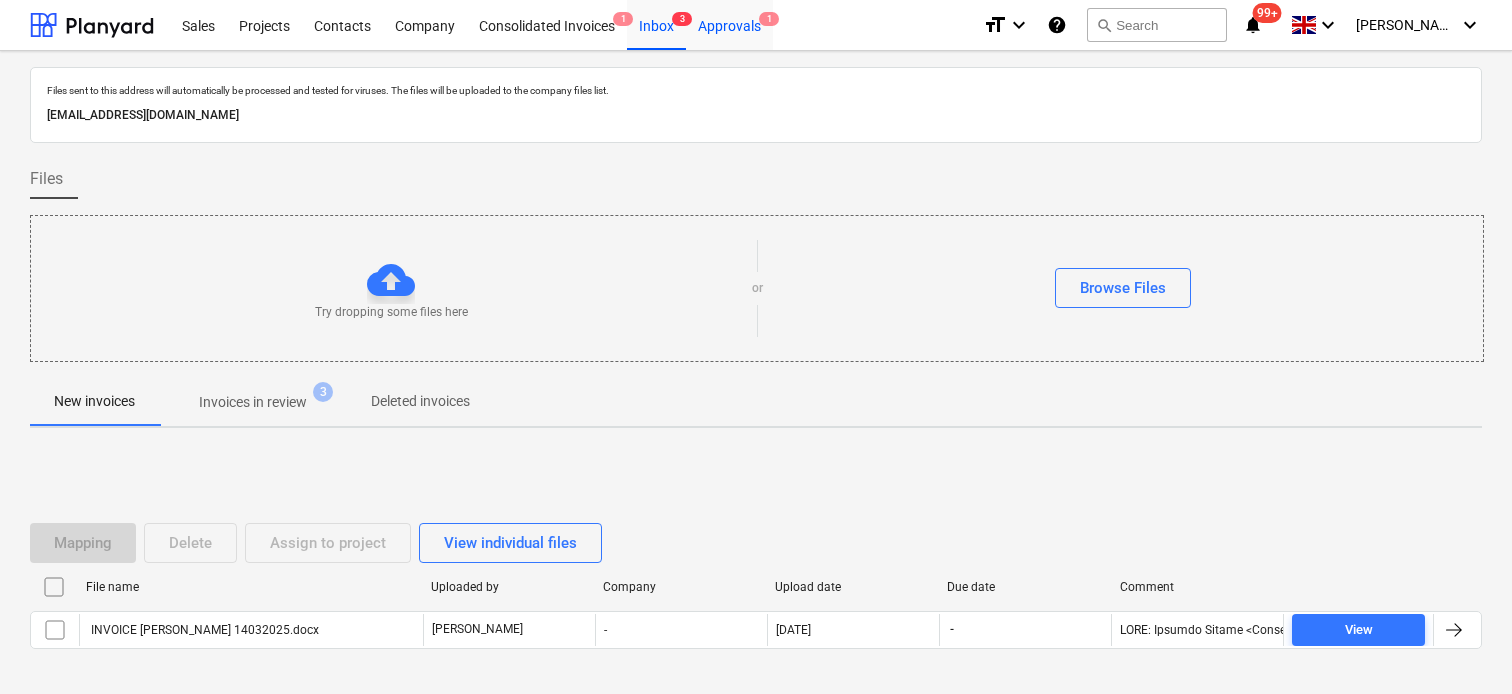 click on "Approvals 1" at bounding box center [729, 24] 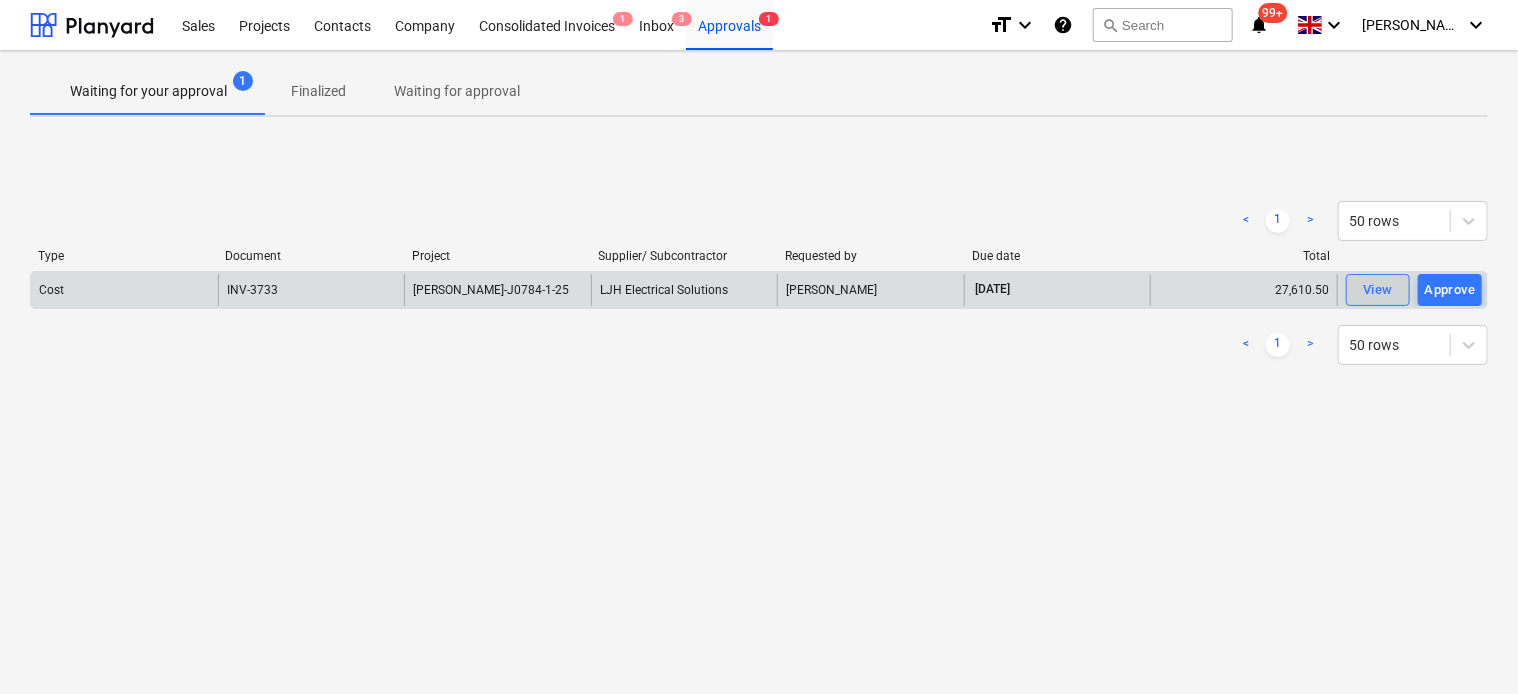 click on "View" at bounding box center (1378, 290) 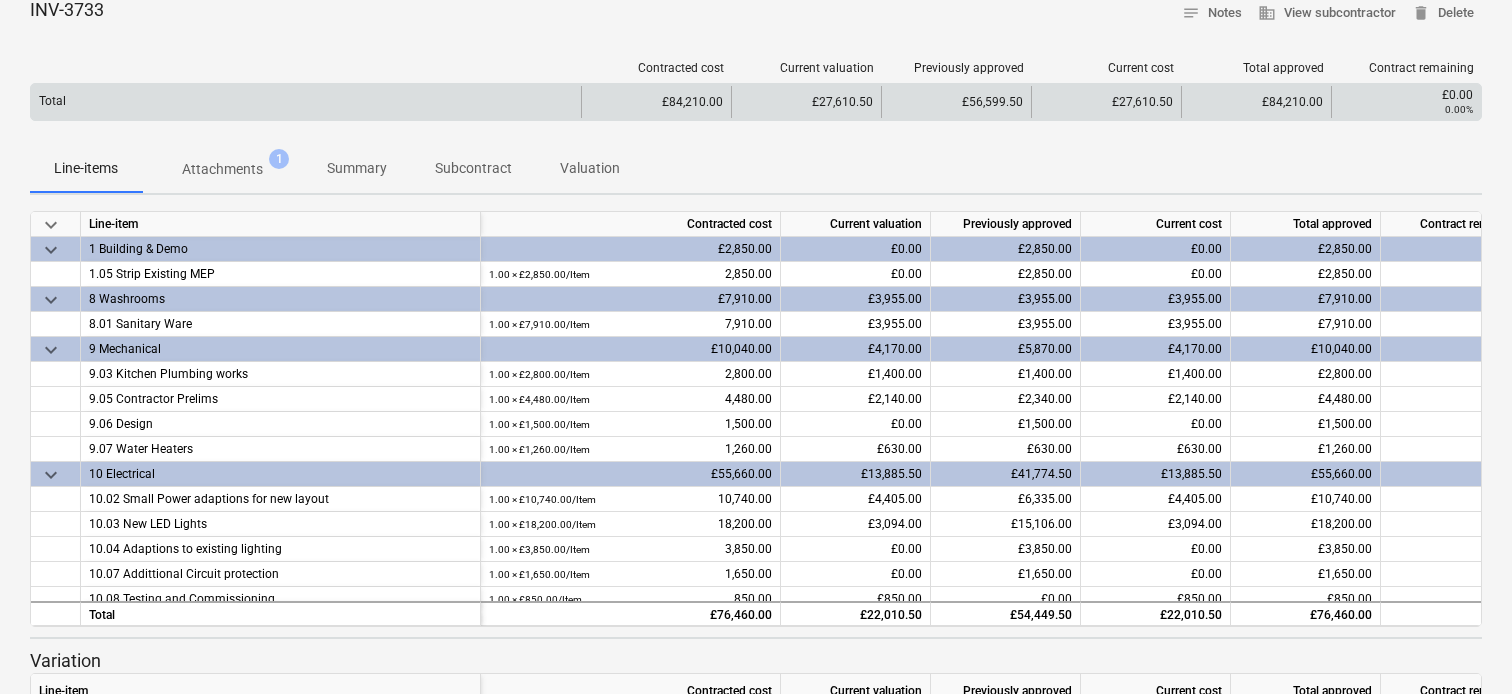 scroll, scrollTop: 300, scrollLeft: 0, axis: vertical 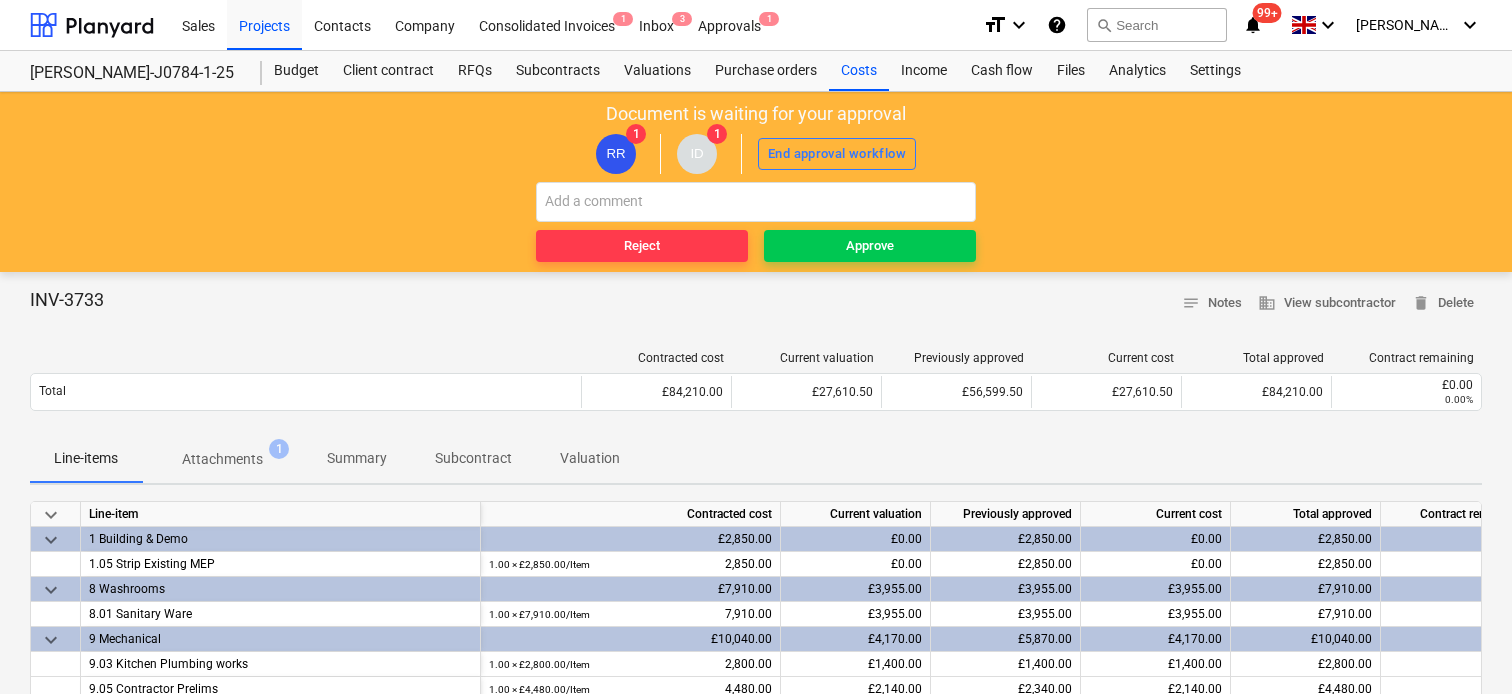 click on "Attachments" at bounding box center [222, 459] 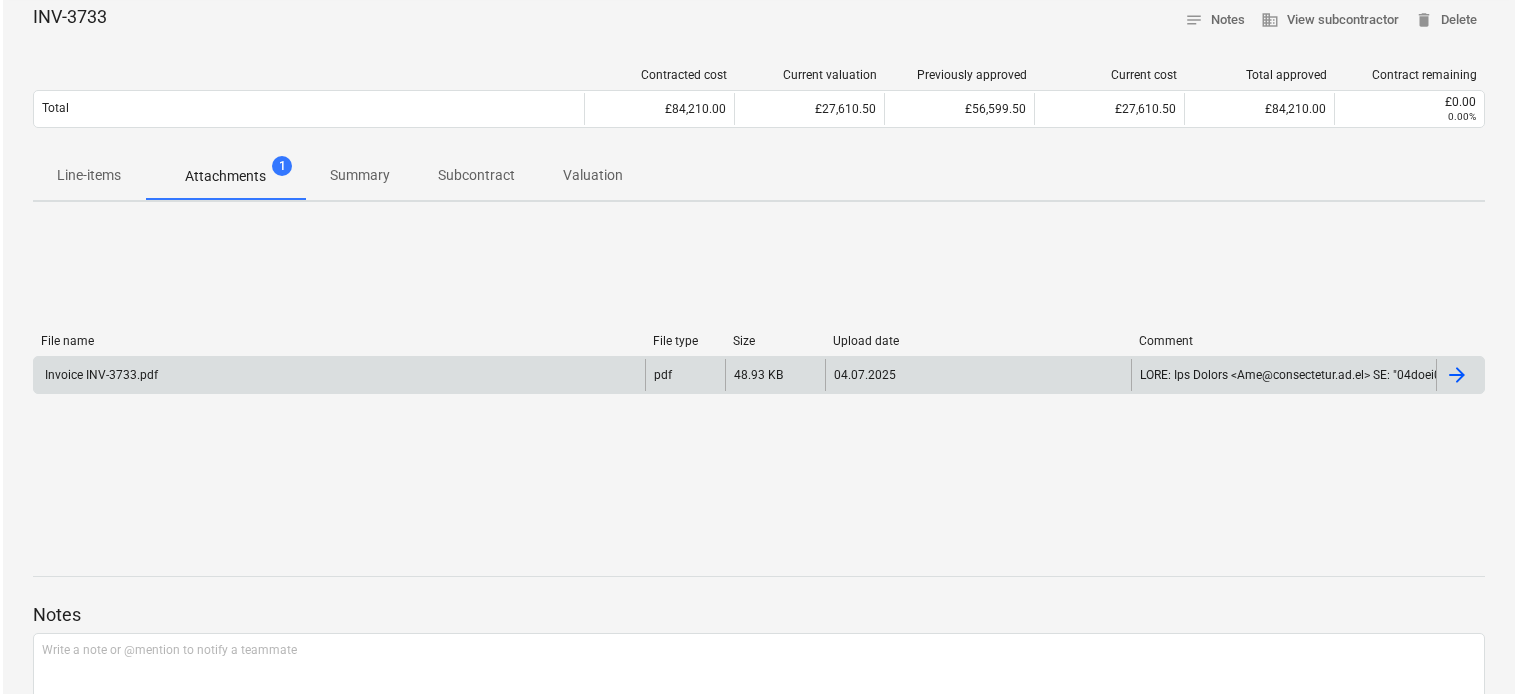 scroll, scrollTop: 300, scrollLeft: 0, axis: vertical 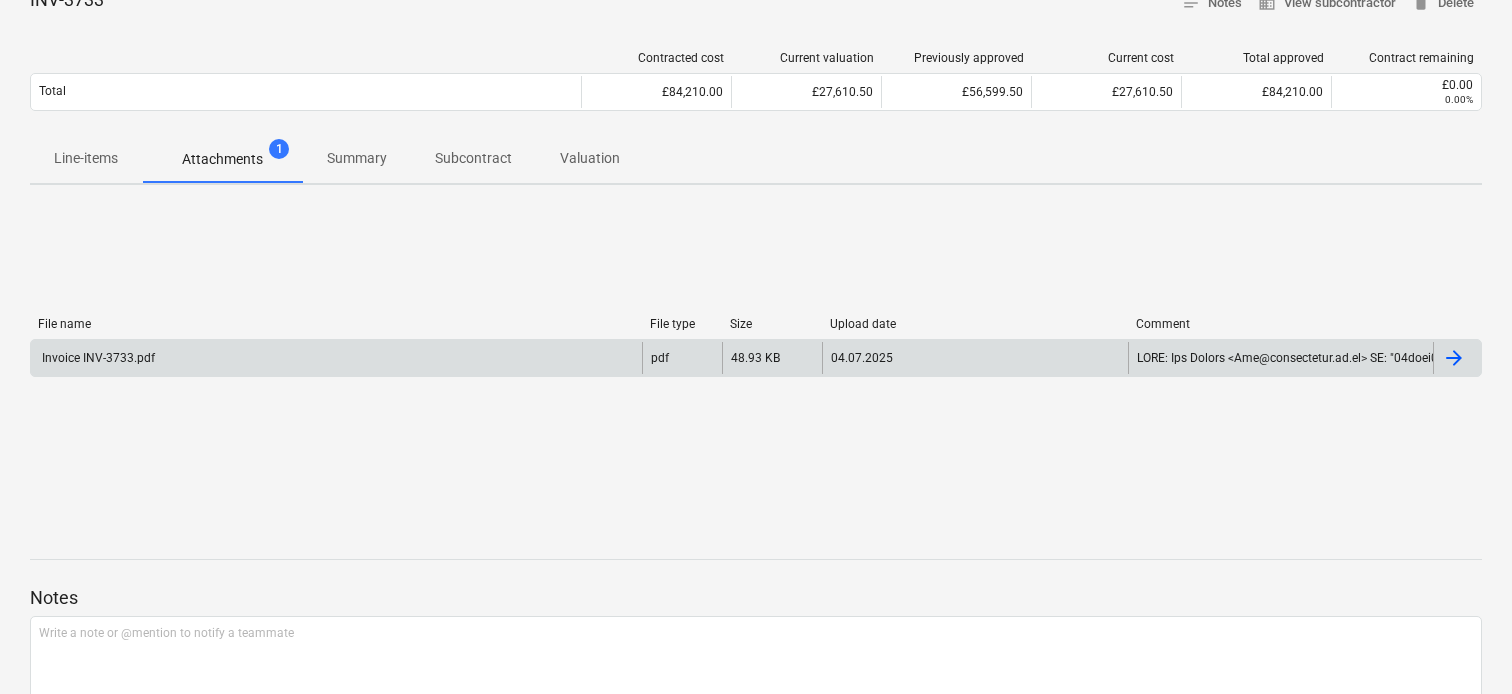 click on "Invoice INV-3733.pdf" at bounding box center (336, 358) 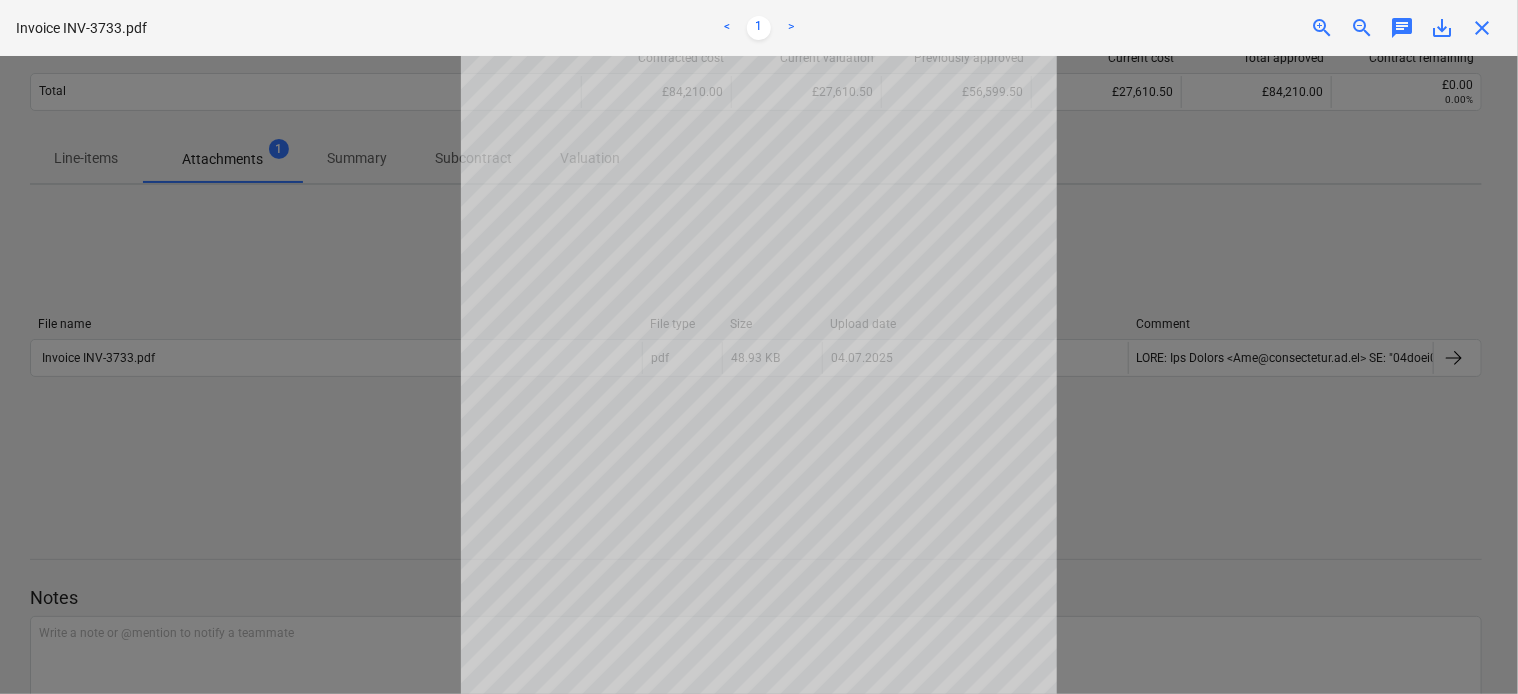 click at bounding box center [759, 375] 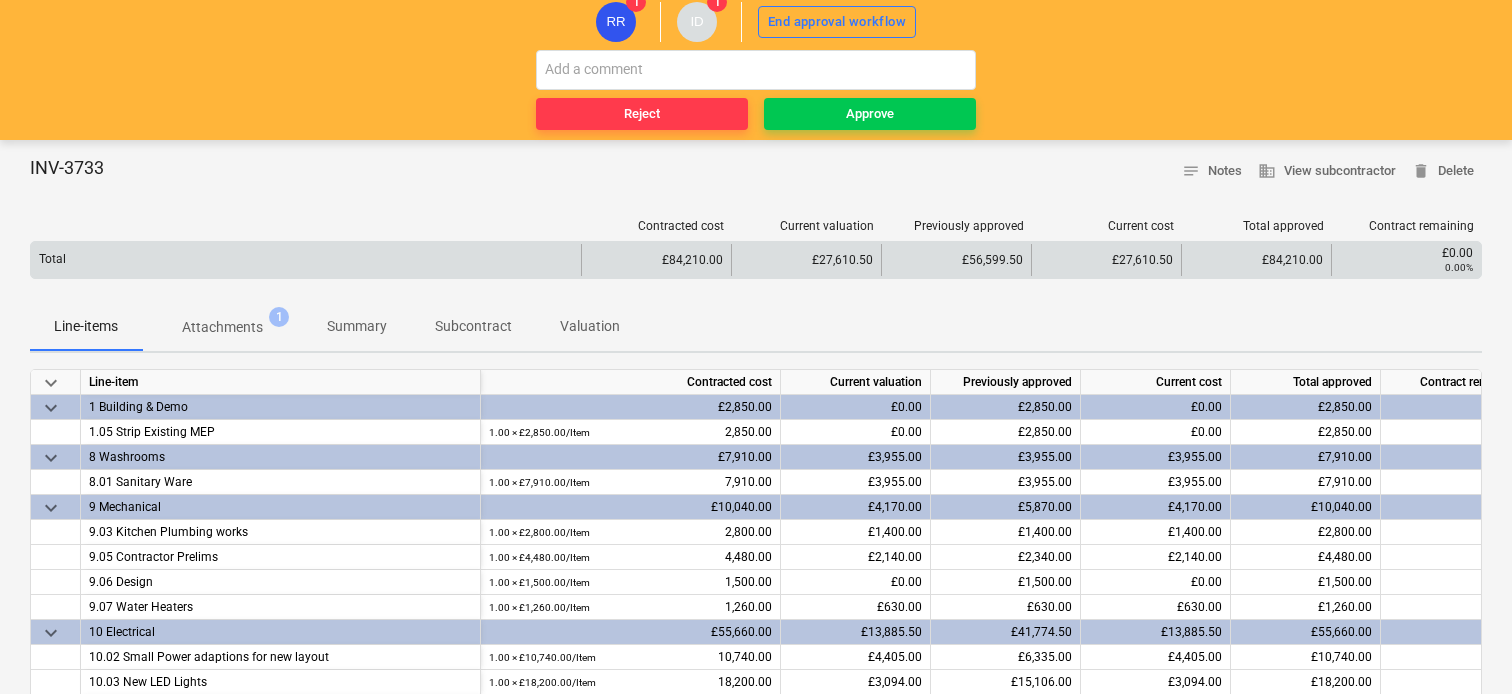scroll, scrollTop: 100, scrollLeft: 0, axis: vertical 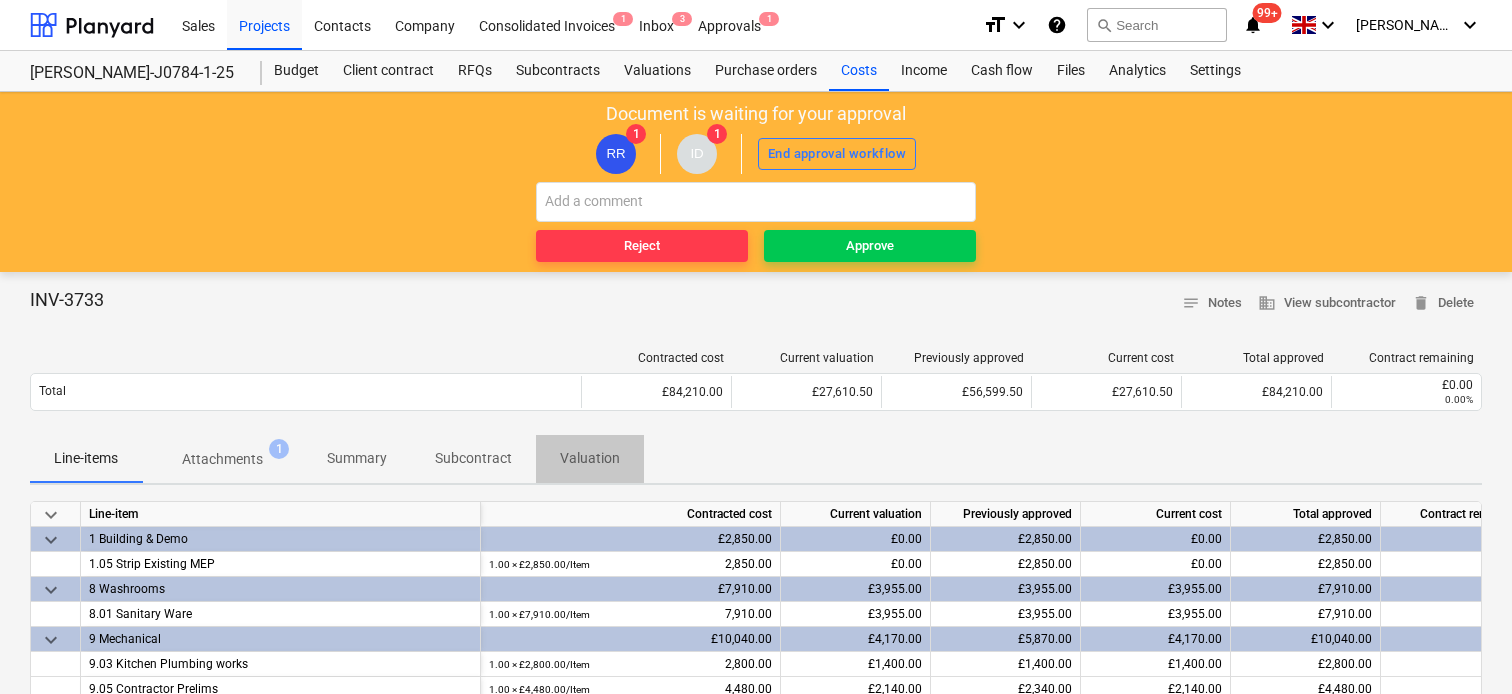 click on "Valuation" at bounding box center [590, 459] 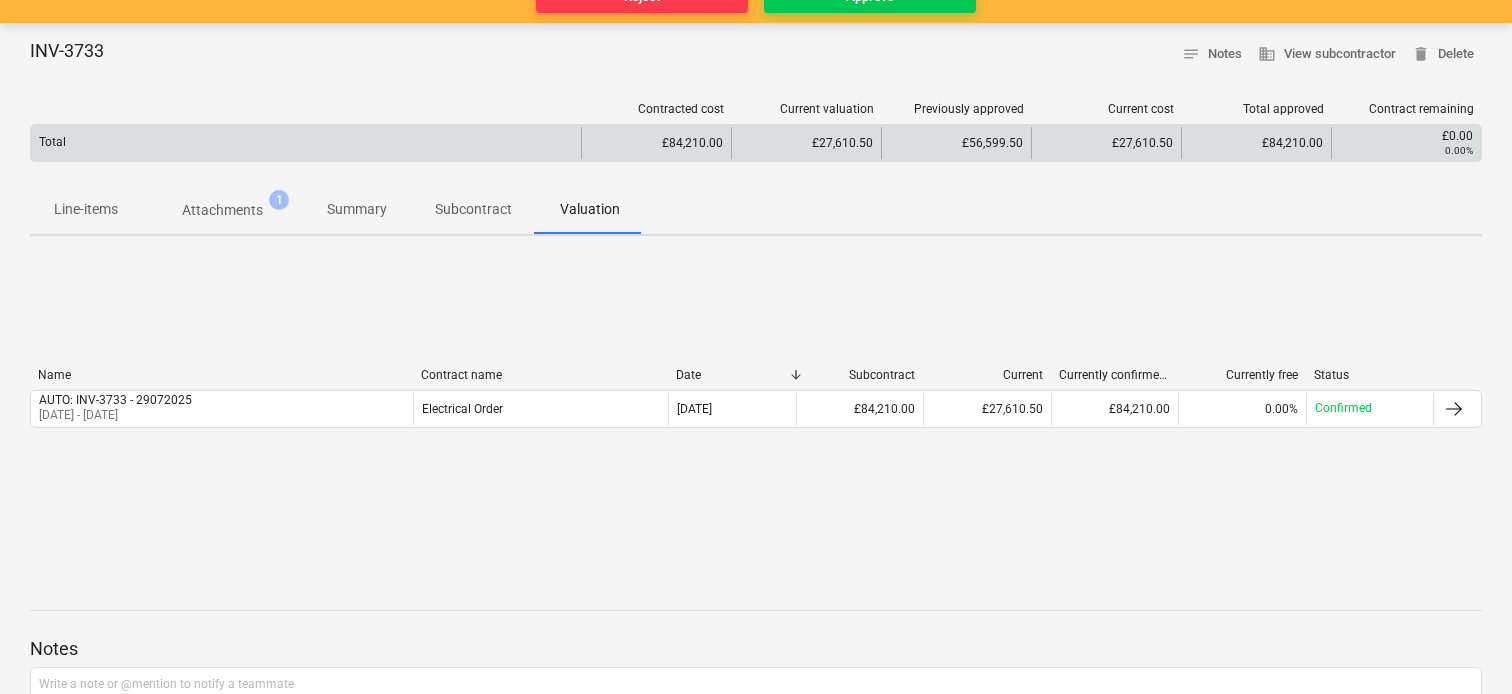 scroll, scrollTop: 300, scrollLeft: 0, axis: vertical 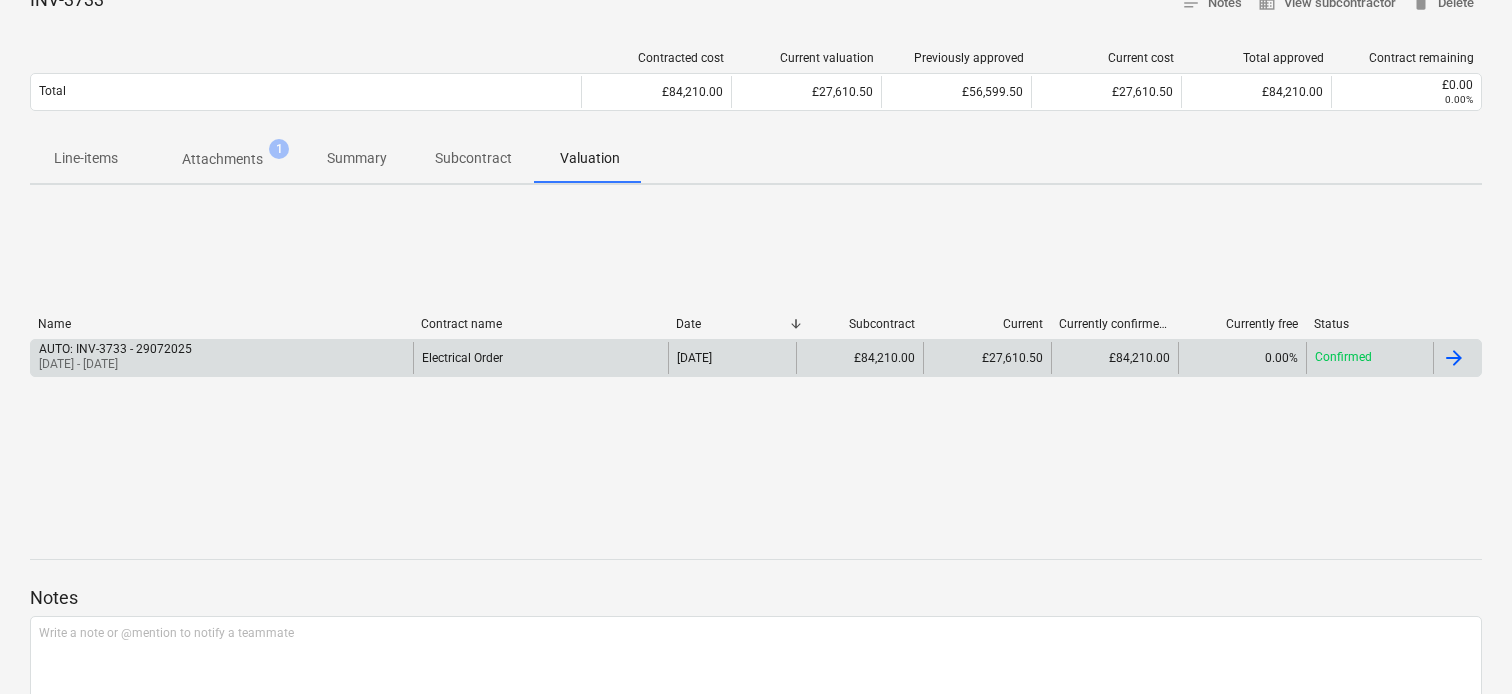 click on "AUTO: INV-3733 - 29072025 [DATE] - [DATE]" at bounding box center [222, 358] 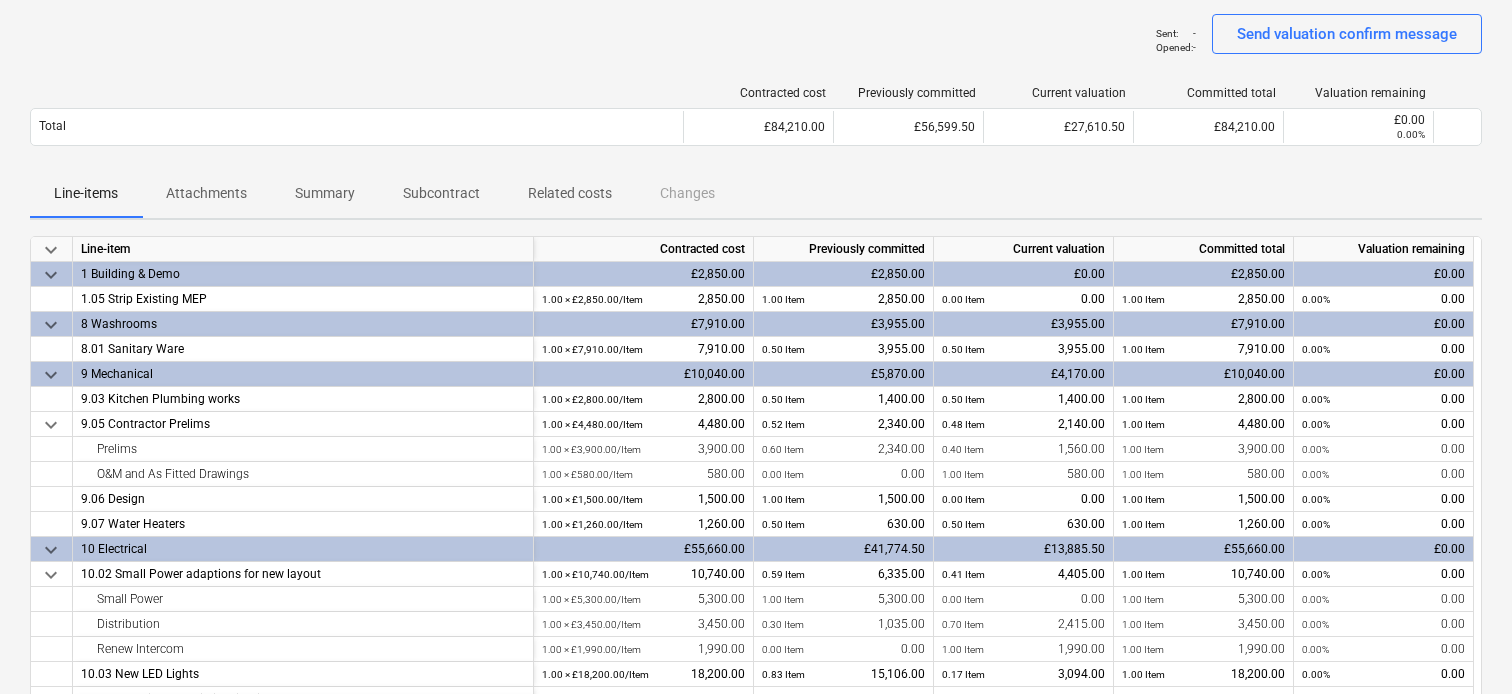 scroll, scrollTop: 200, scrollLeft: 0, axis: vertical 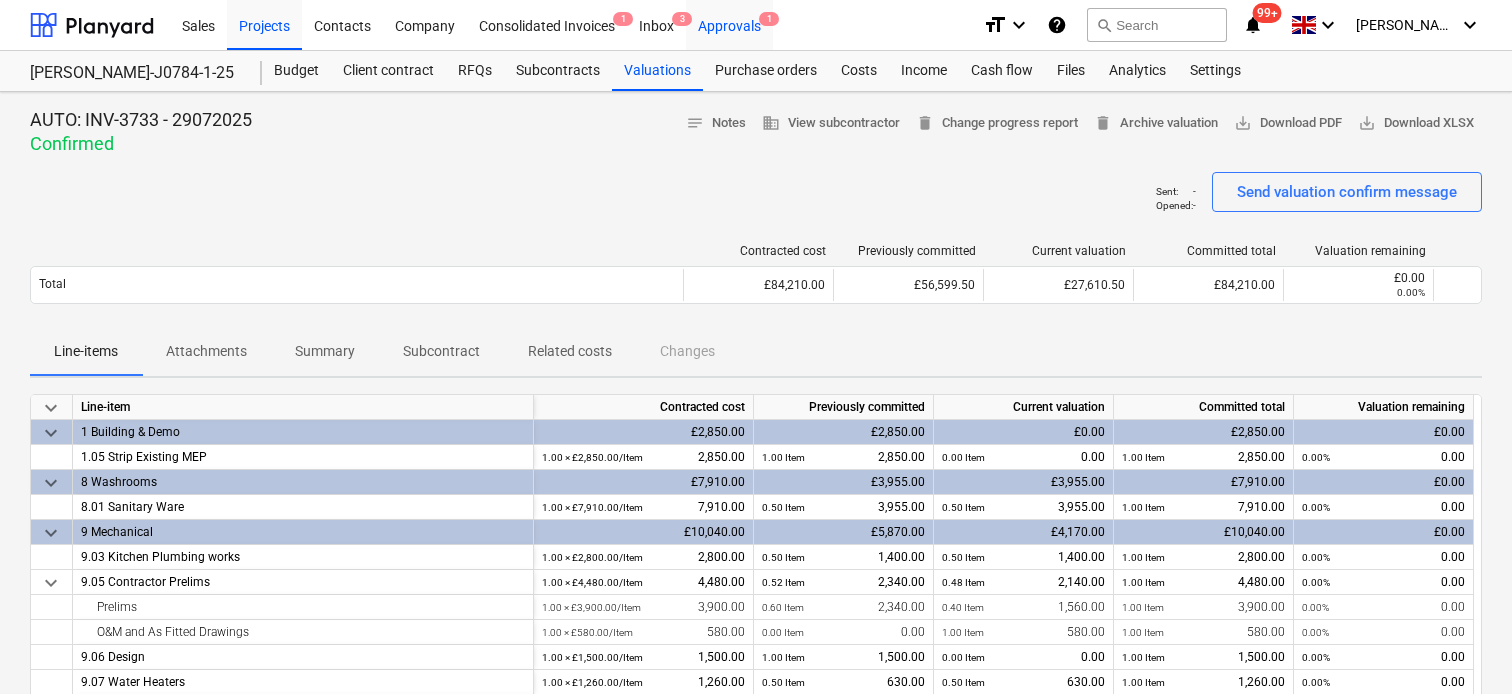 click on "Approvals 1" at bounding box center (729, 24) 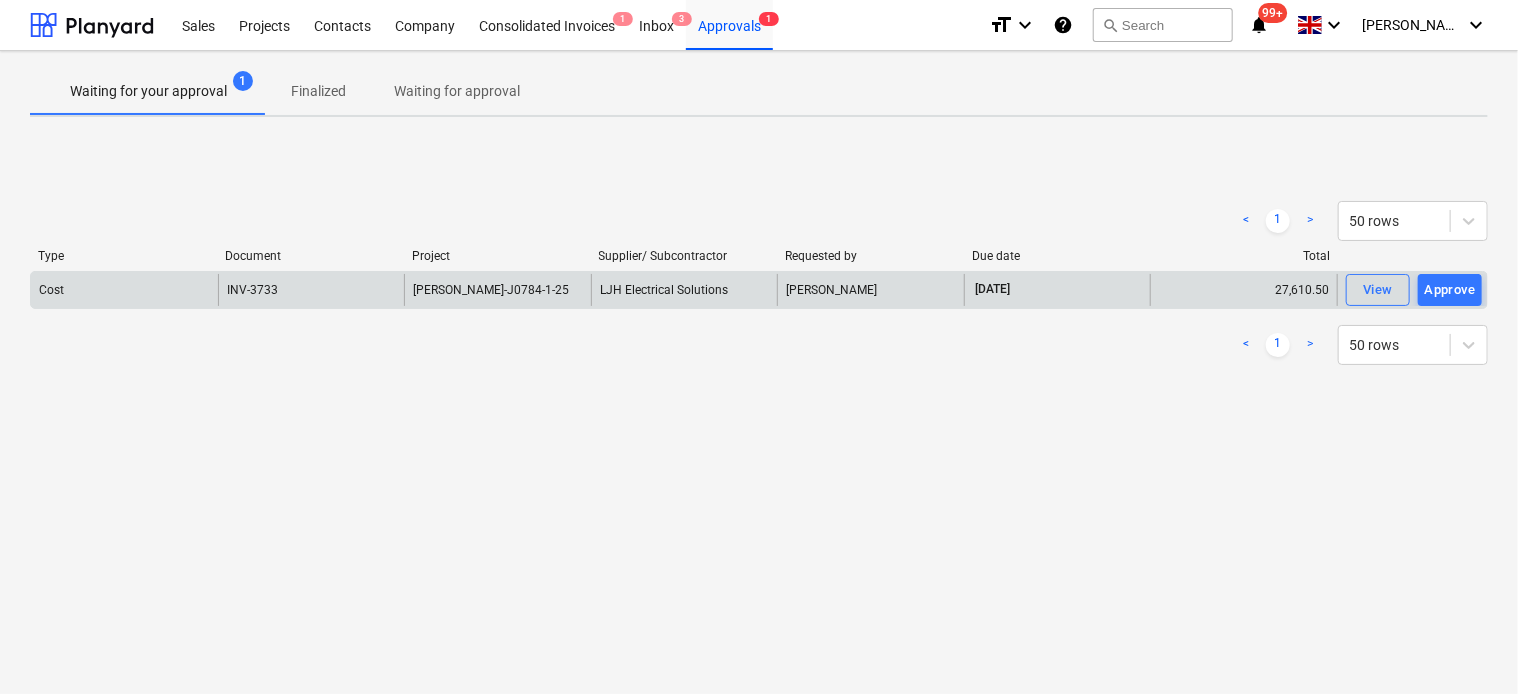 click on "[PERSON_NAME]-J0784-1-25" at bounding box center [491, 290] 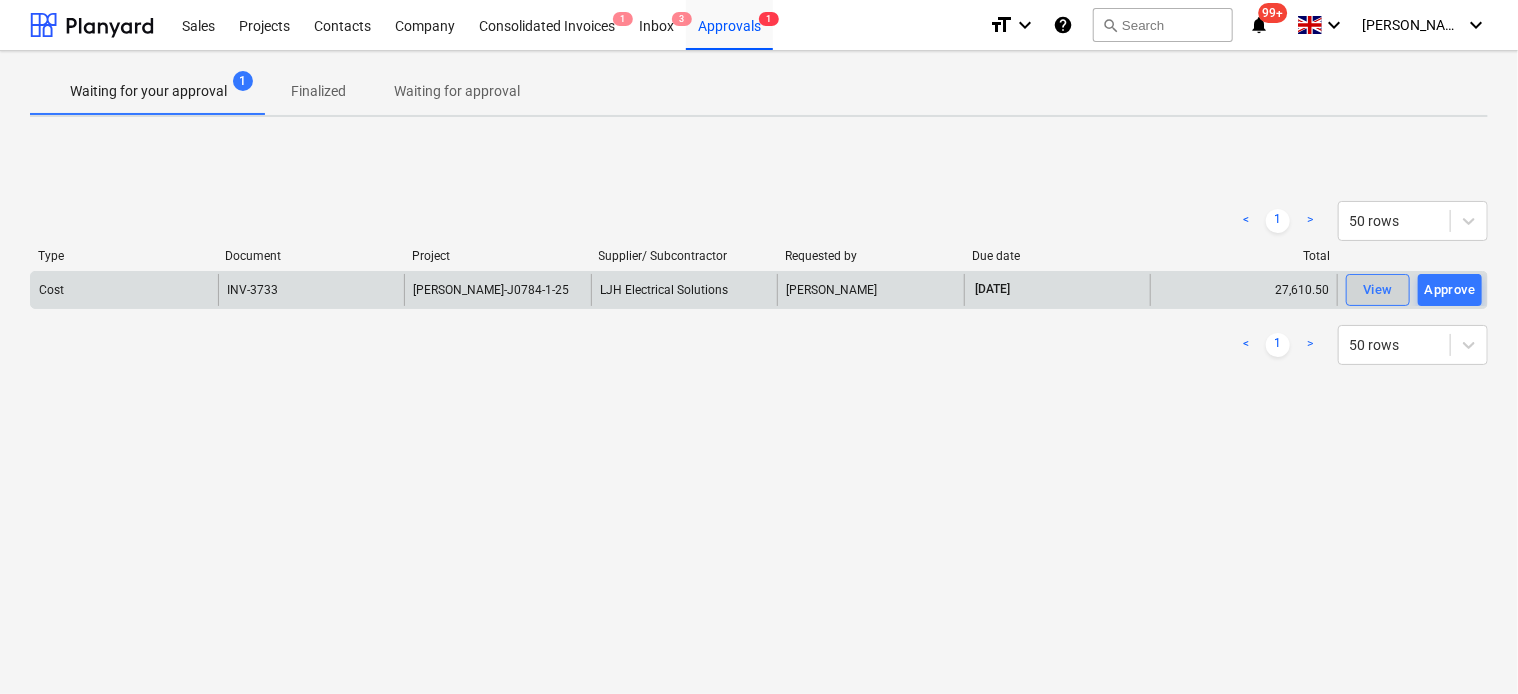 click on "View" at bounding box center (1378, 290) 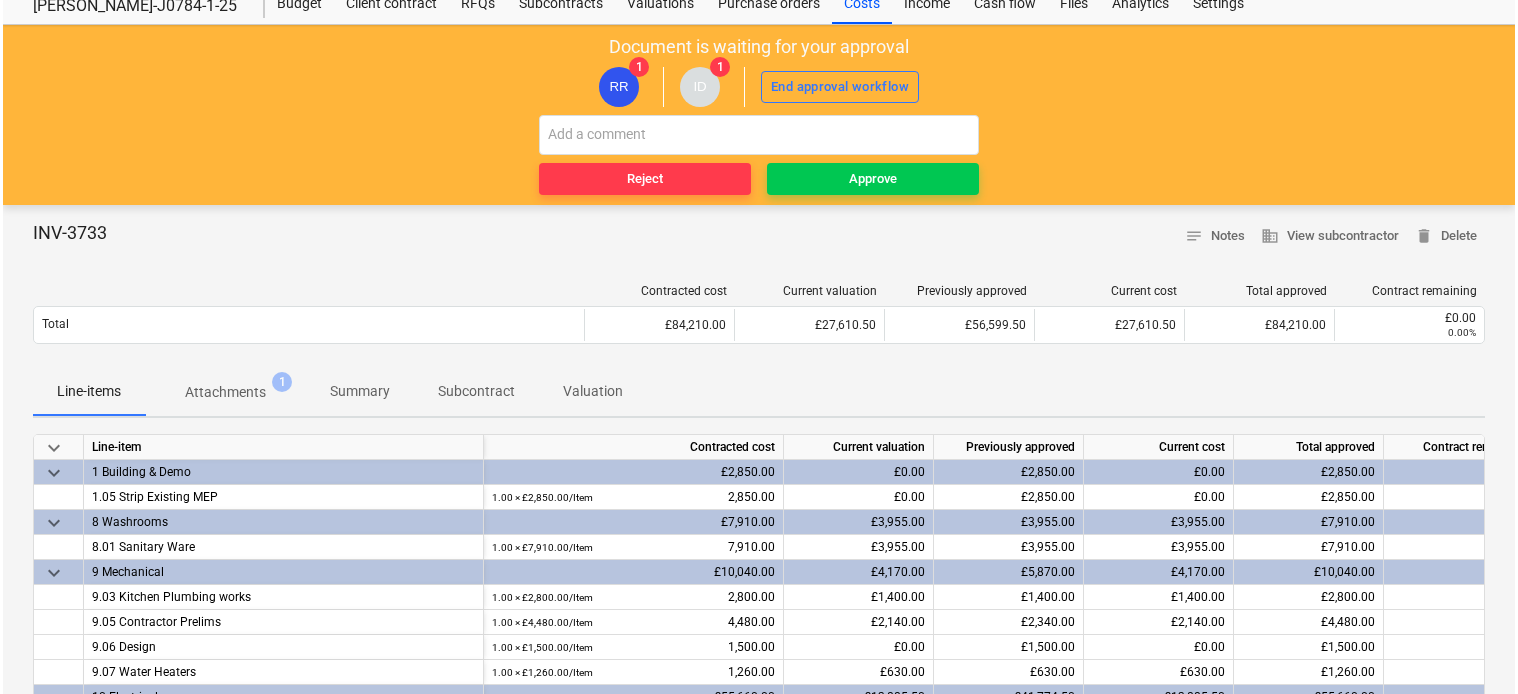 scroll, scrollTop: 100, scrollLeft: 0, axis: vertical 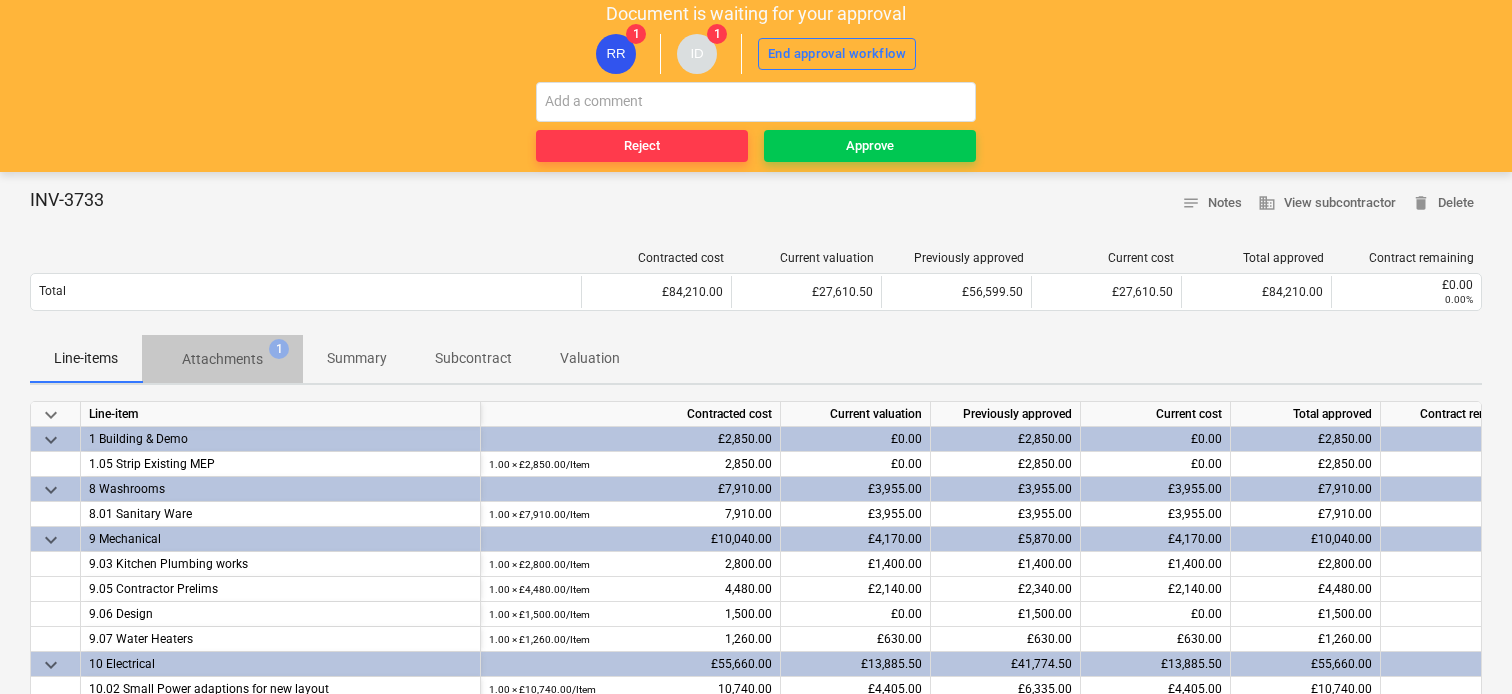click on "Attachments" at bounding box center [222, 359] 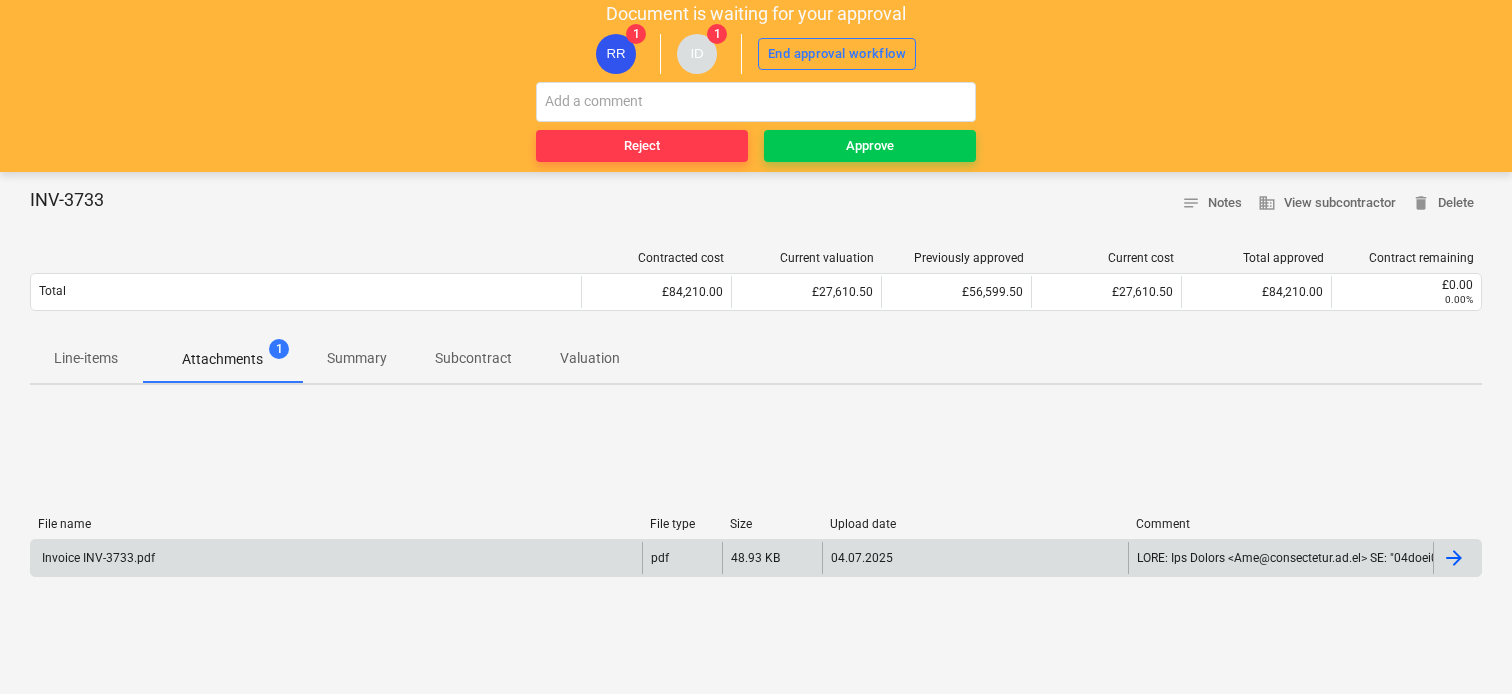 click on "Invoice INV-3733.pdf" at bounding box center (97, 558) 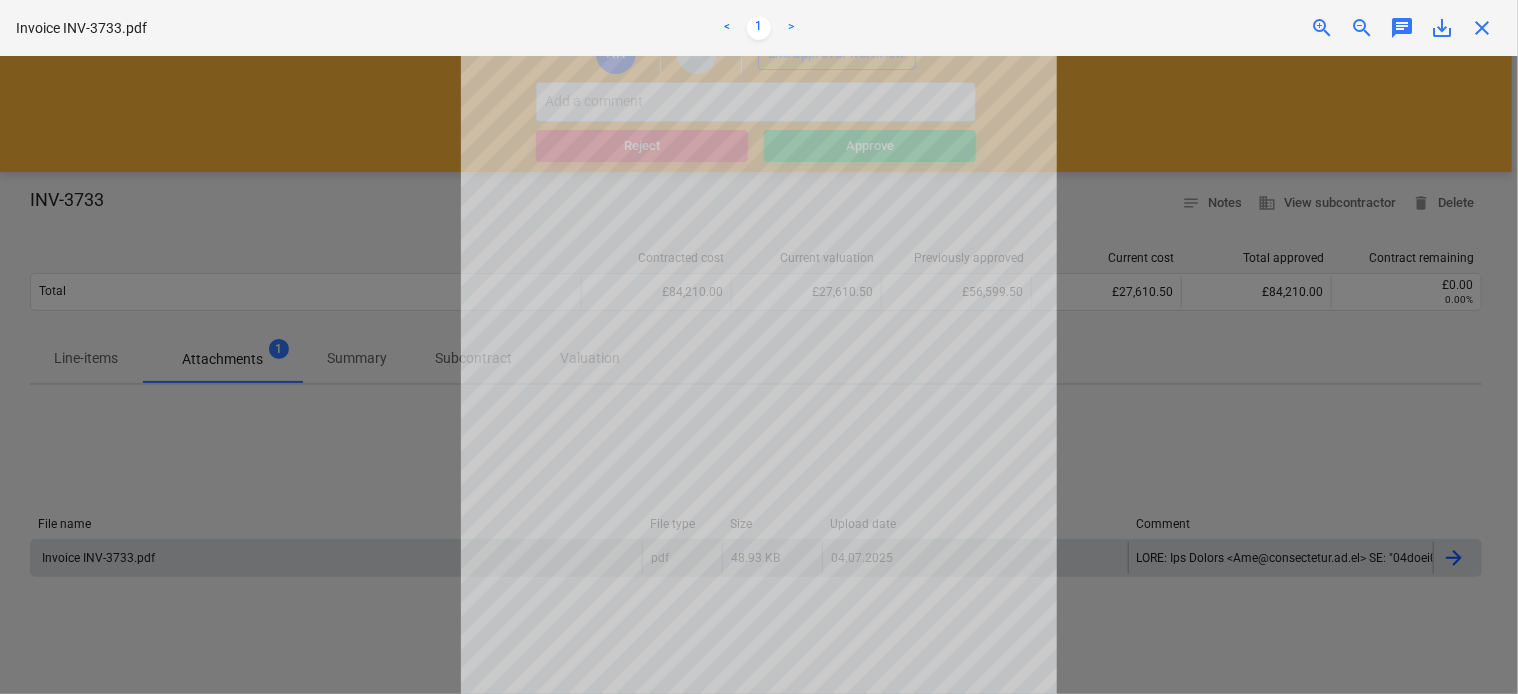 click at bounding box center [759, 375] 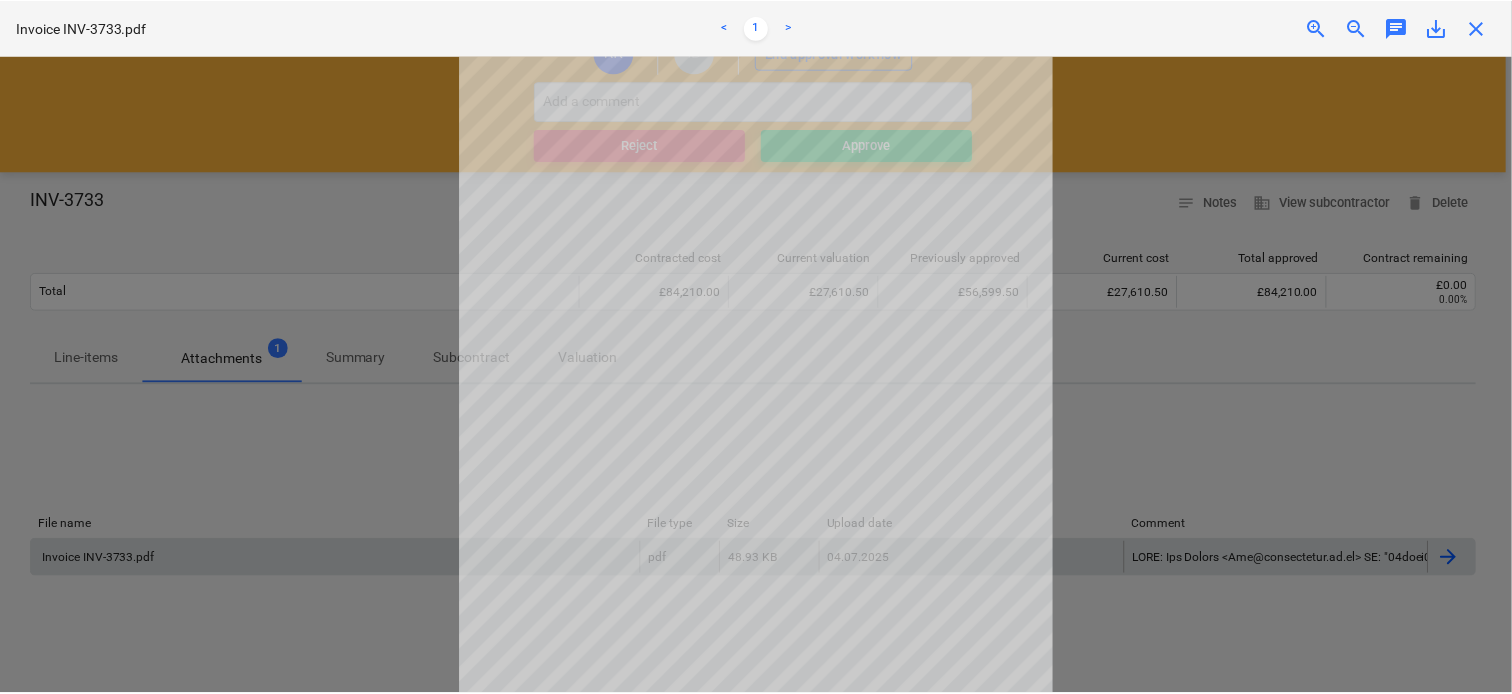 scroll, scrollTop: 0, scrollLeft: 0, axis: both 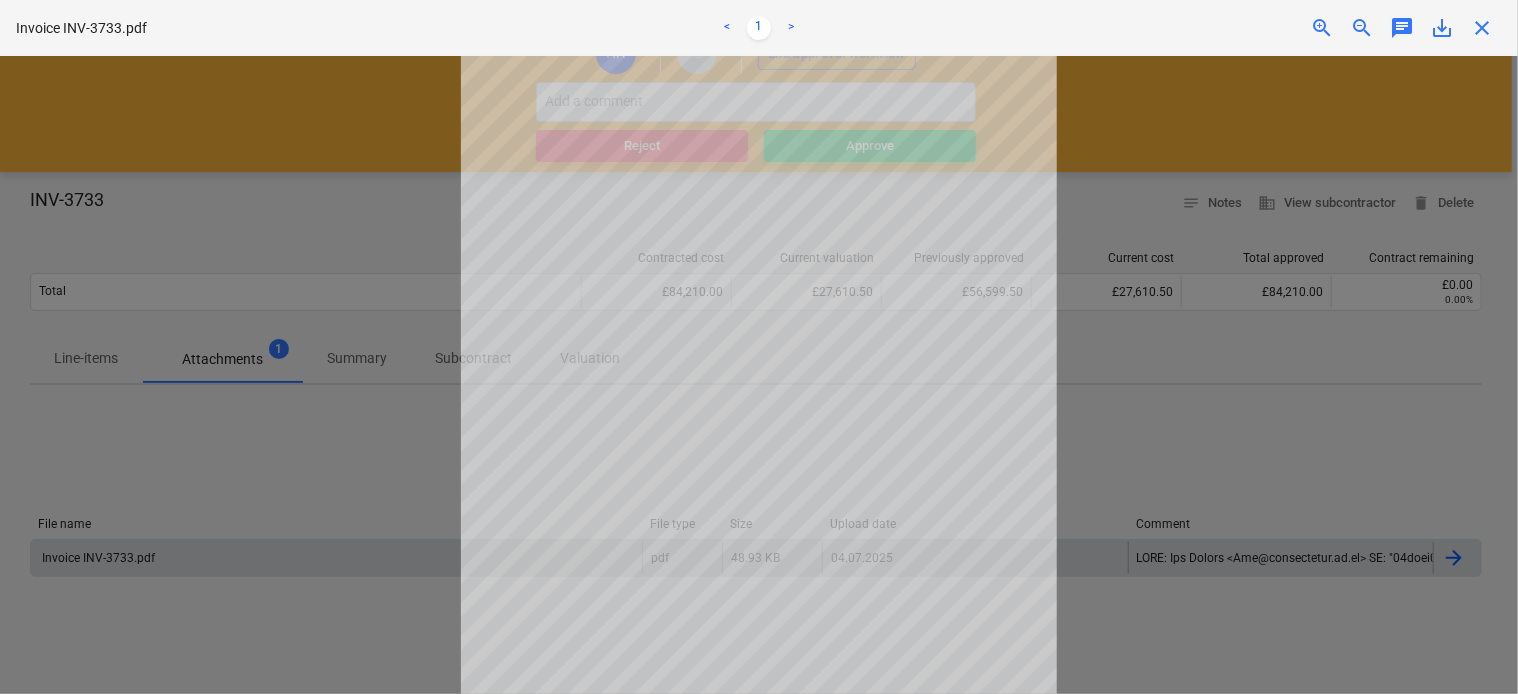 click at bounding box center [759, 375] 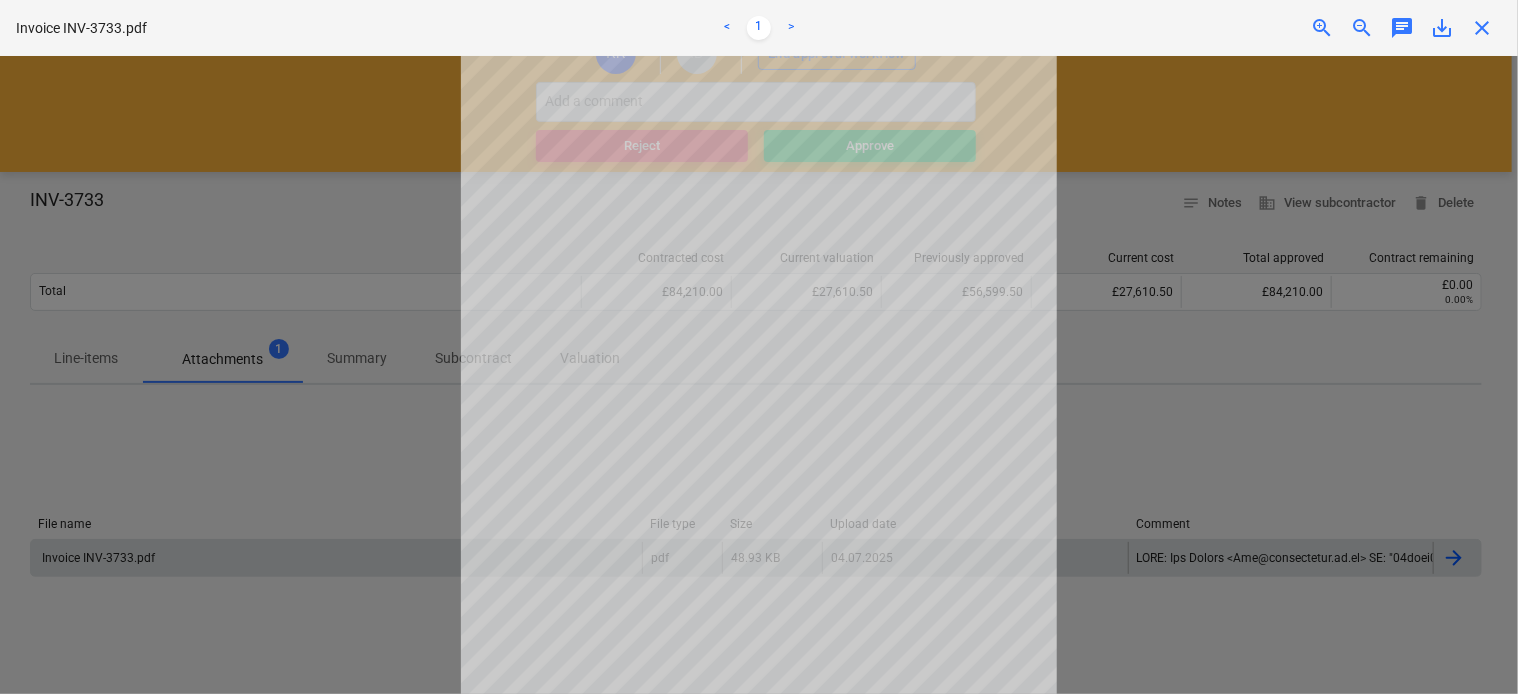 click at bounding box center [759, 375] 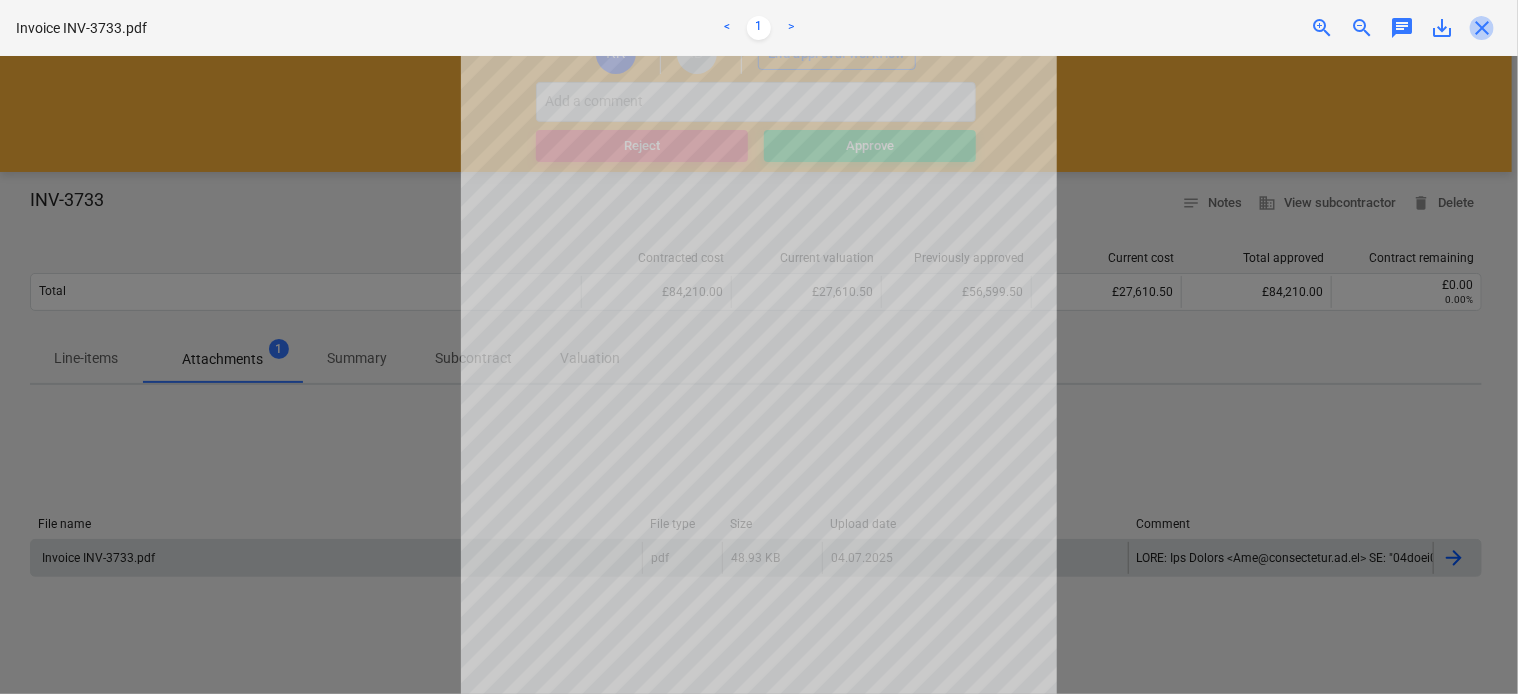 click on "close" at bounding box center [1482, 28] 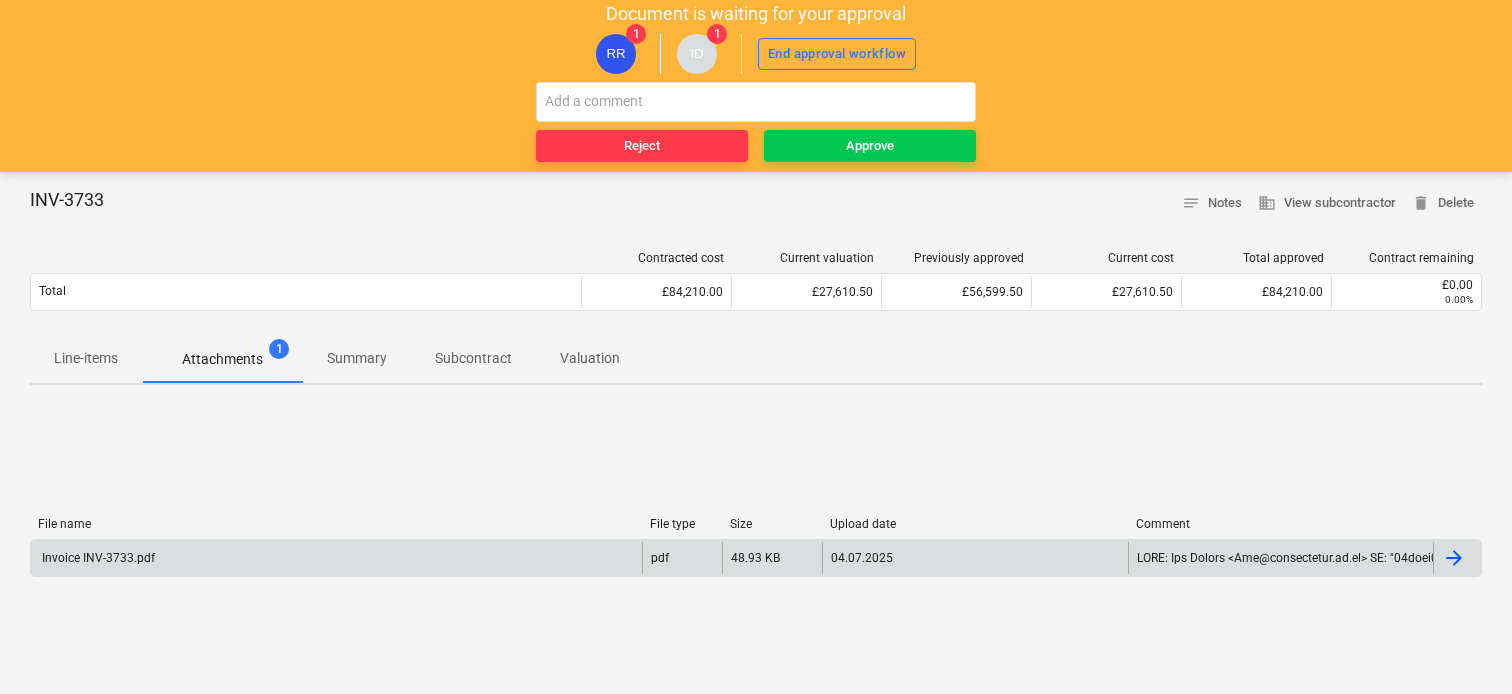 click on "Invoice INV-3733.pdf" at bounding box center [97, 558] 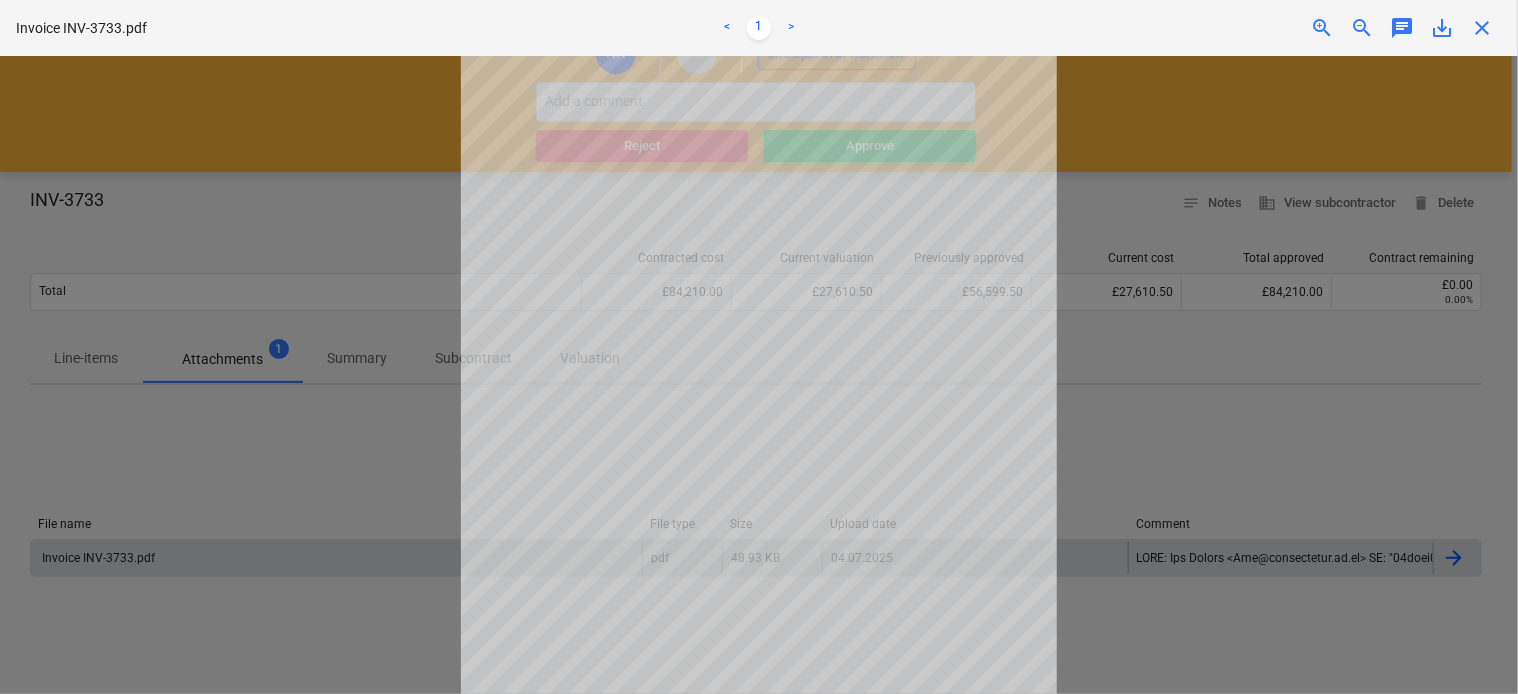 click at bounding box center (759, 375) 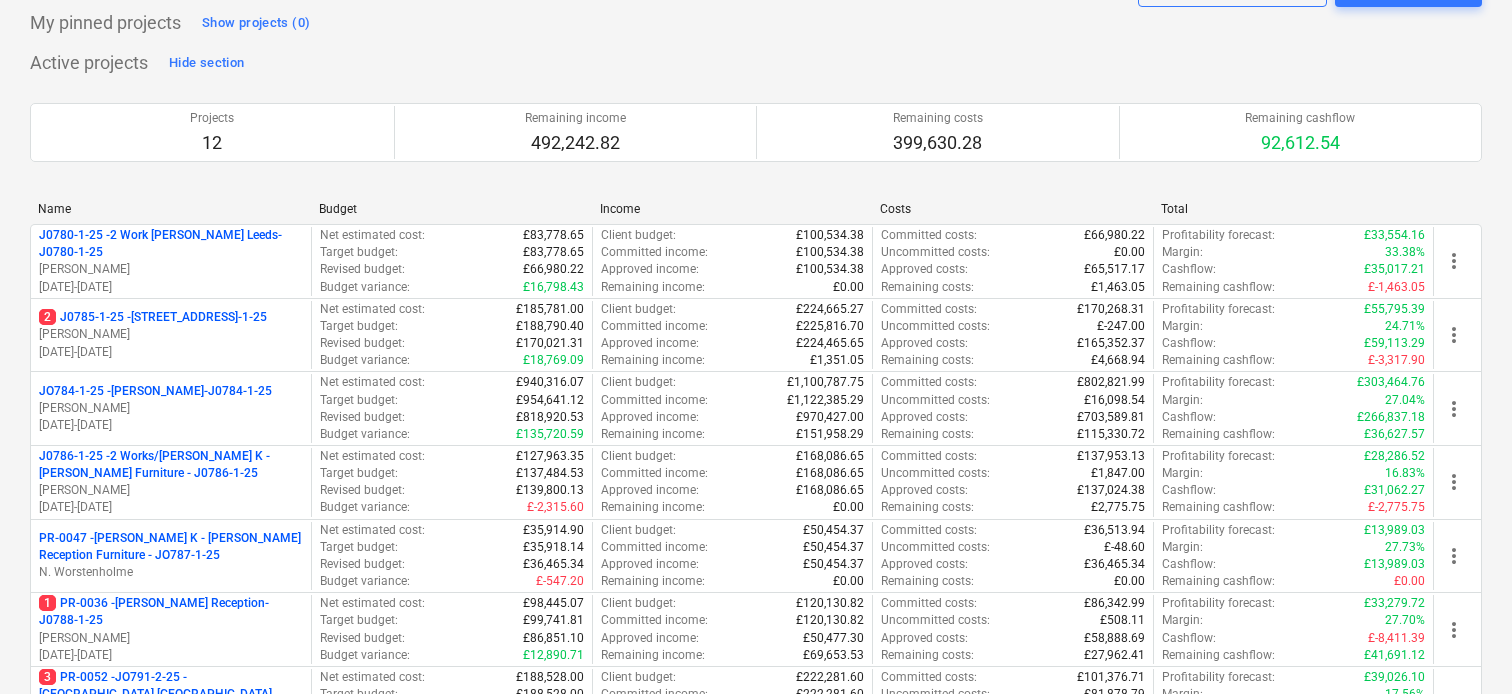 scroll, scrollTop: 59, scrollLeft: 0, axis: vertical 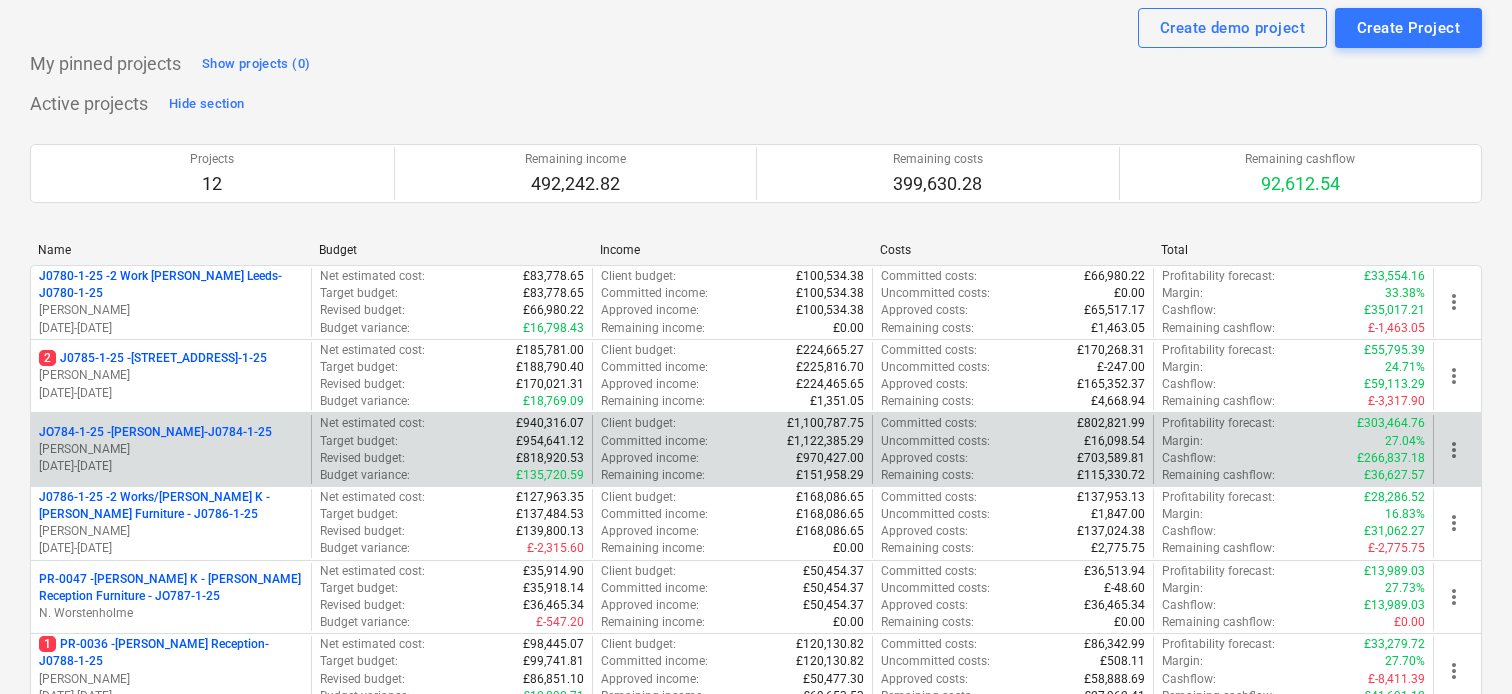 click on "JO784-1-25 -  Wizu York-J0784-1-25" at bounding box center (155, 432) 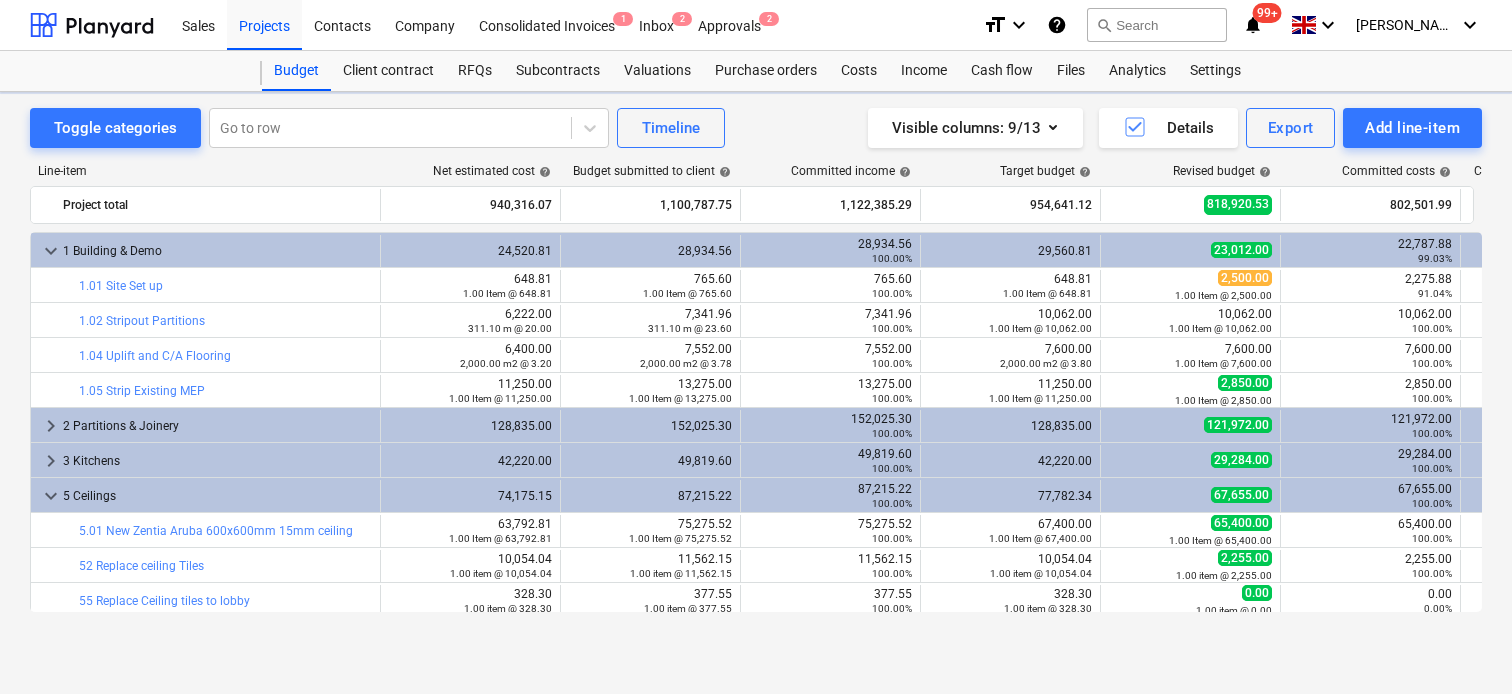 scroll, scrollTop: 0, scrollLeft: 0, axis: both 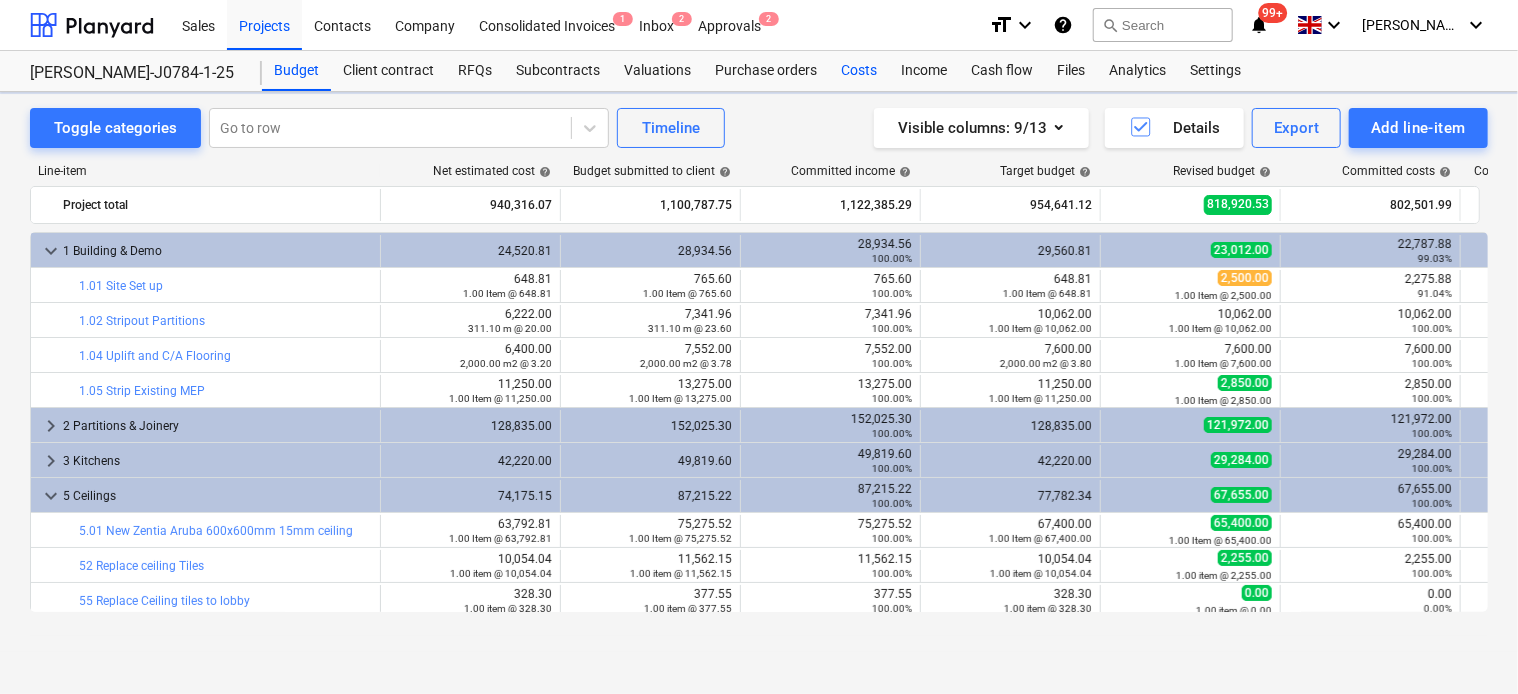 click on "Costs" at bounding box center (859, 71) 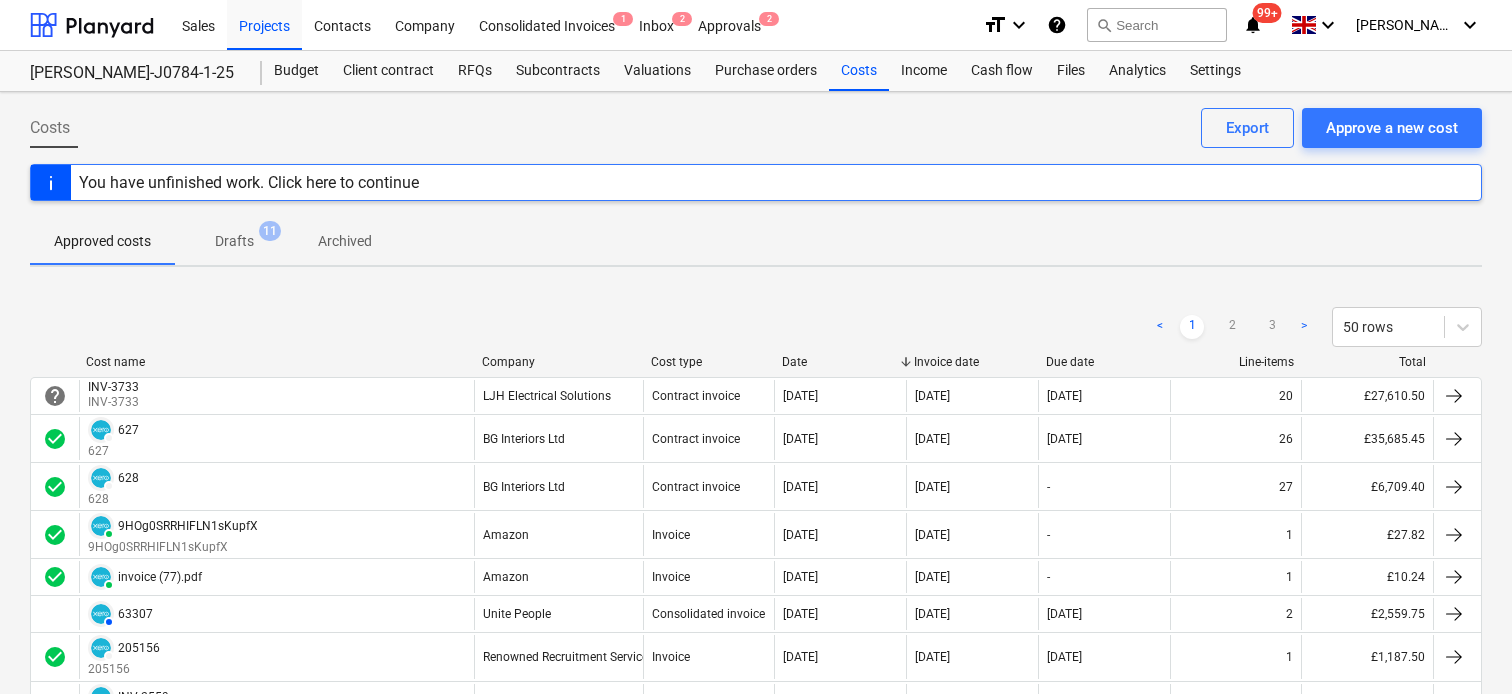 click on "Company" at bounding box center [558, 362] 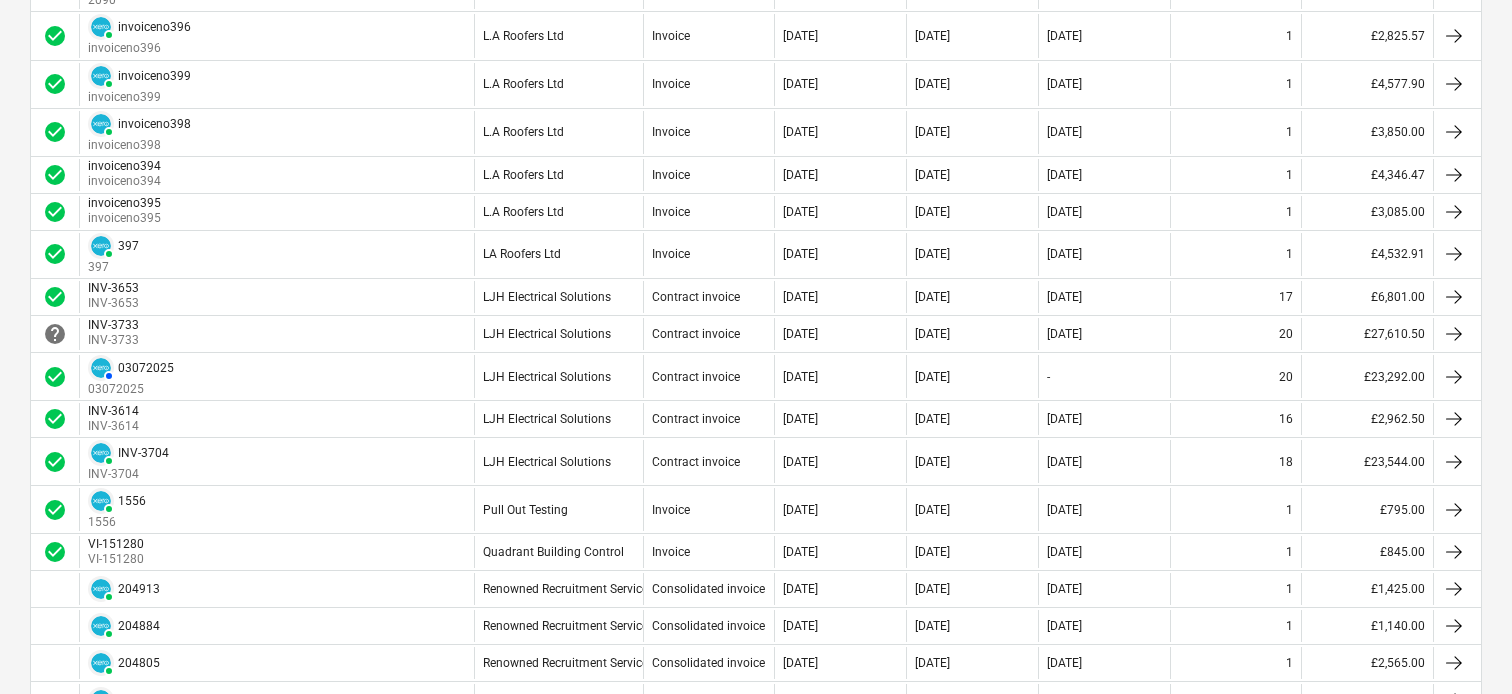 scroll, scrollTop: 1700, scrollLeft: 0, axis: vertical 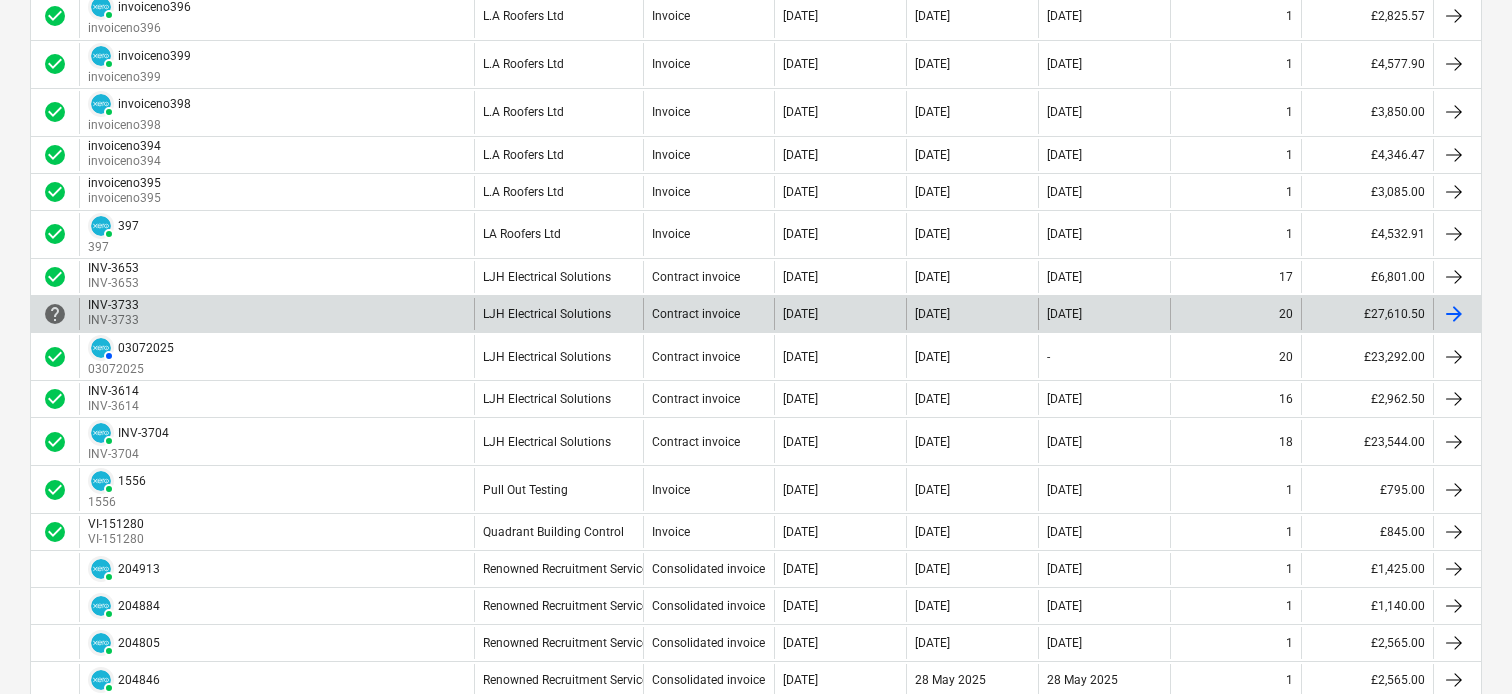 click at bounding box center [1454, 314] 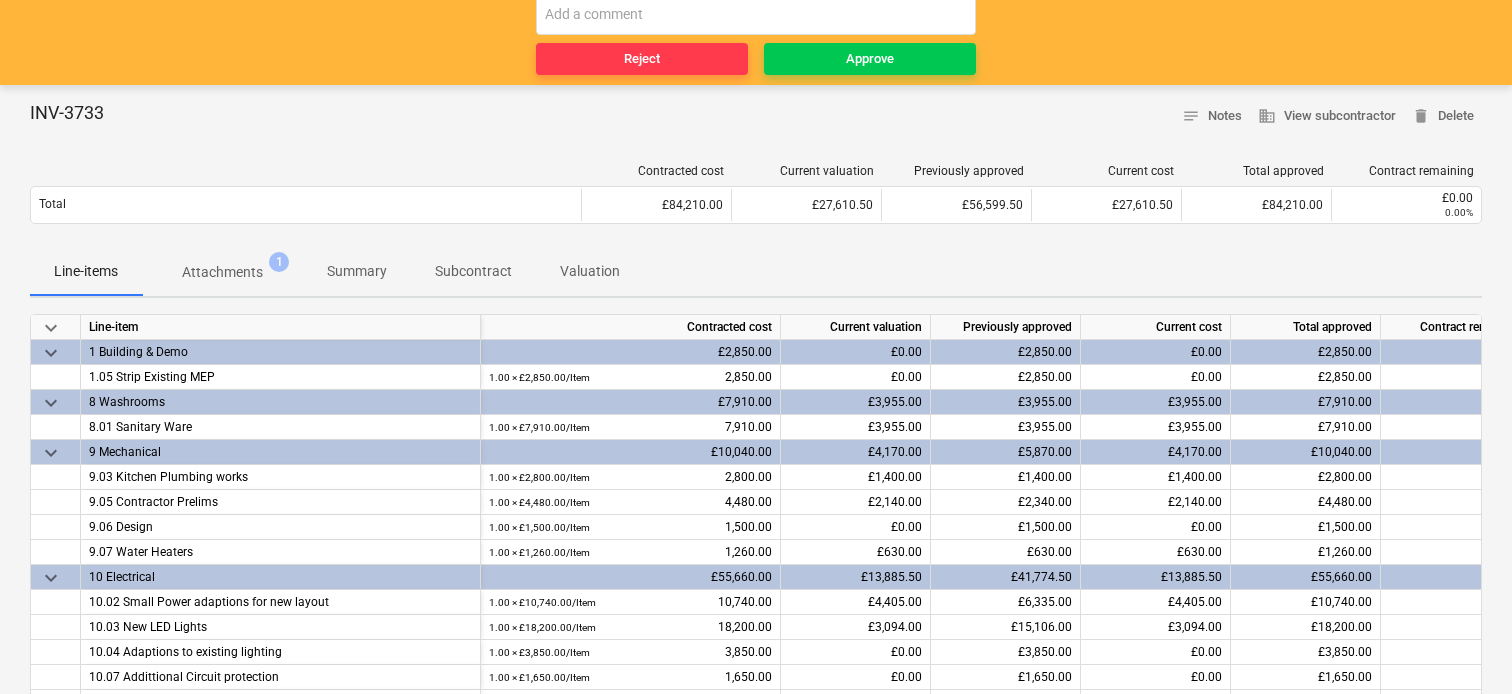 scroll, scrollTop: 200, scrollLeft: 0, axis: vertical 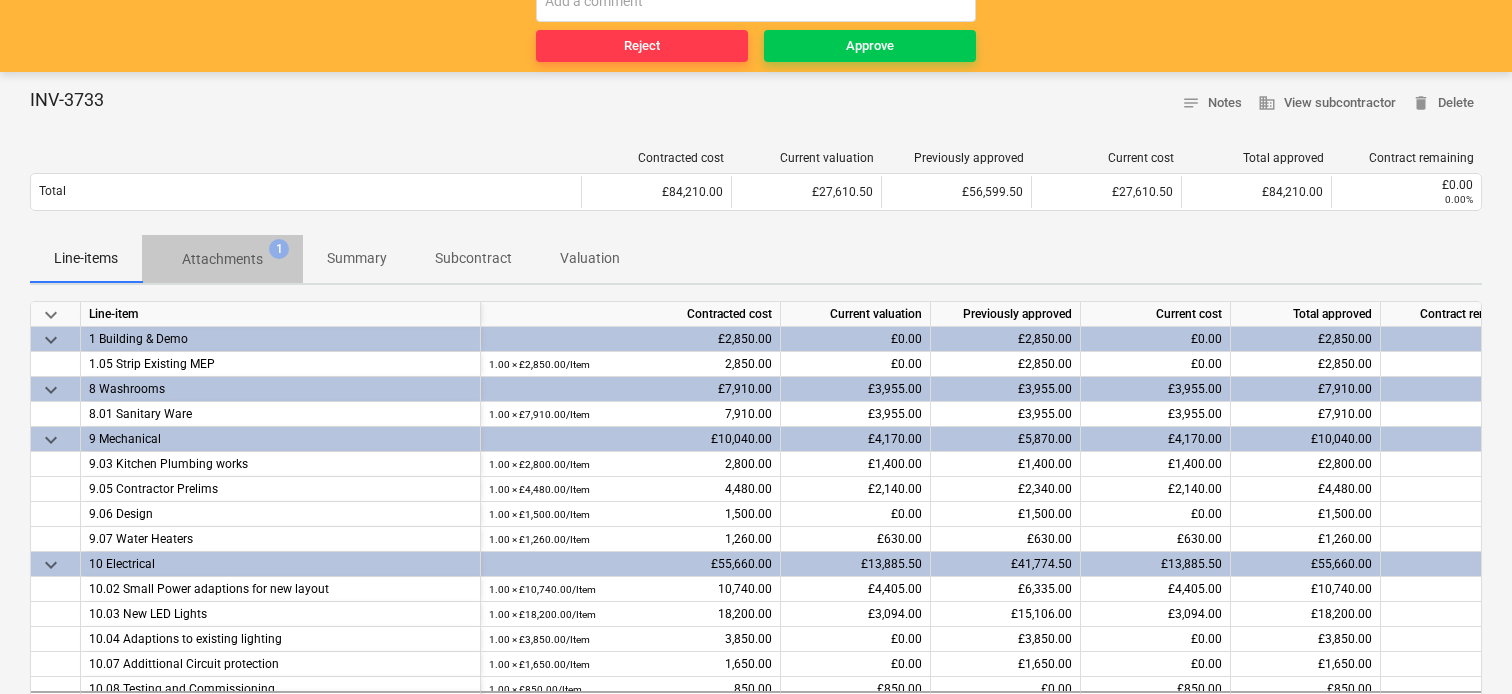 click on "Attachments" at bounding box center (222, 259) 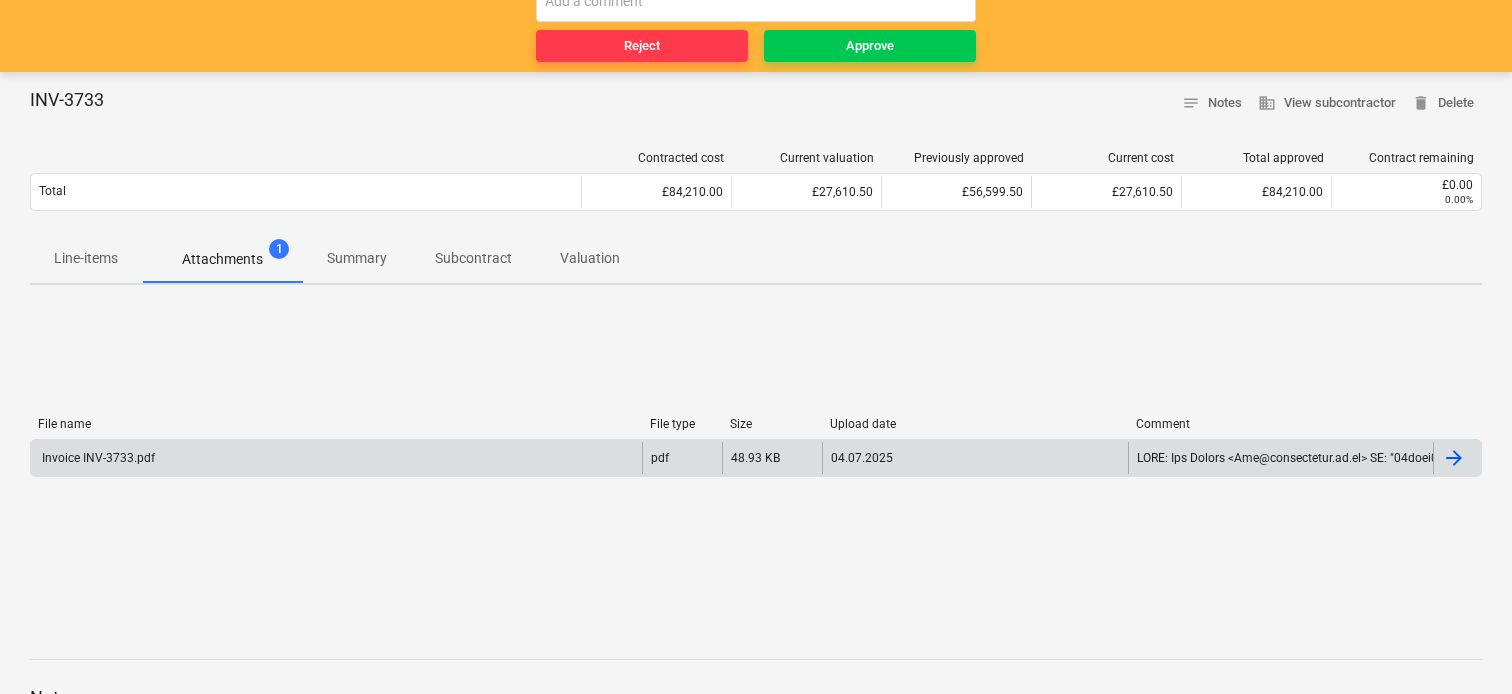 click on "Invoice INV-3733.pdf" at bounding box center [336, 458] 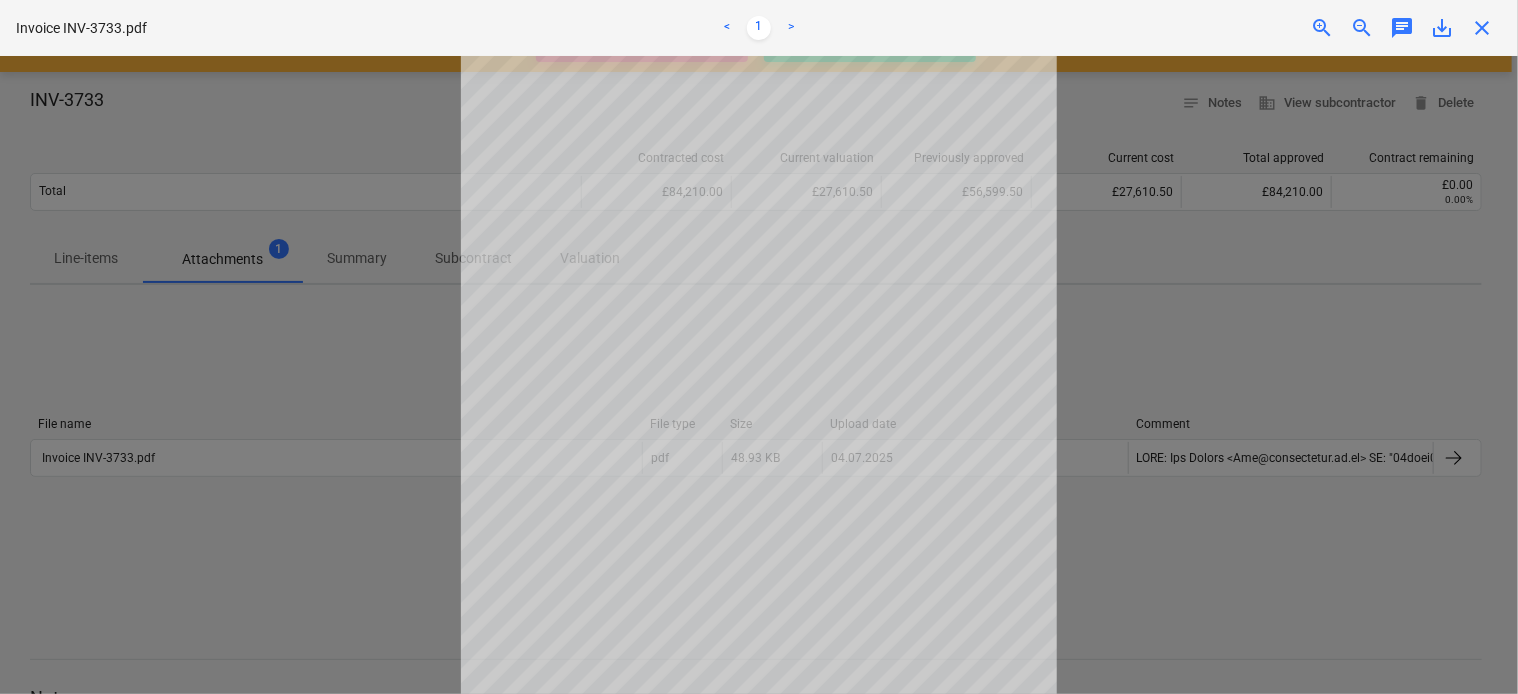 click at bounding box center [759, 375] 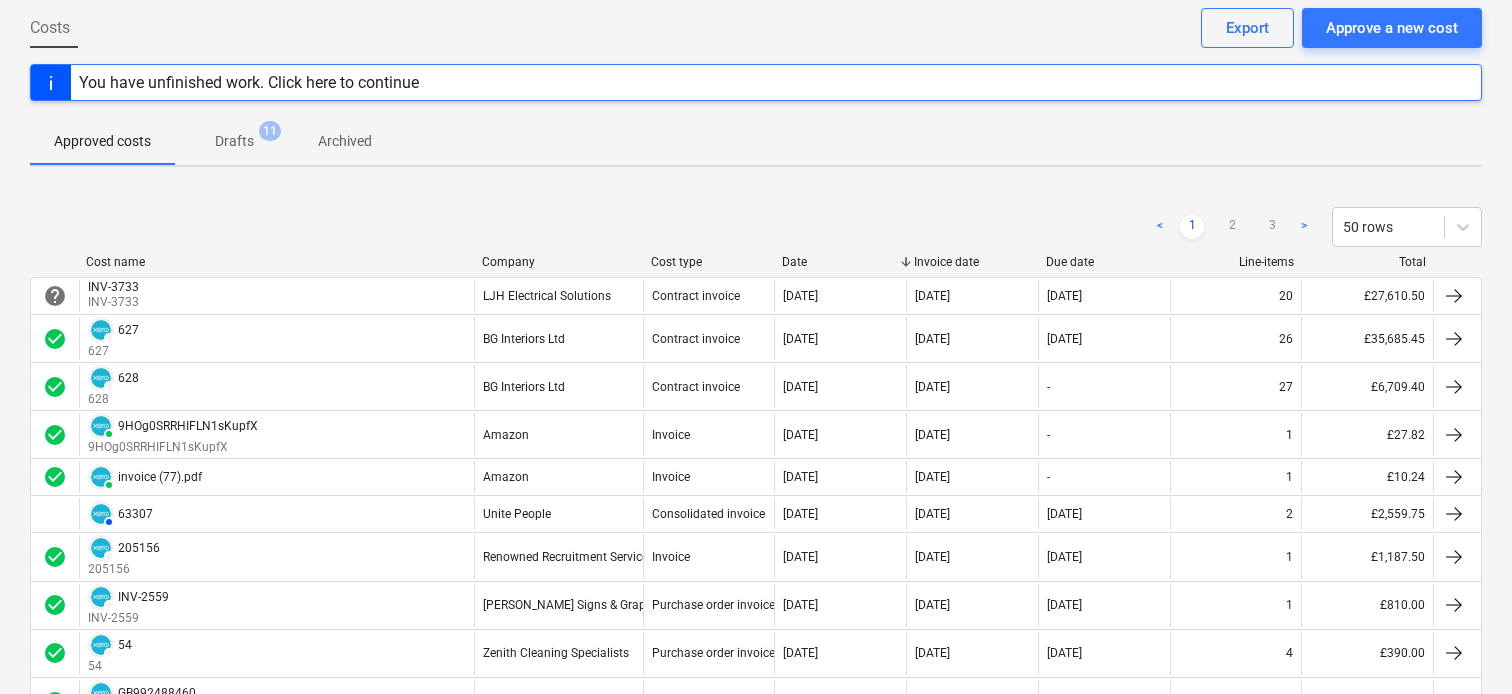 scroll, scrollTop: 0, scrollLeft: 0, axis: both 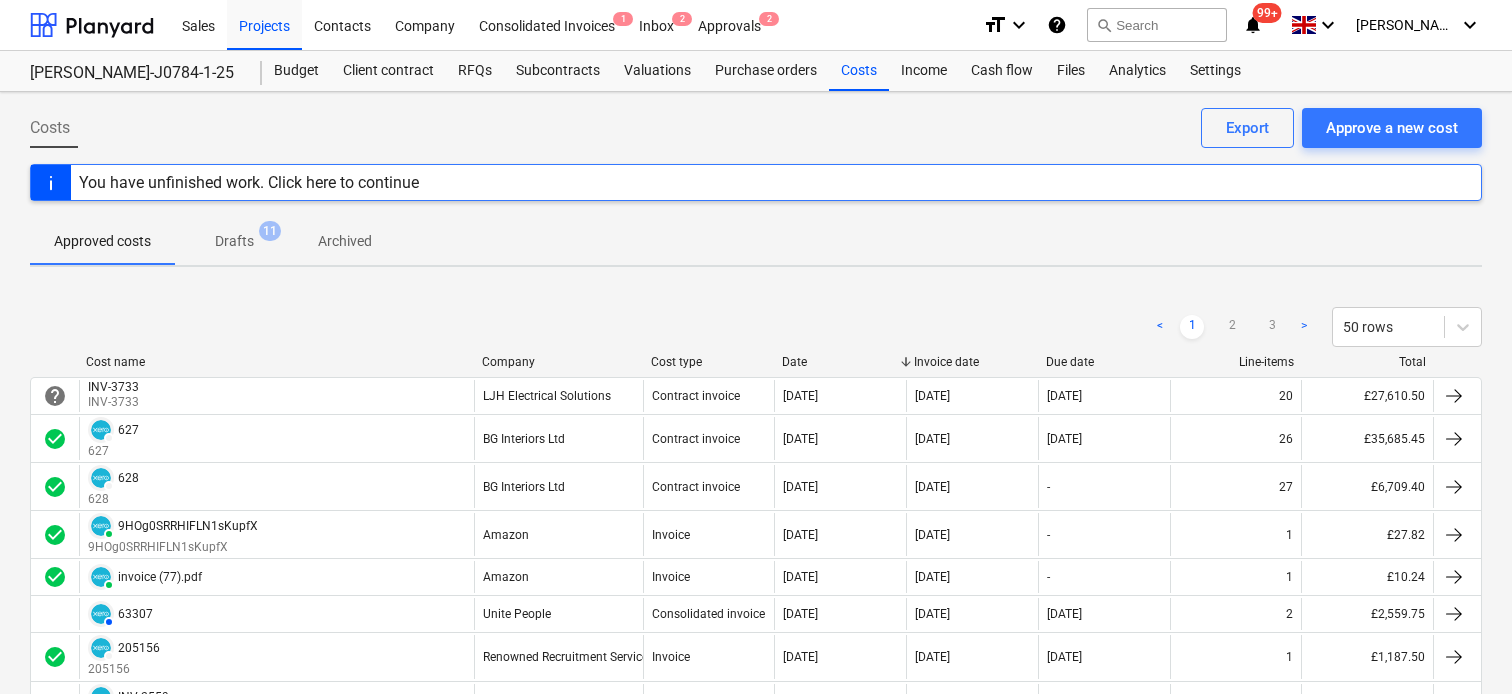 click on "< 1 2 3 > 50 rows" at bounding box center (756, 327) 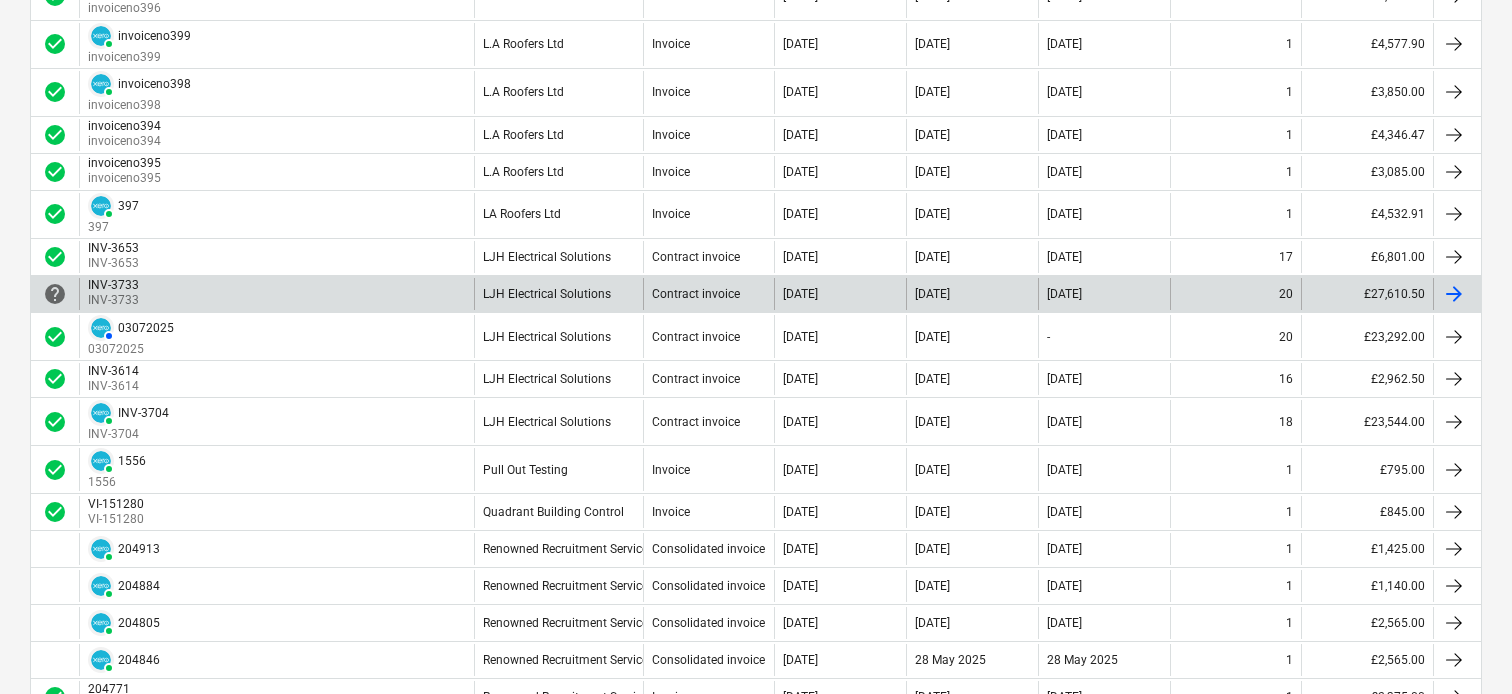 scroll, scrollTop: 1691, scrollLeft: 0, axis: vertical 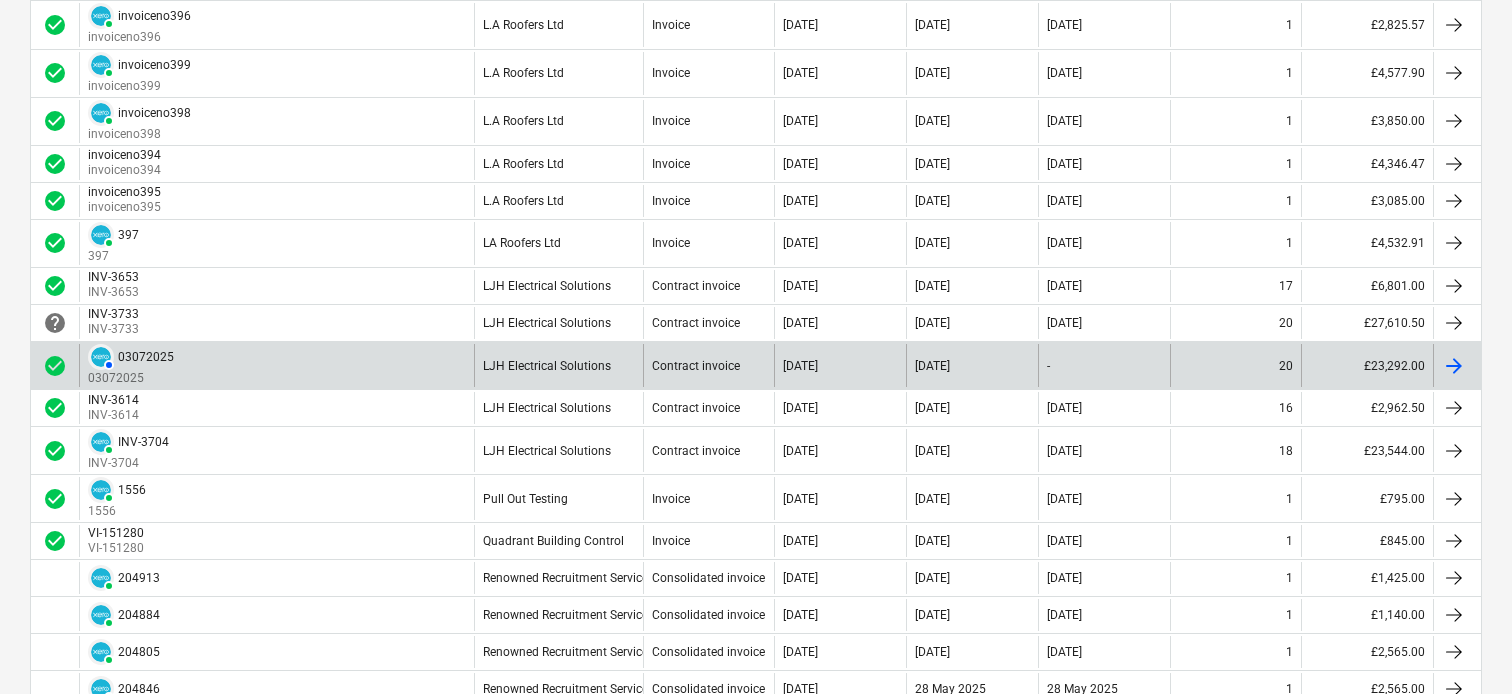 click on "£23,292.00" at bounding box center (1367, 365) 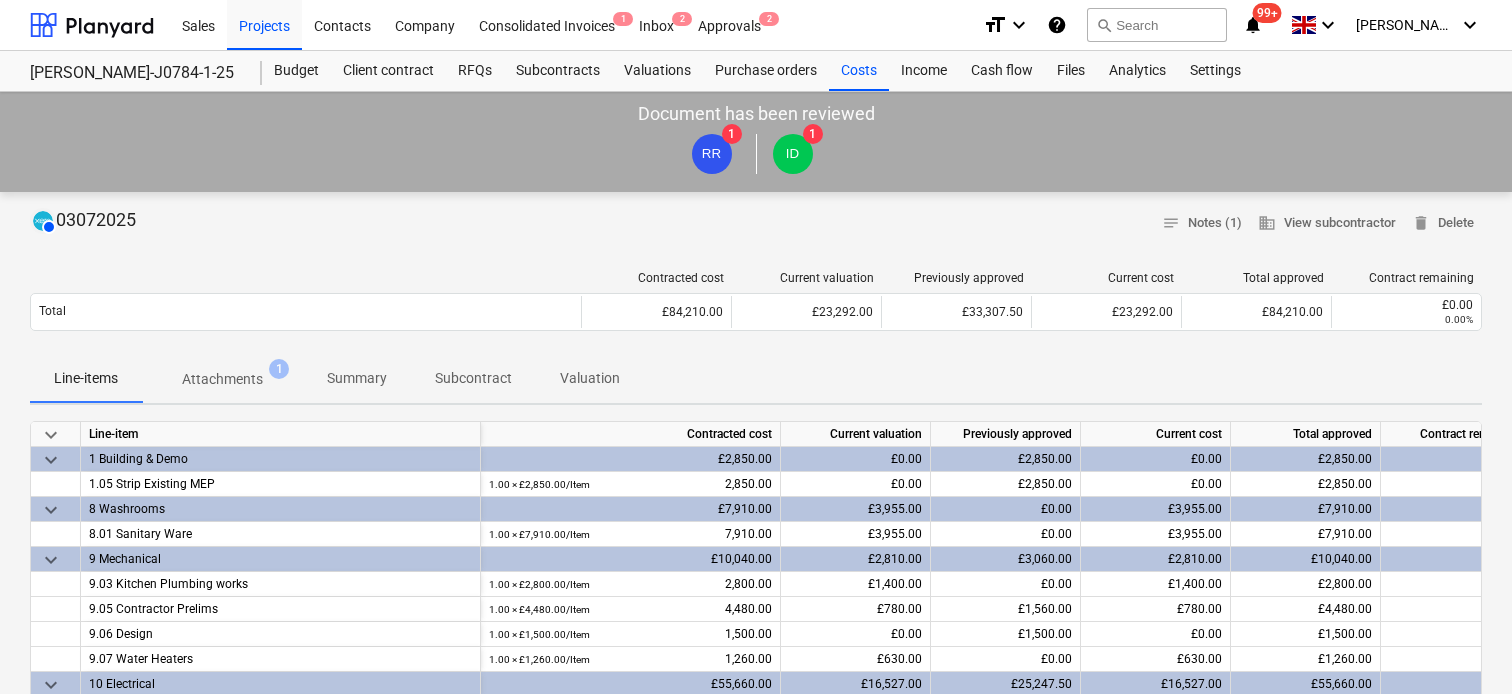 click on "Attachments" at bounding box center (222, 379) 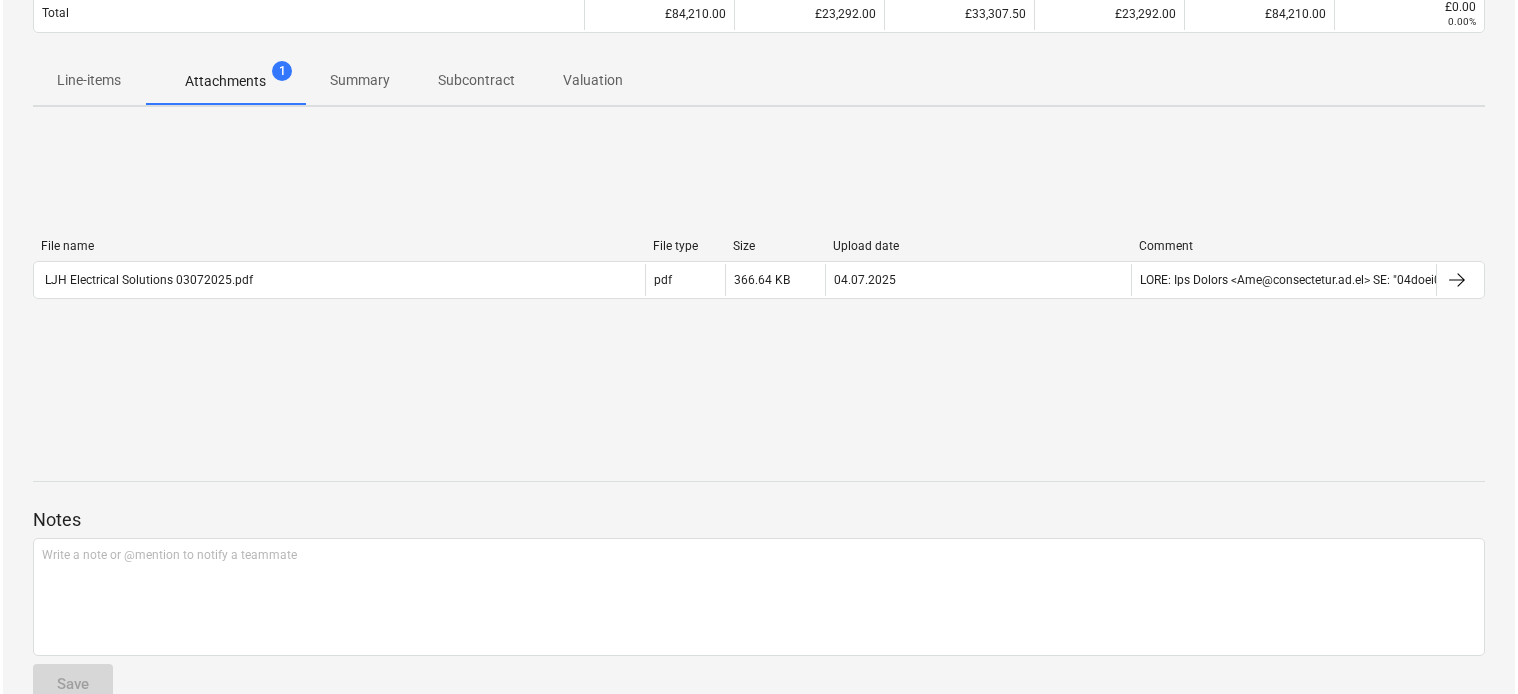 scroll, scrollTop: 300, scrollLeft: 0, axis: vertical 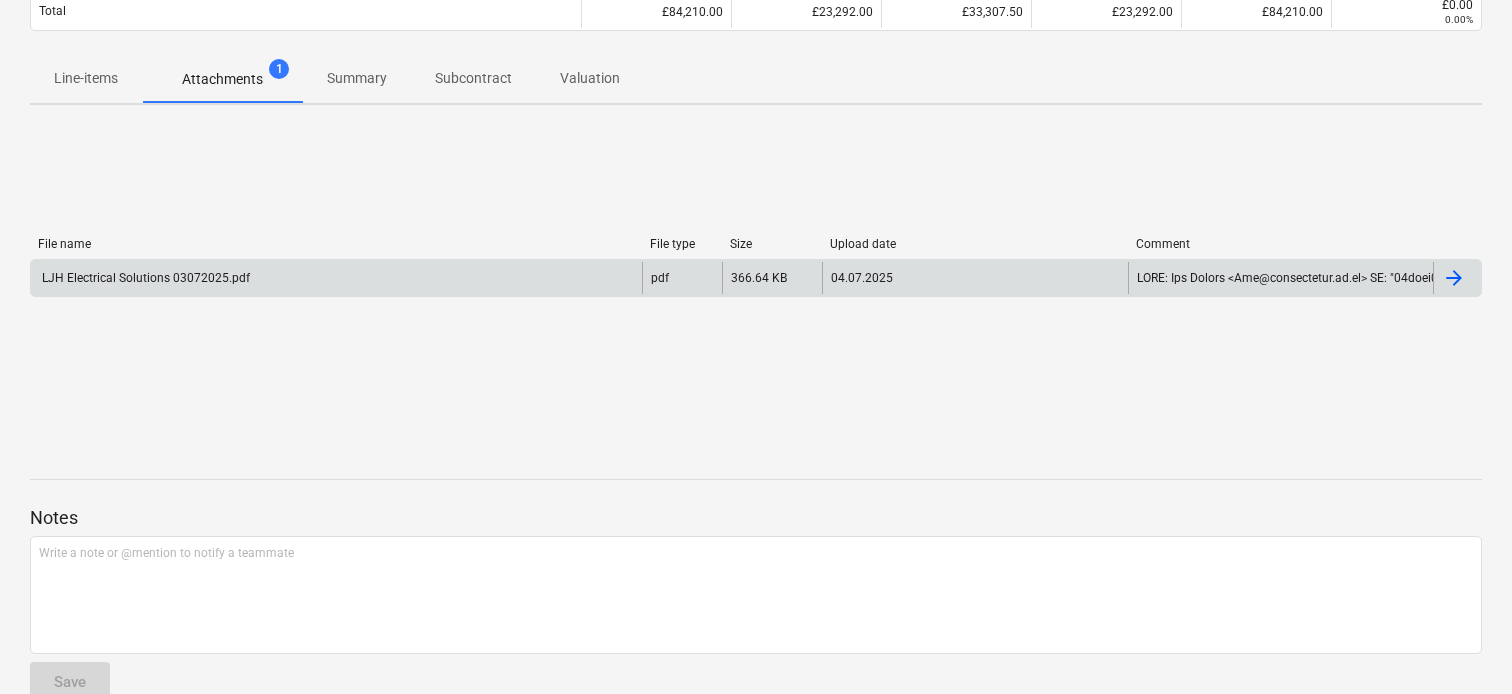 click on "LJH Electrical Solutions 03072025.pdf" at bounding box center (144, 278) 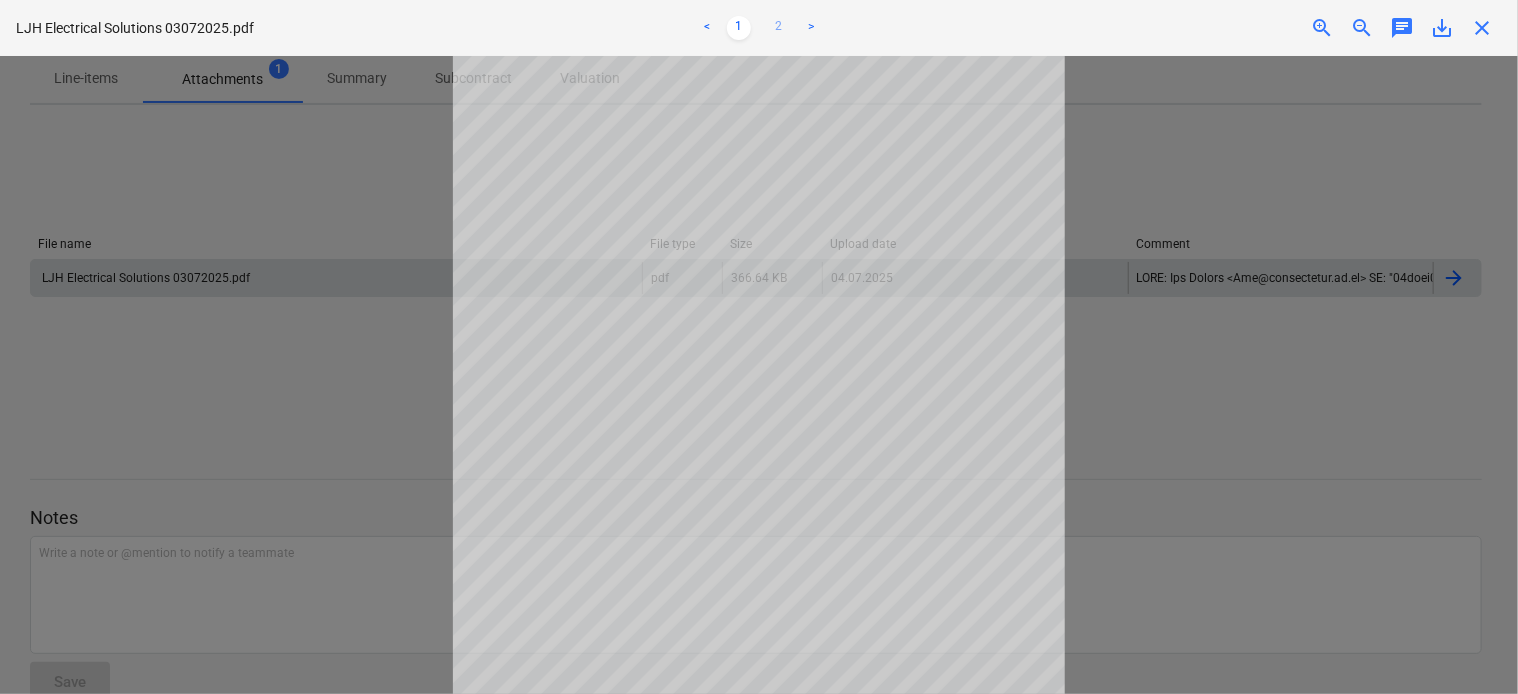 click on "2" at bounding box center [779, 28] 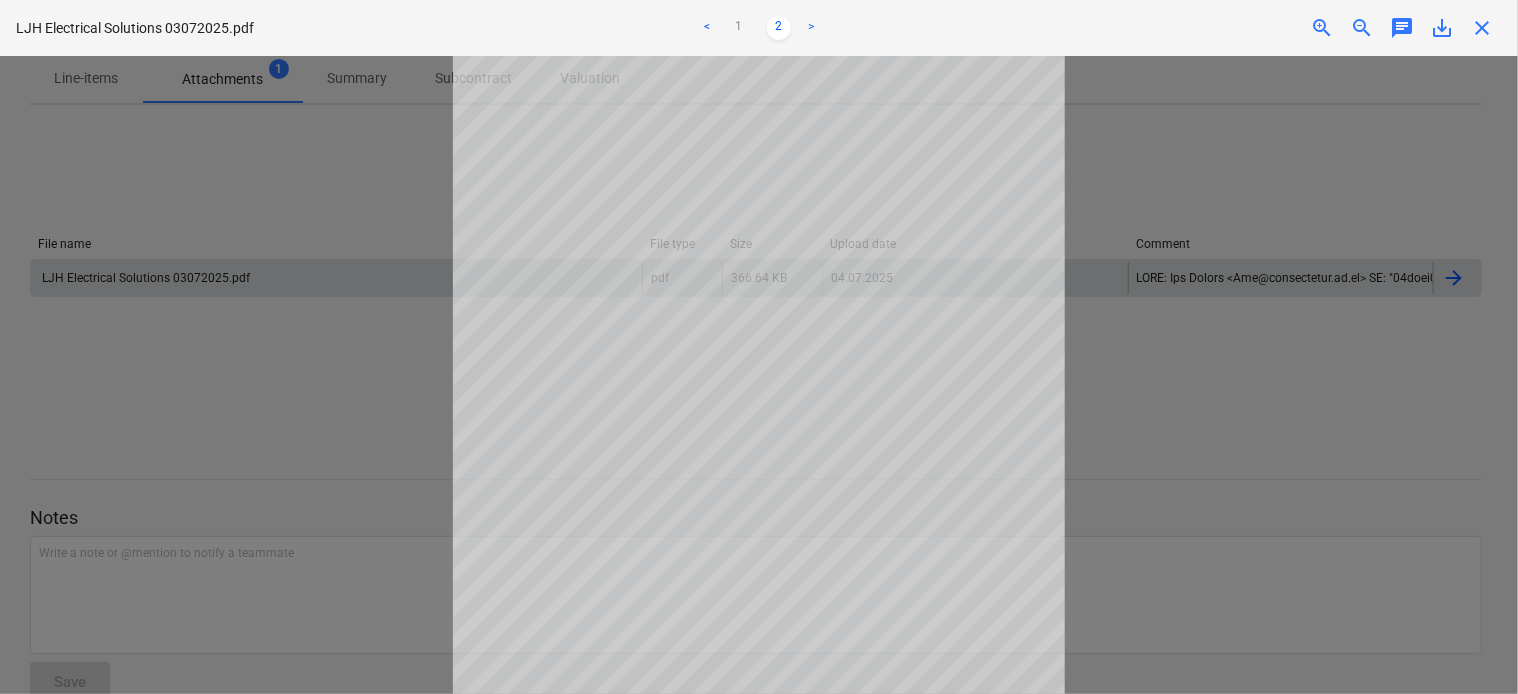 click on ">" at bounding box center [811, 28] 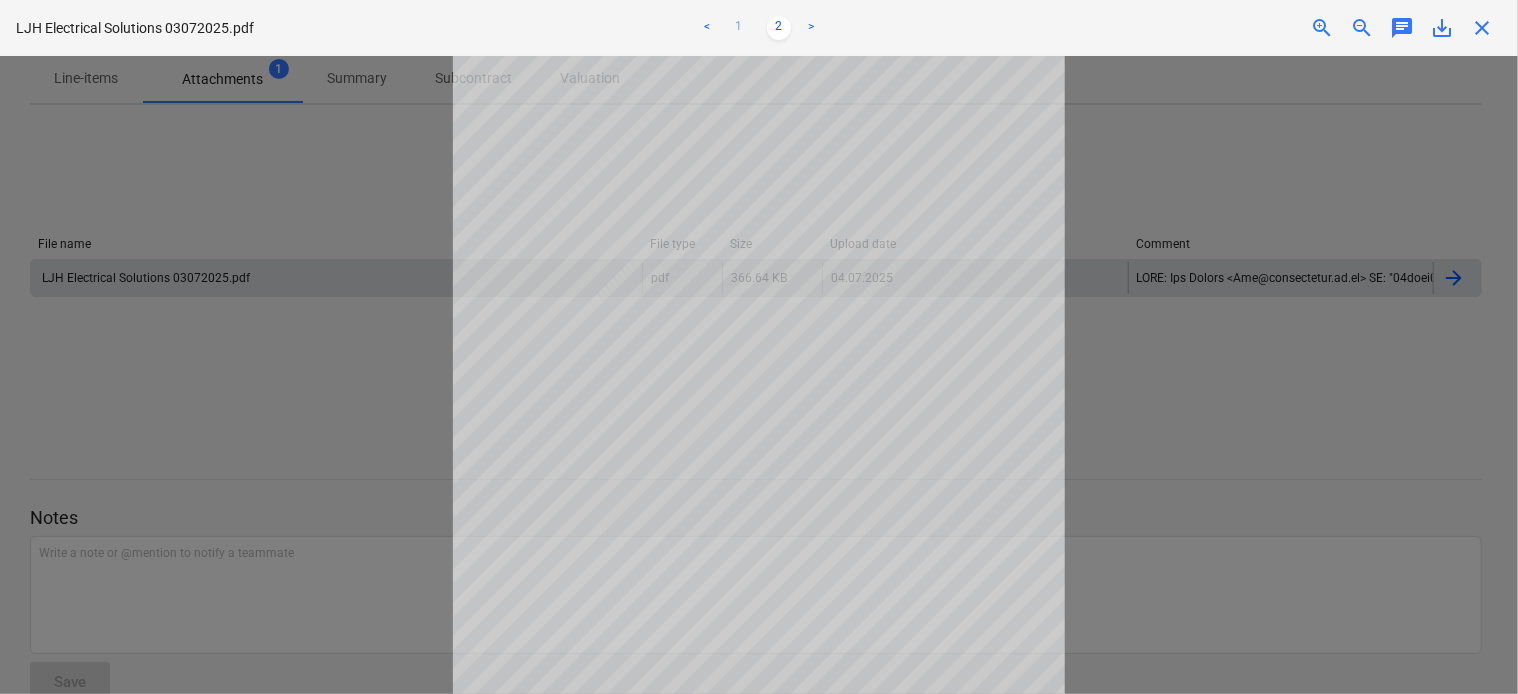 click on "1" at bounding box center [739, 28] 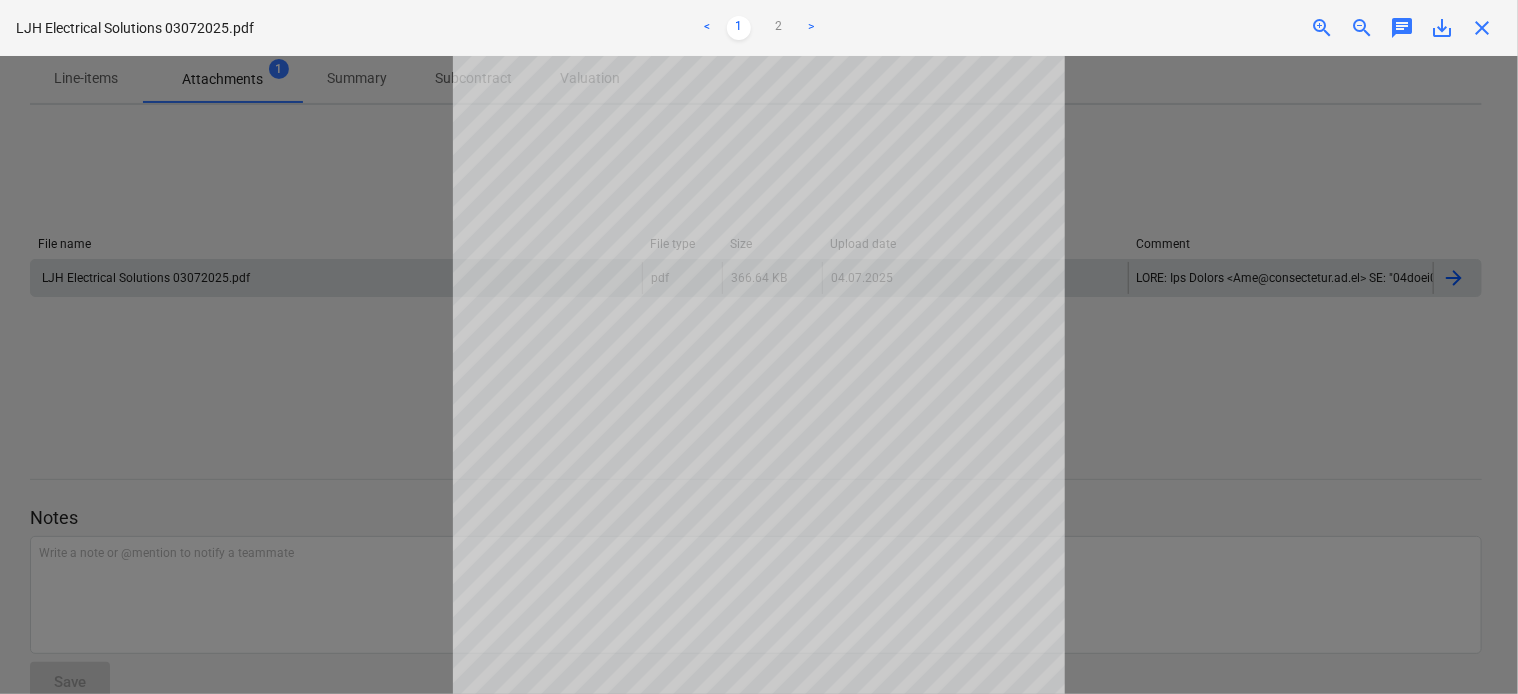 click at bounding box center (759, 375) 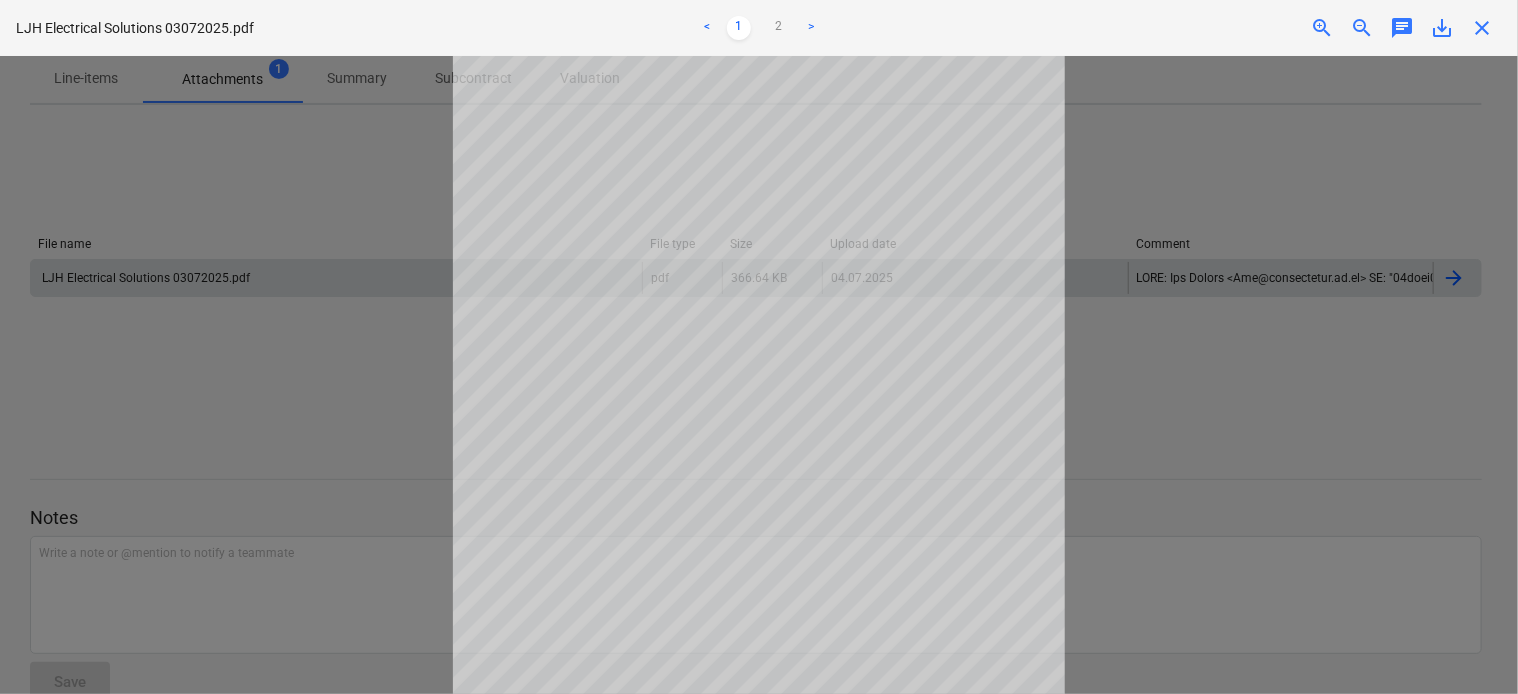scroll, scrollTop: 157, scrollLeft: 0, axis: vertical 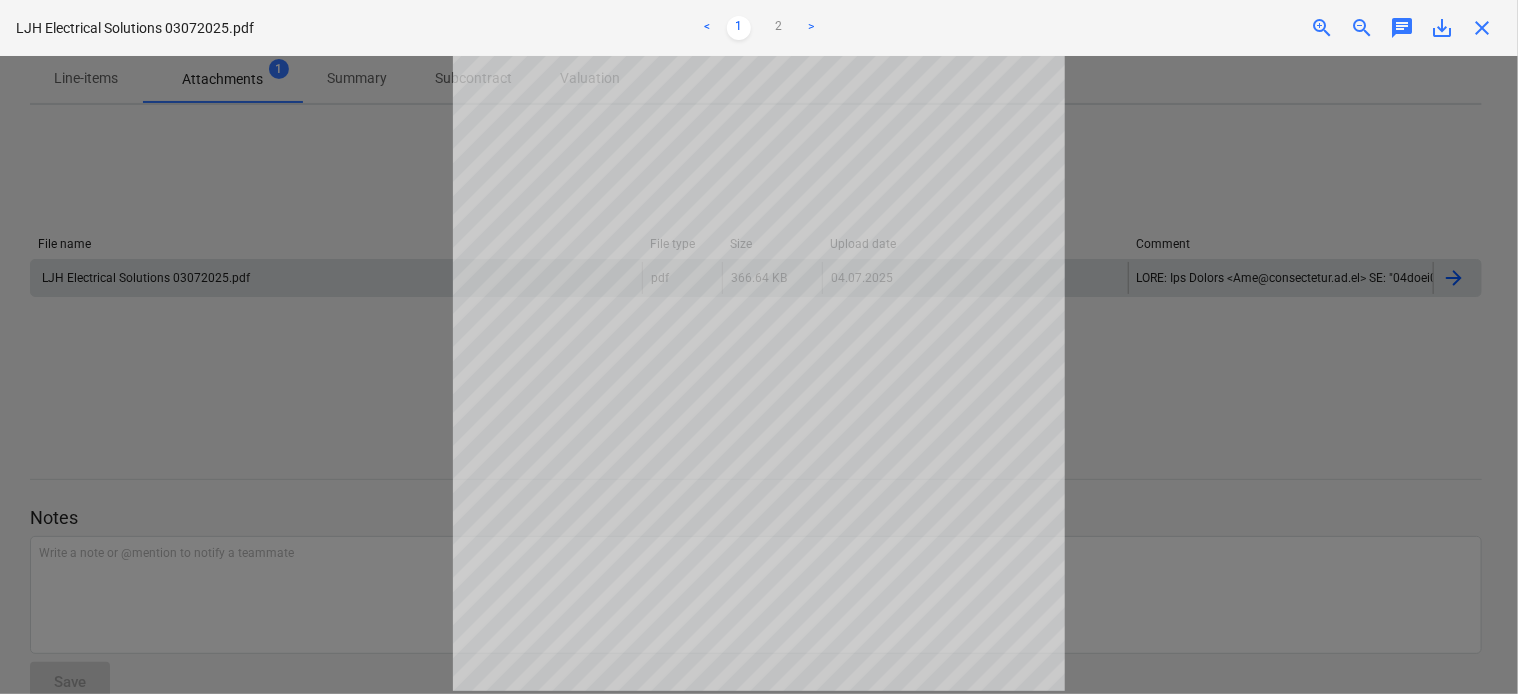 click at bounding box center (759, 375) 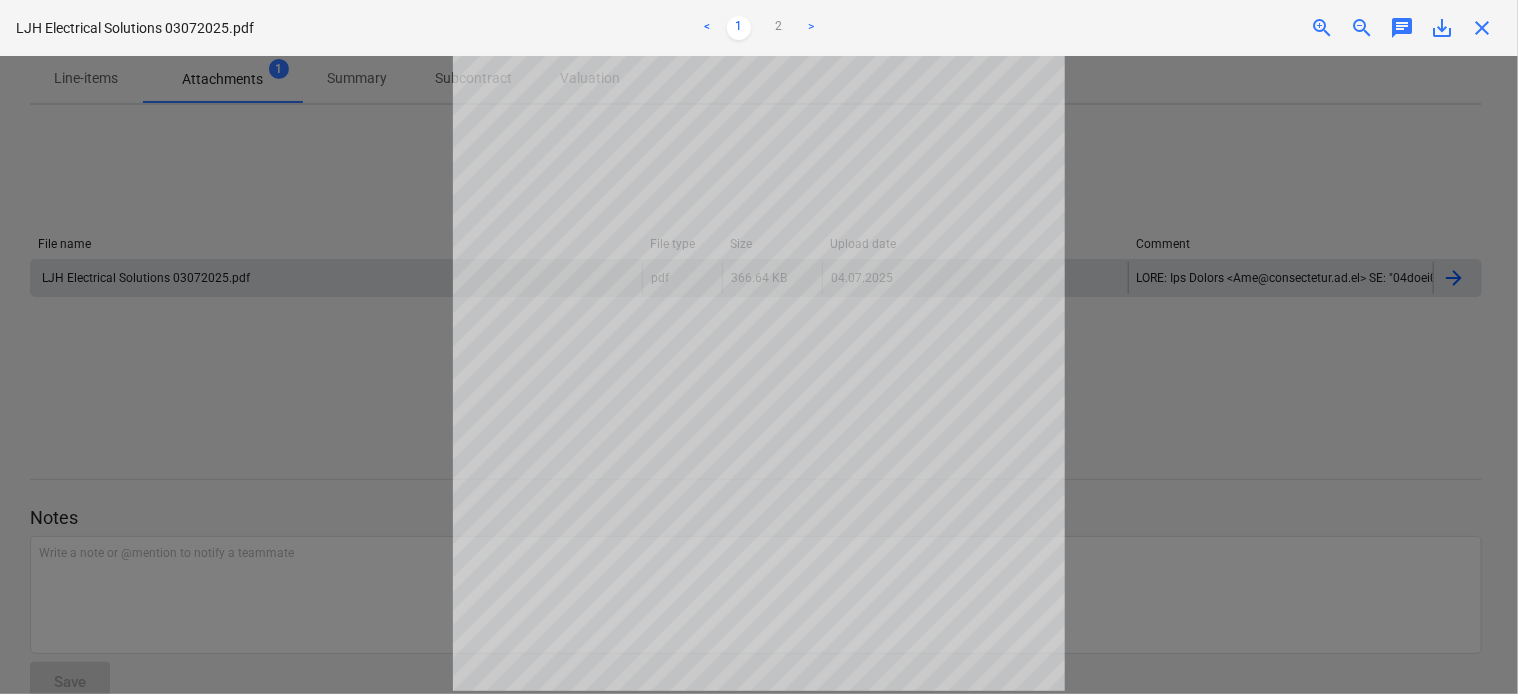 click at bounding box center (759, 375) 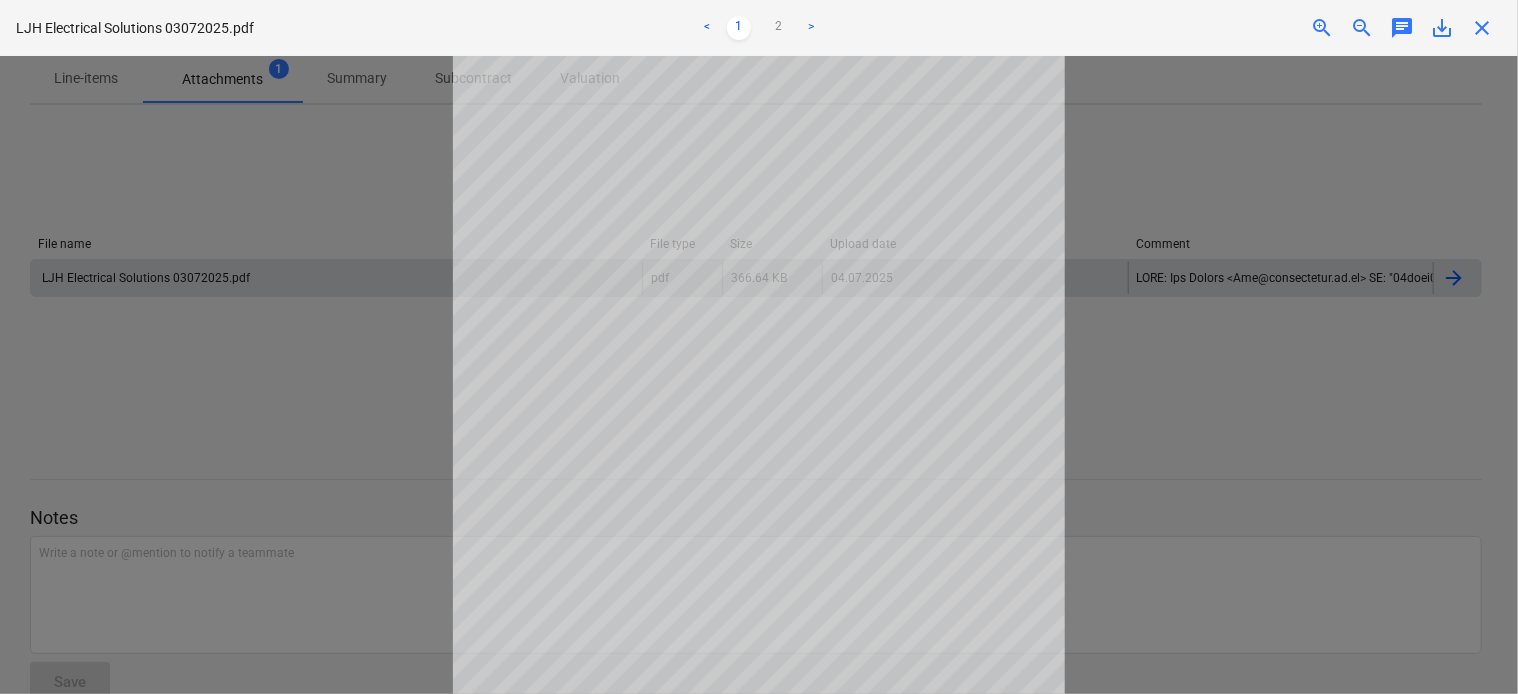 scroll, scrollTop: 0, scrollLeft: 0, axis: both 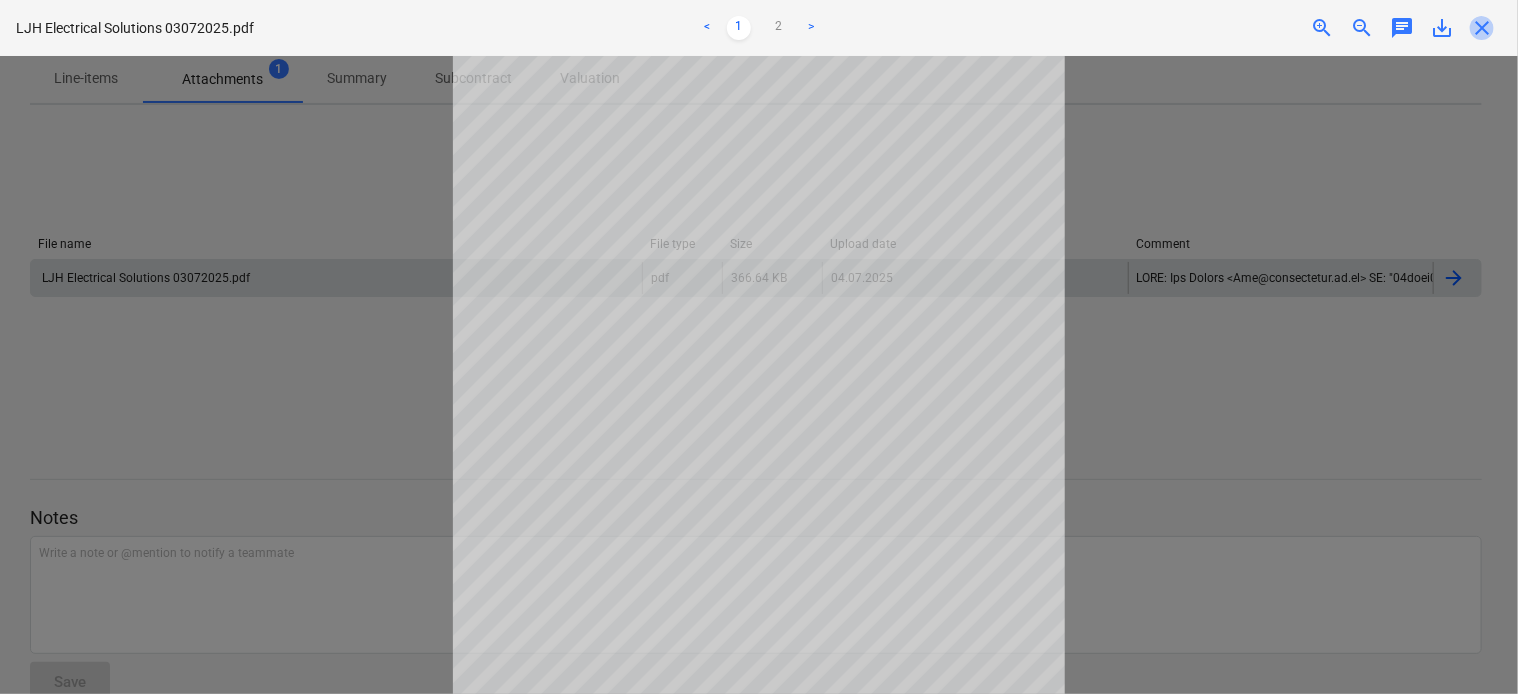 click on "close" at bounding box center (1482, 28) 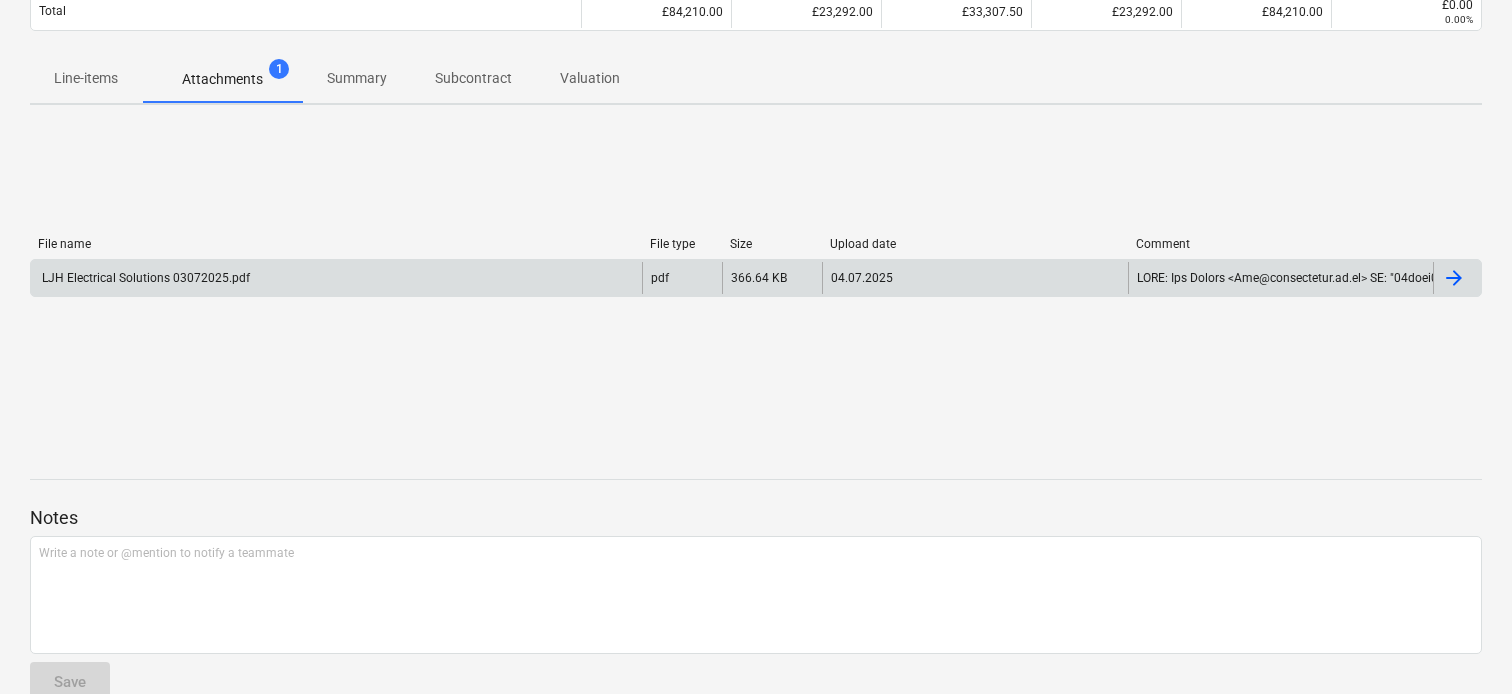 click on "LJH Electrical Solutions 03072025.pdf" at bounding box center (336, 278) 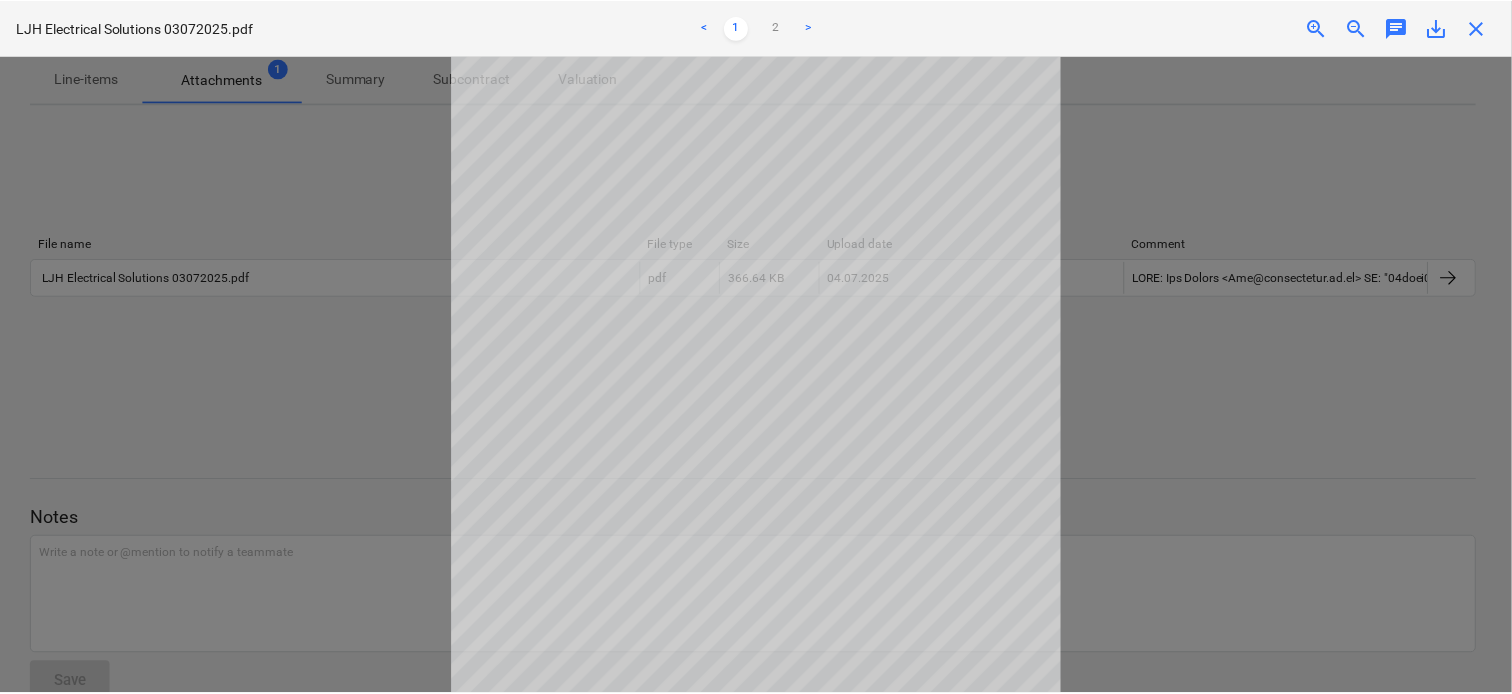 scroll, scrollTop: 0, scrollLeft: 0, axis: both 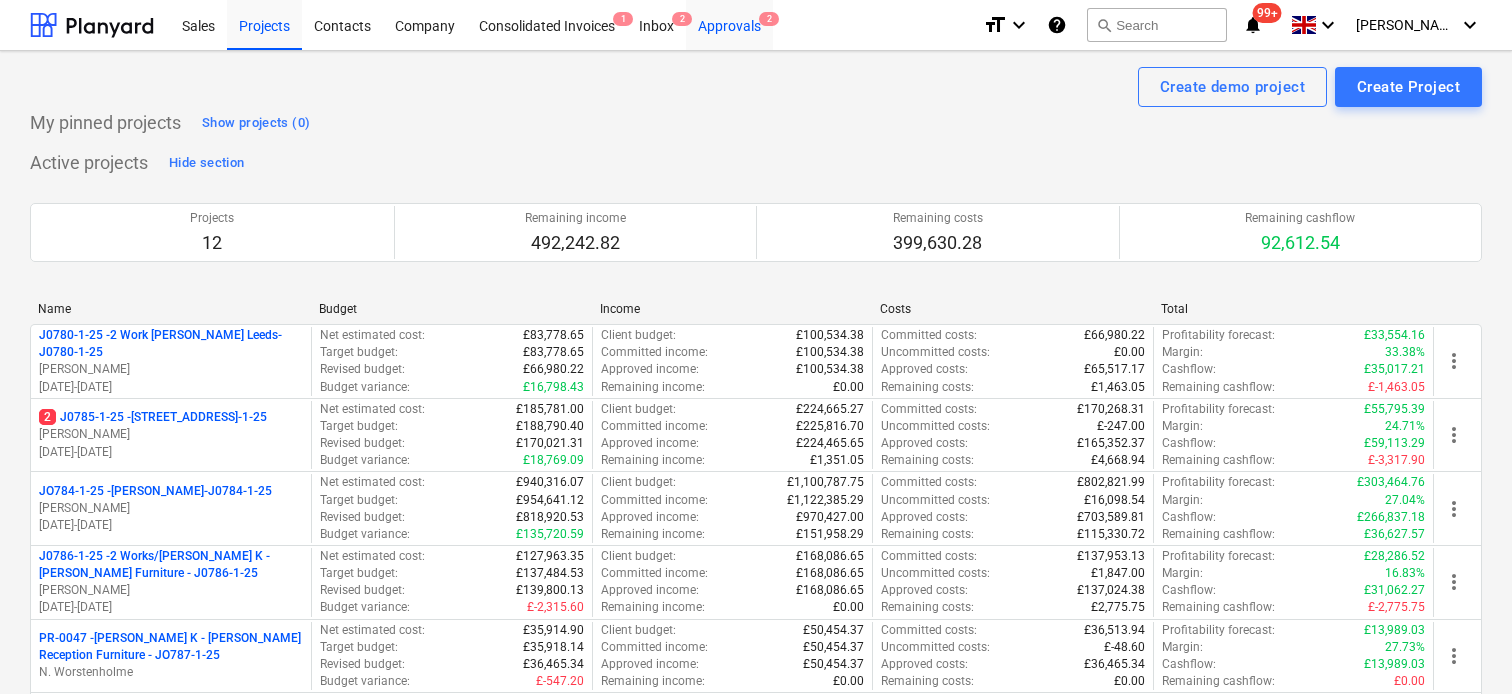 click on "Approvals 2" at bounding box center [729, 24] 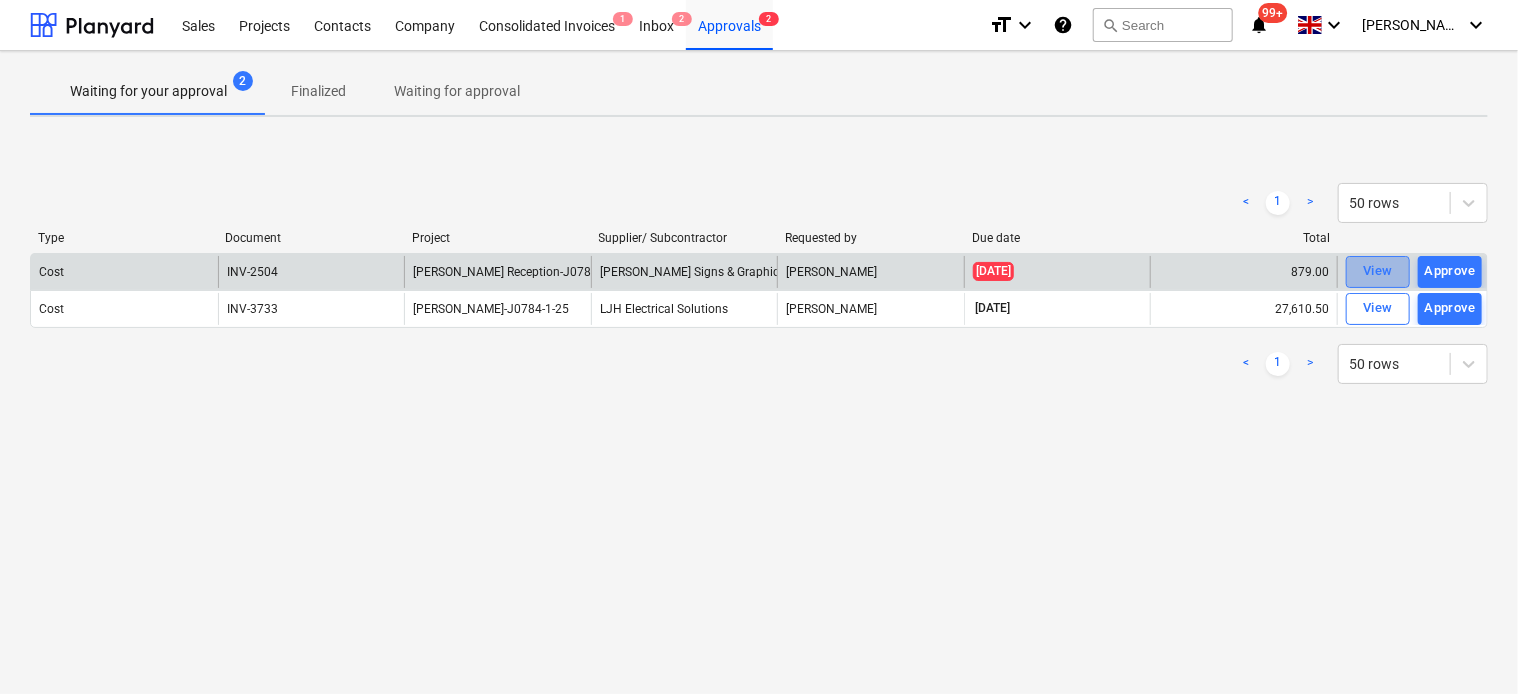 click on "View" at bounding box center [1378, 271] 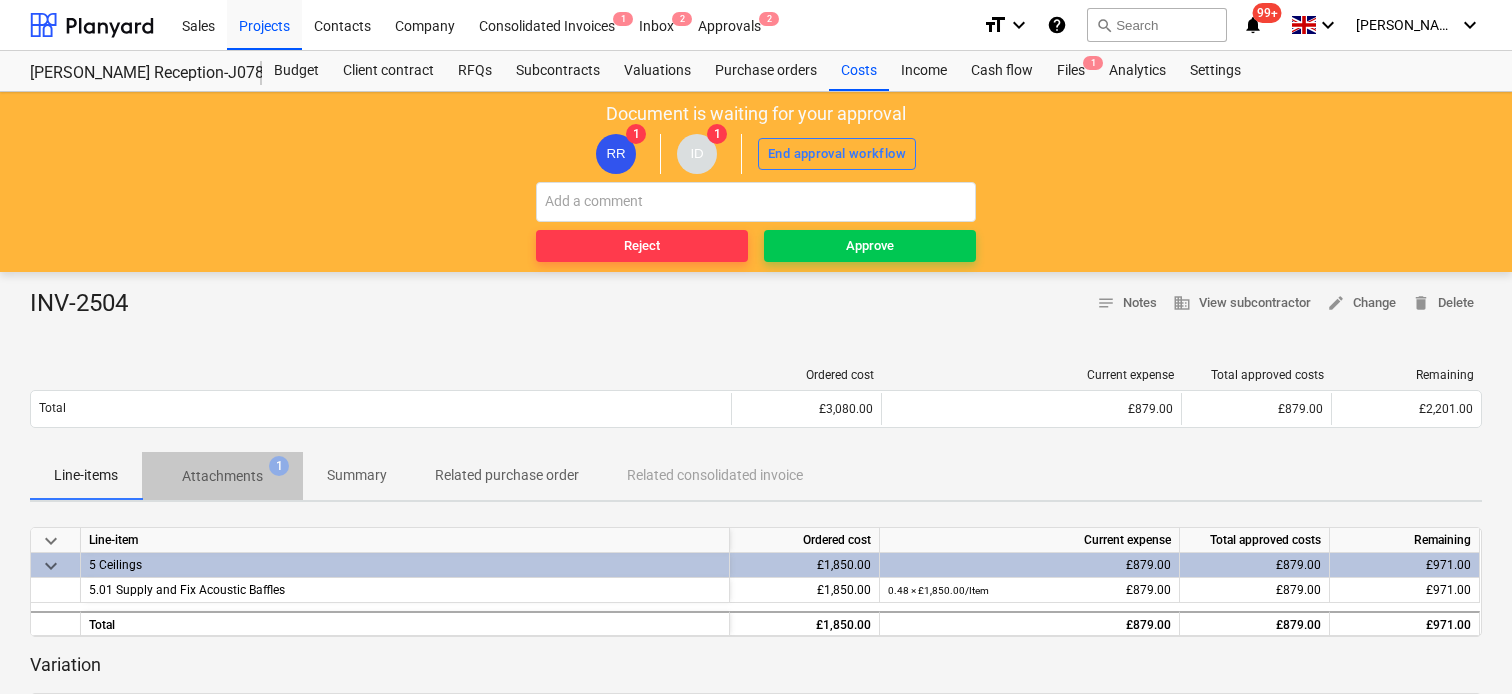 click on "Attachments" at bounding box center [222, 476] 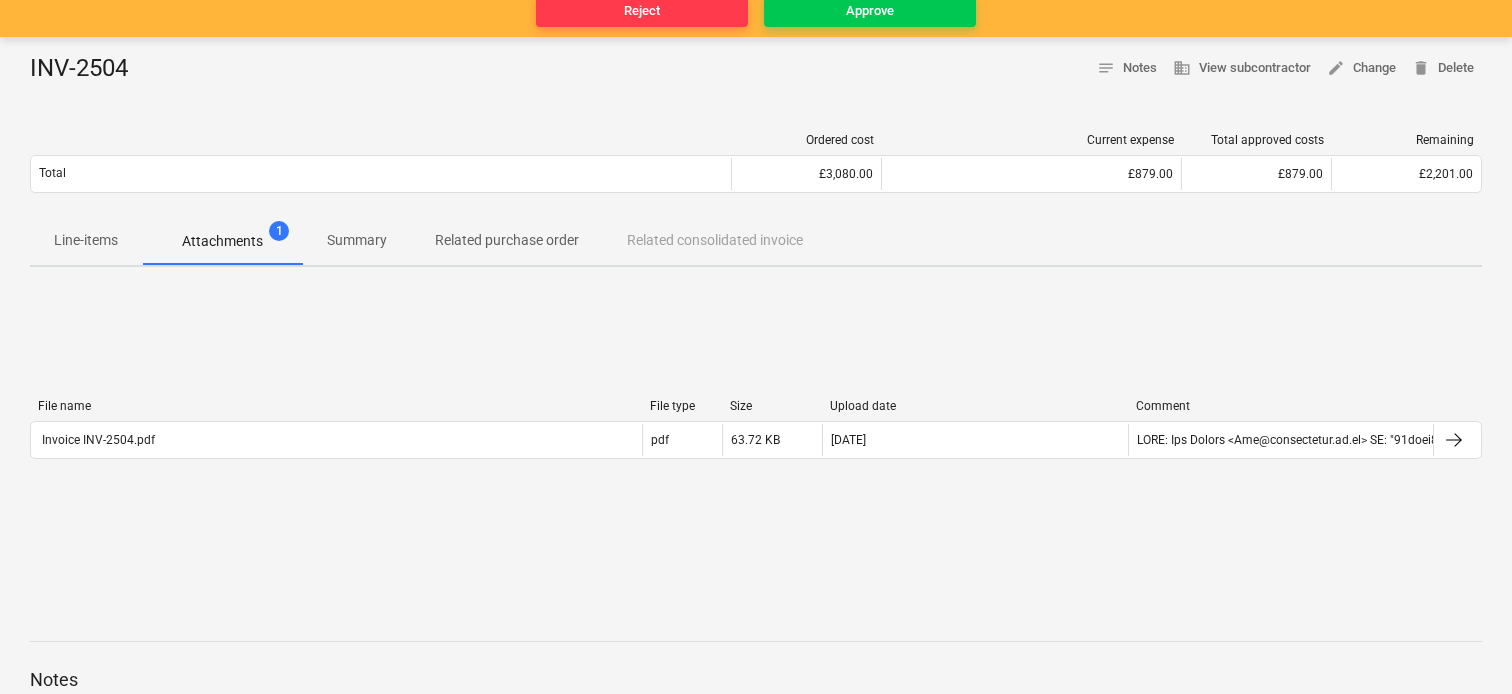 scroll, scrollTop: 200, scrollLeft: 0, axis: vertical 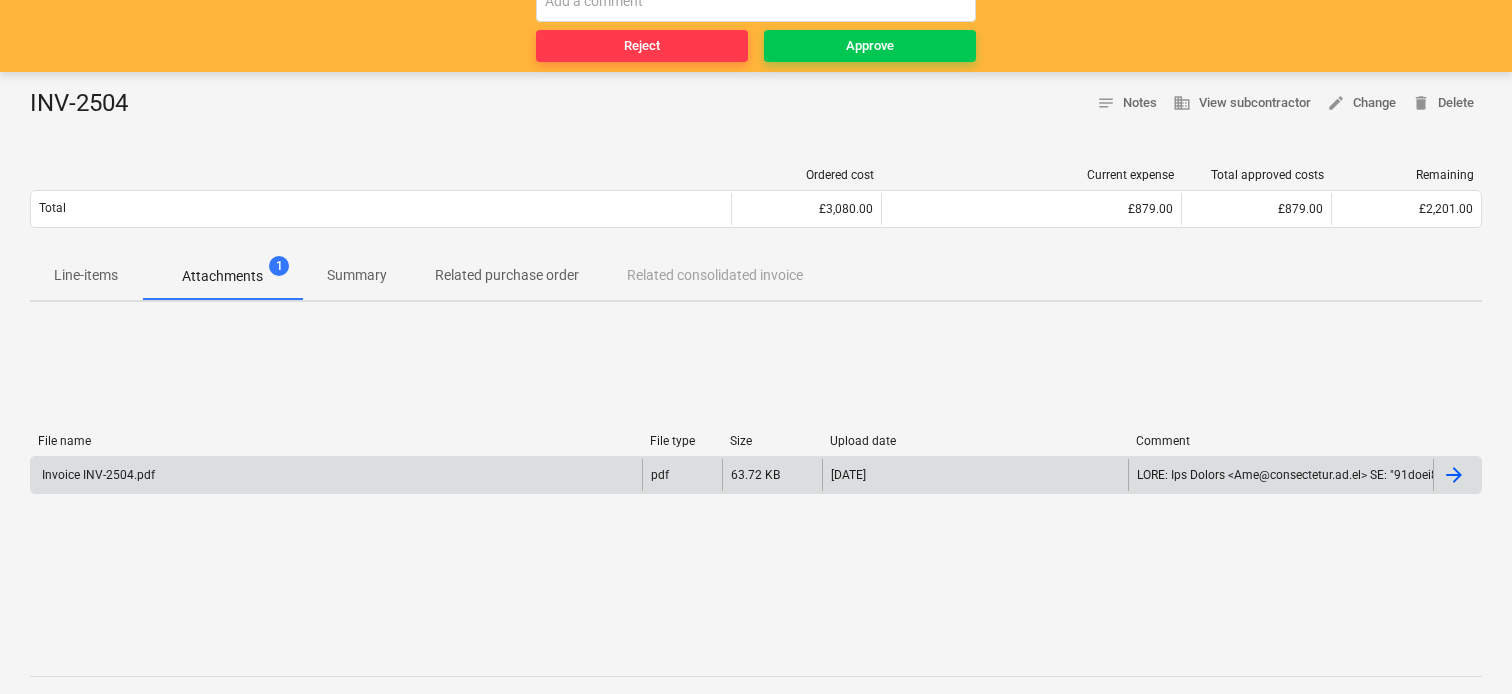click on "Invoice INV-2504.pdf" at bounding box center (97, 475) 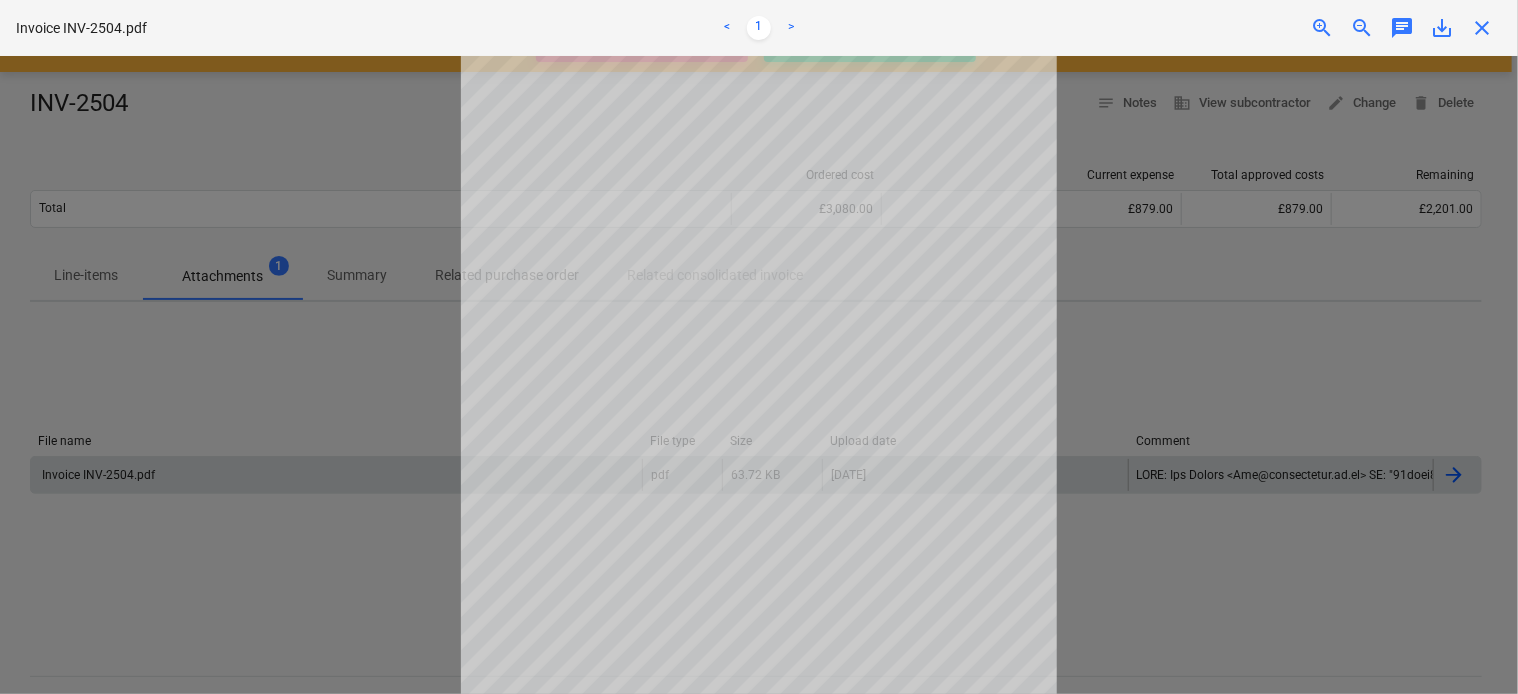 click at bounding box center (759, 375) 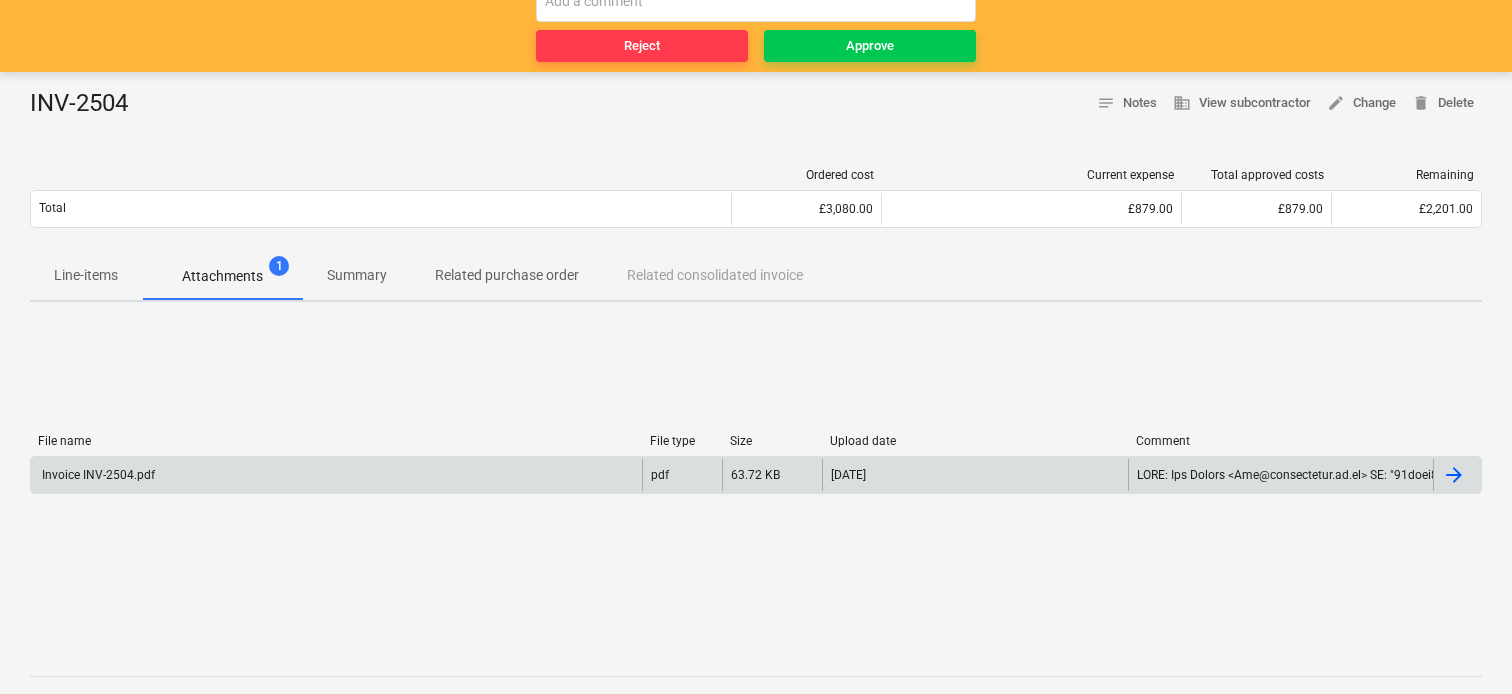 click on "Reject Approve" at bounding box center (756, 22) 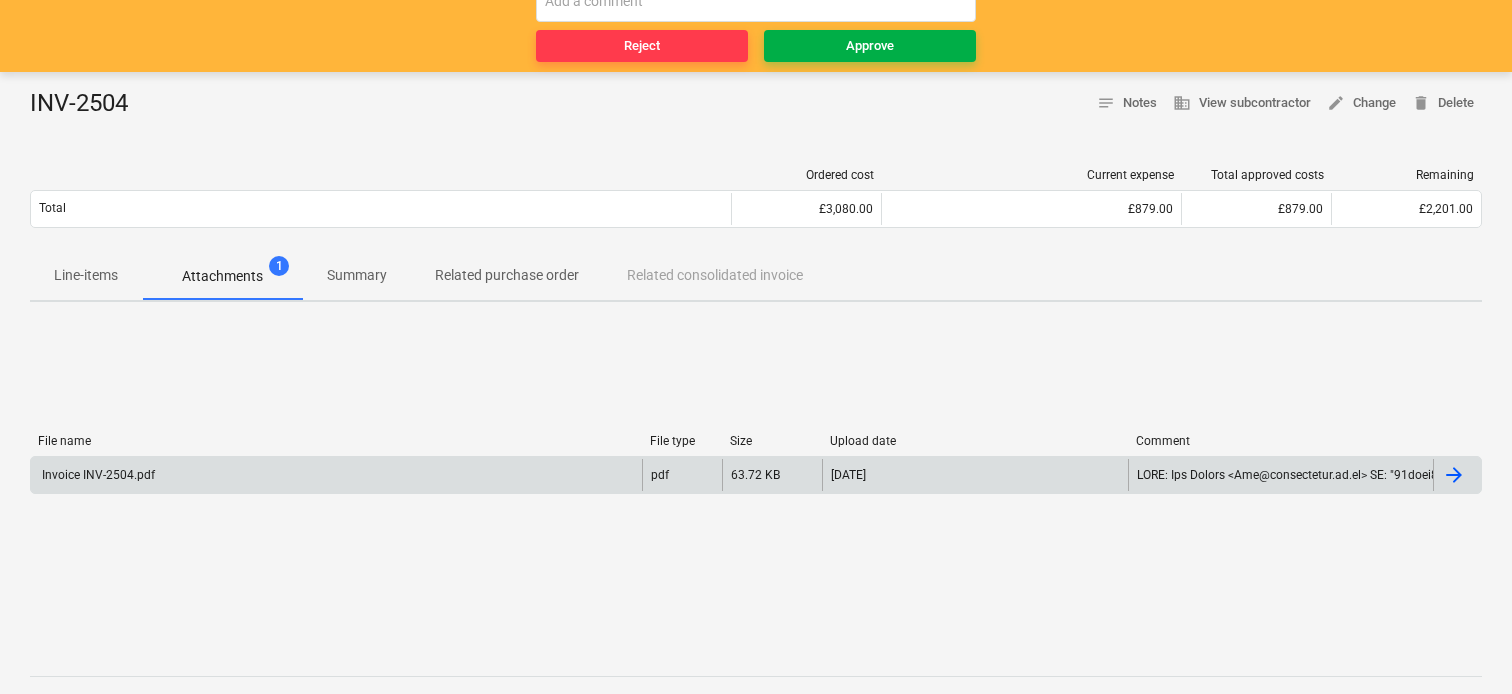click on "Approve" at bounding box center (870, 46) 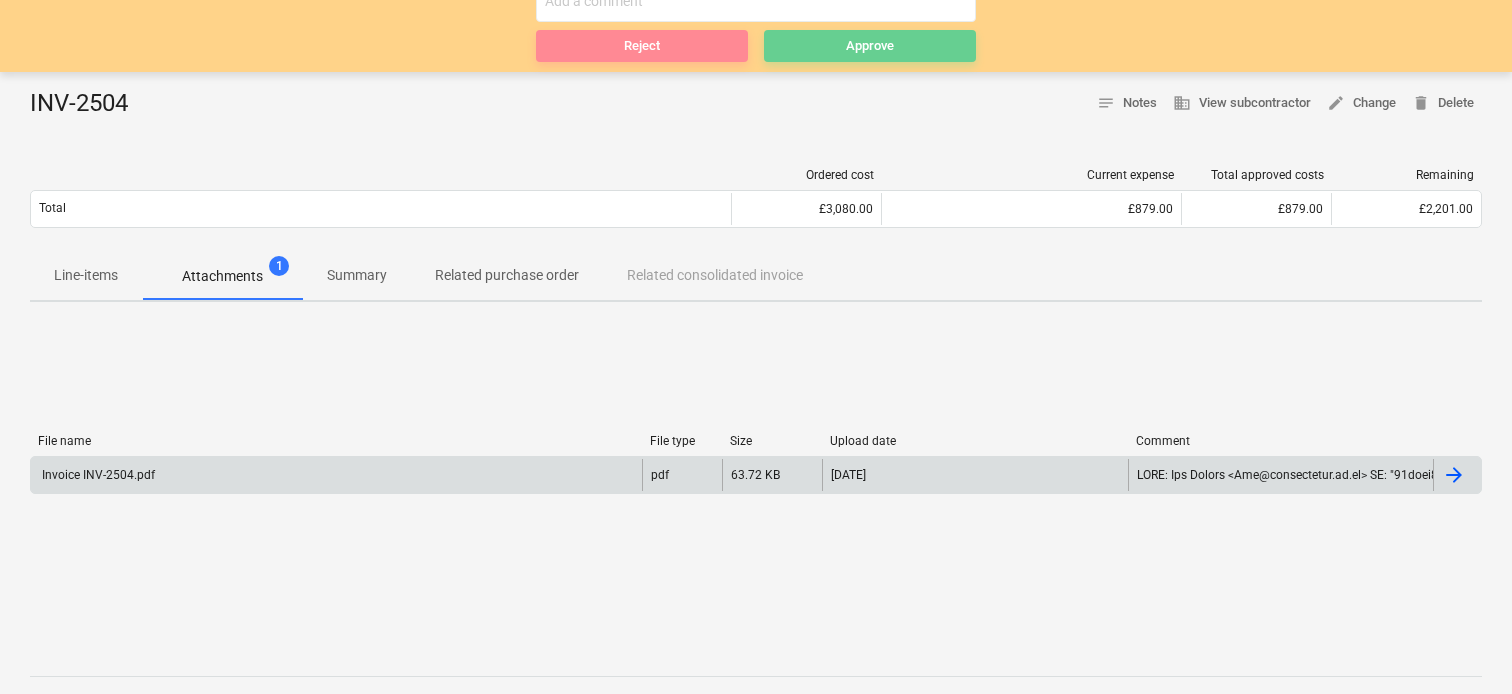 scroll, scrollTop: 0, scrollLeft: 0, axis: both 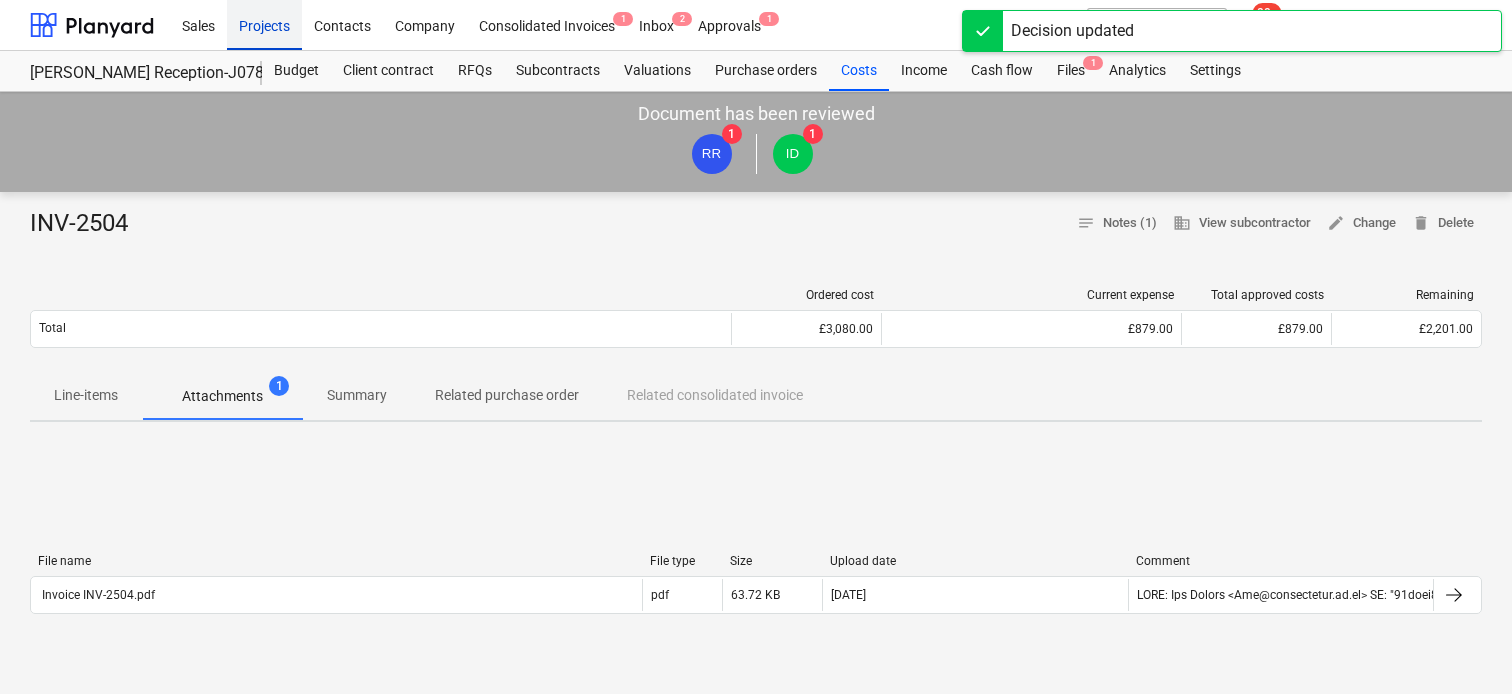 click on "Projects" at bounding box center (264, 24) 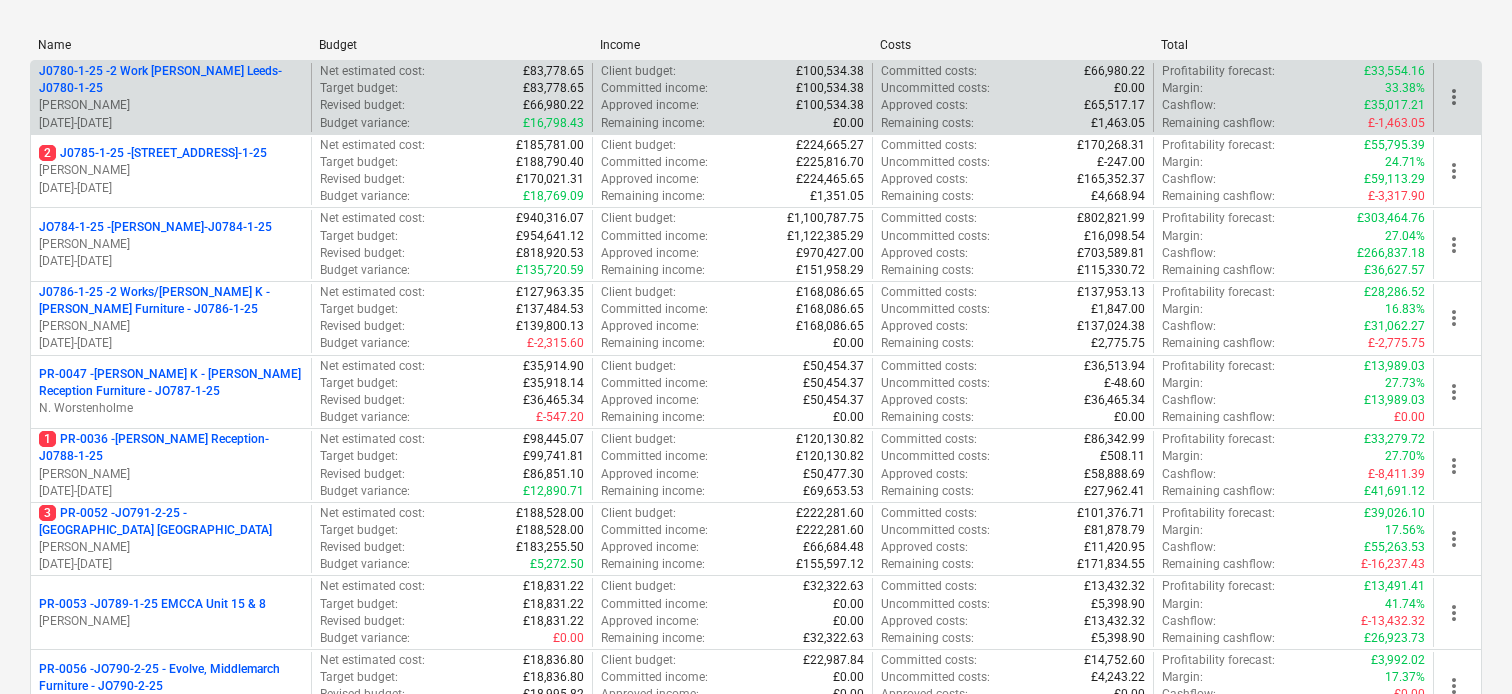 scroll, scrollTop: 300, scrollLeft: 0, axis: vertical 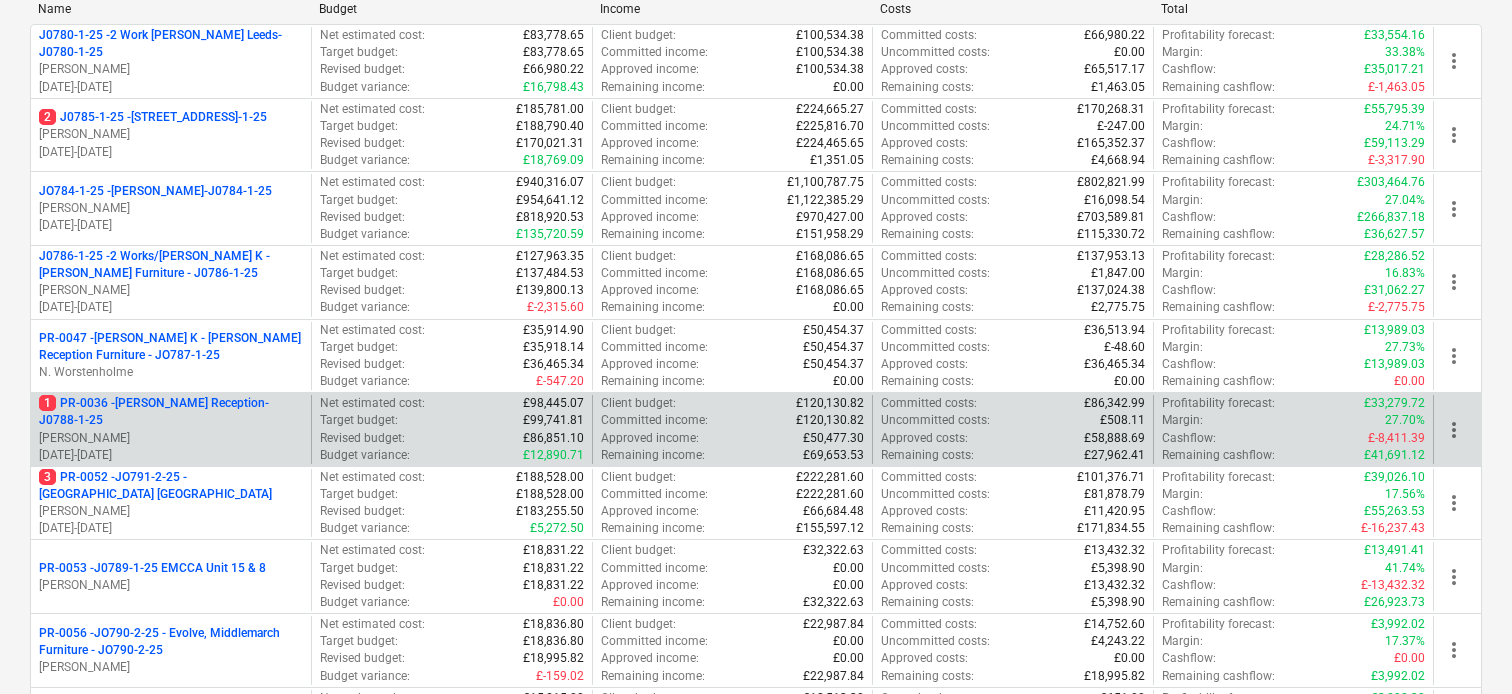 click on "1  PR-0036 -  [PERSON_NAME] Reception-J0788-1-25" at bounding box center [171, 412] 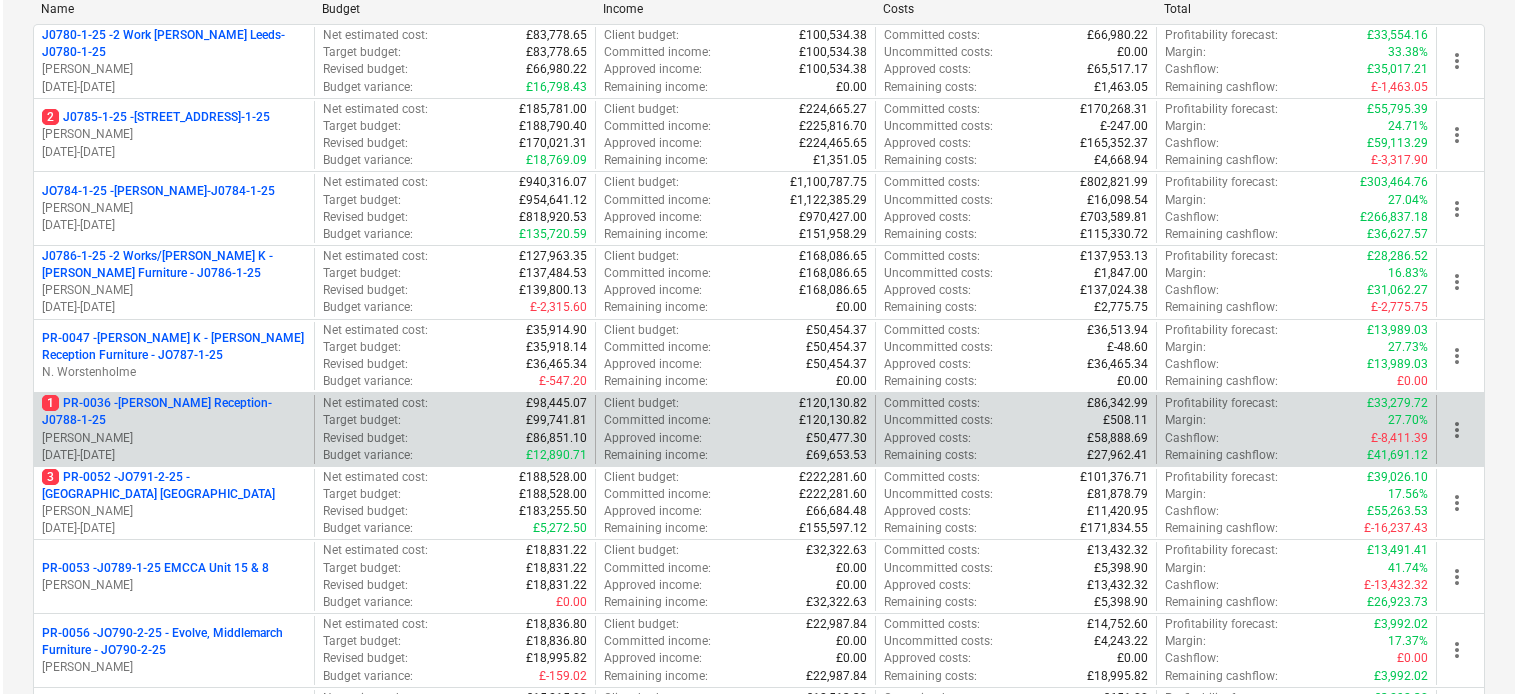 scroll, scrollTop: 0, scrollLeft: 0, axis: both 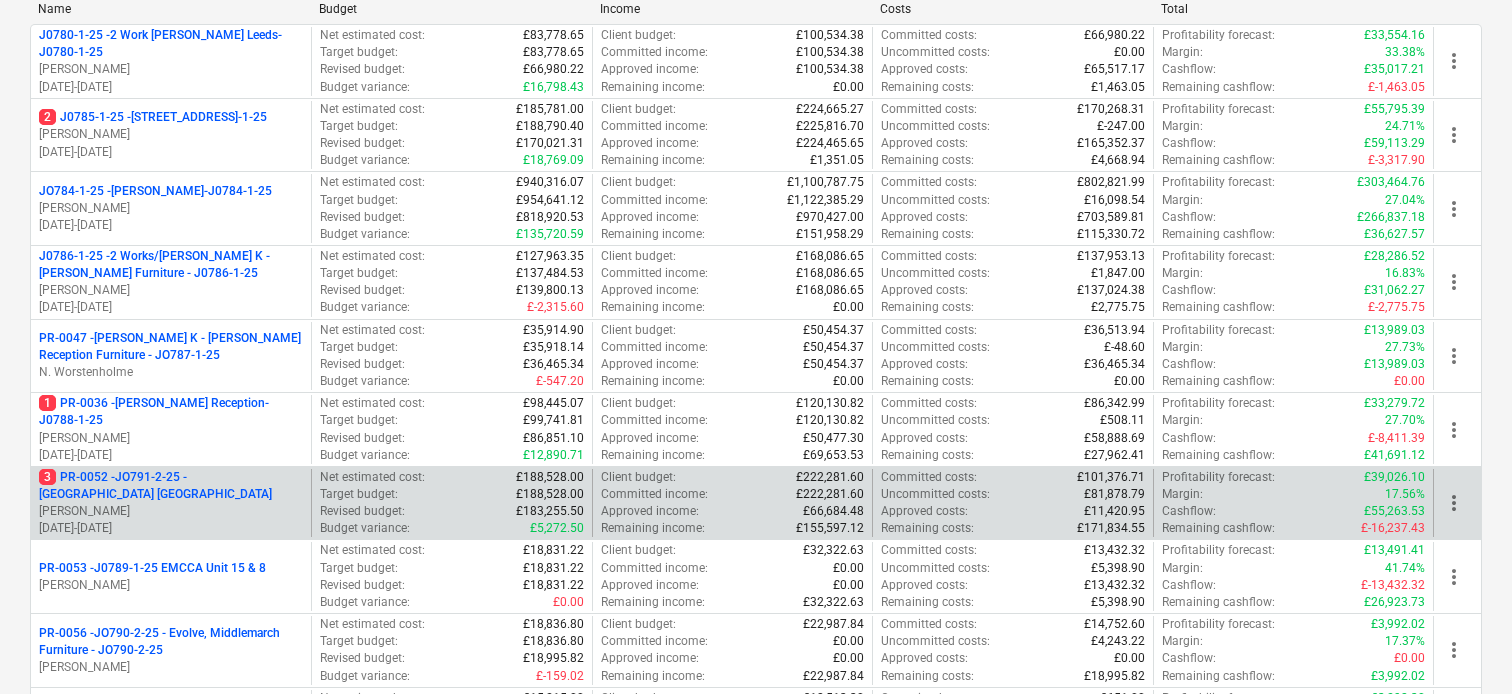 click on "3  PR-0052 -  JO791-2-25 - [GEOGRAPHIC_DATA] [GEOGRAPHIC_DATA]" at bounding box center (171, 486) 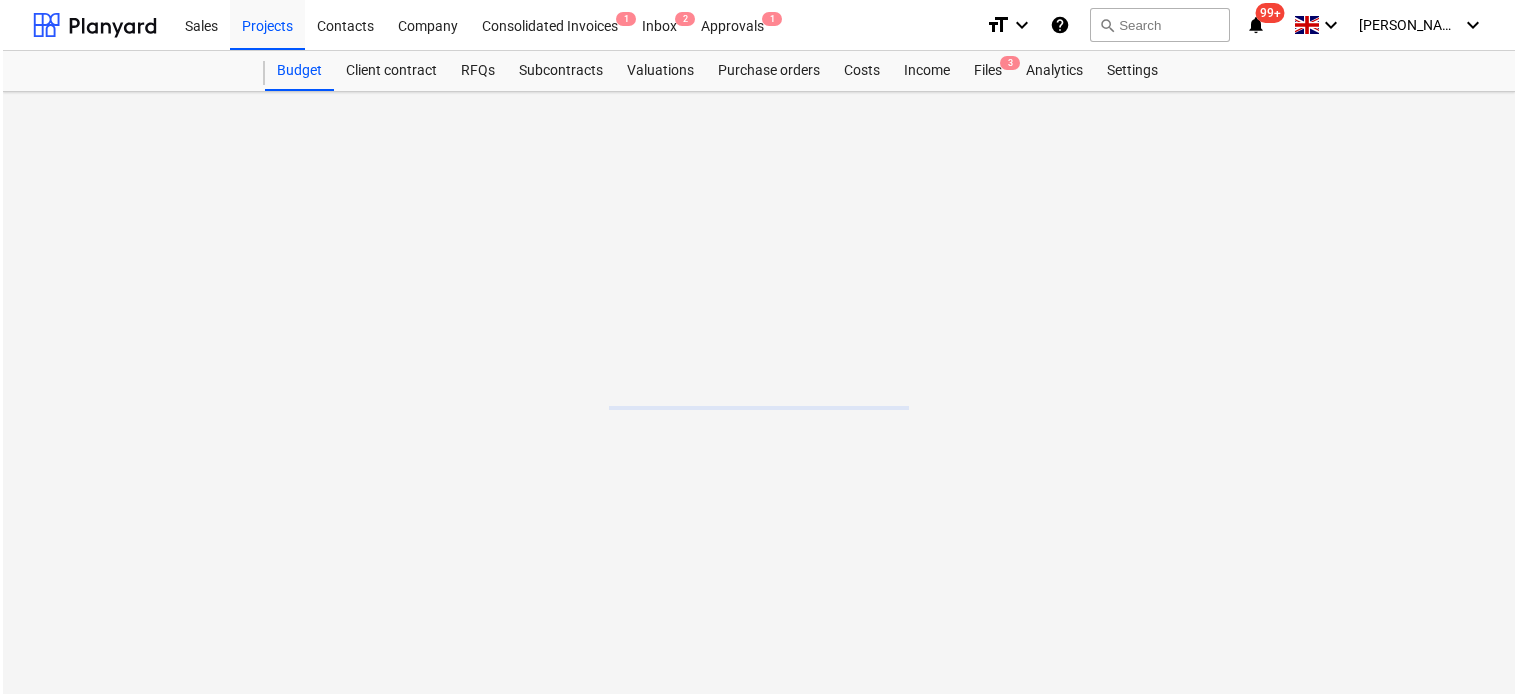 scroll, scrollTop: 0, scrollLeft: 0, axis: both 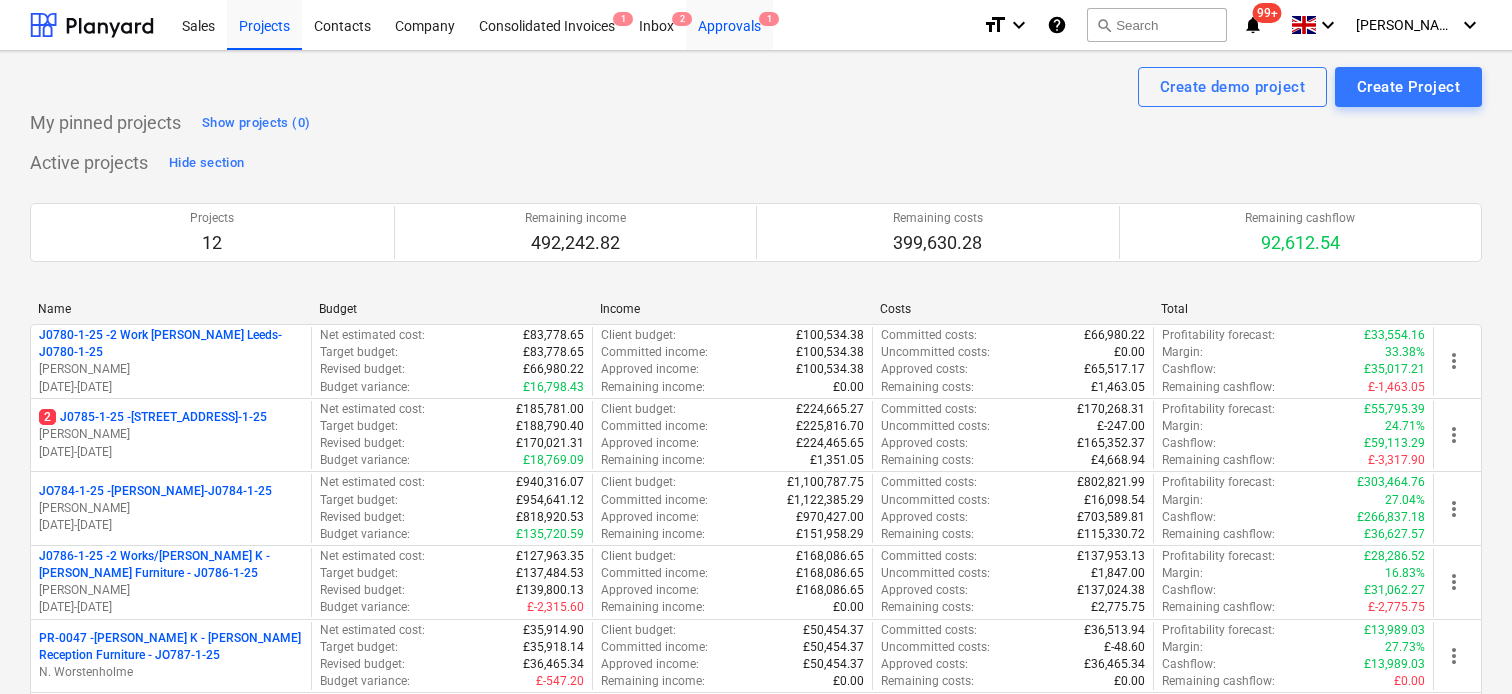 click on "Approvals 1" at bounding box center [729, 24] 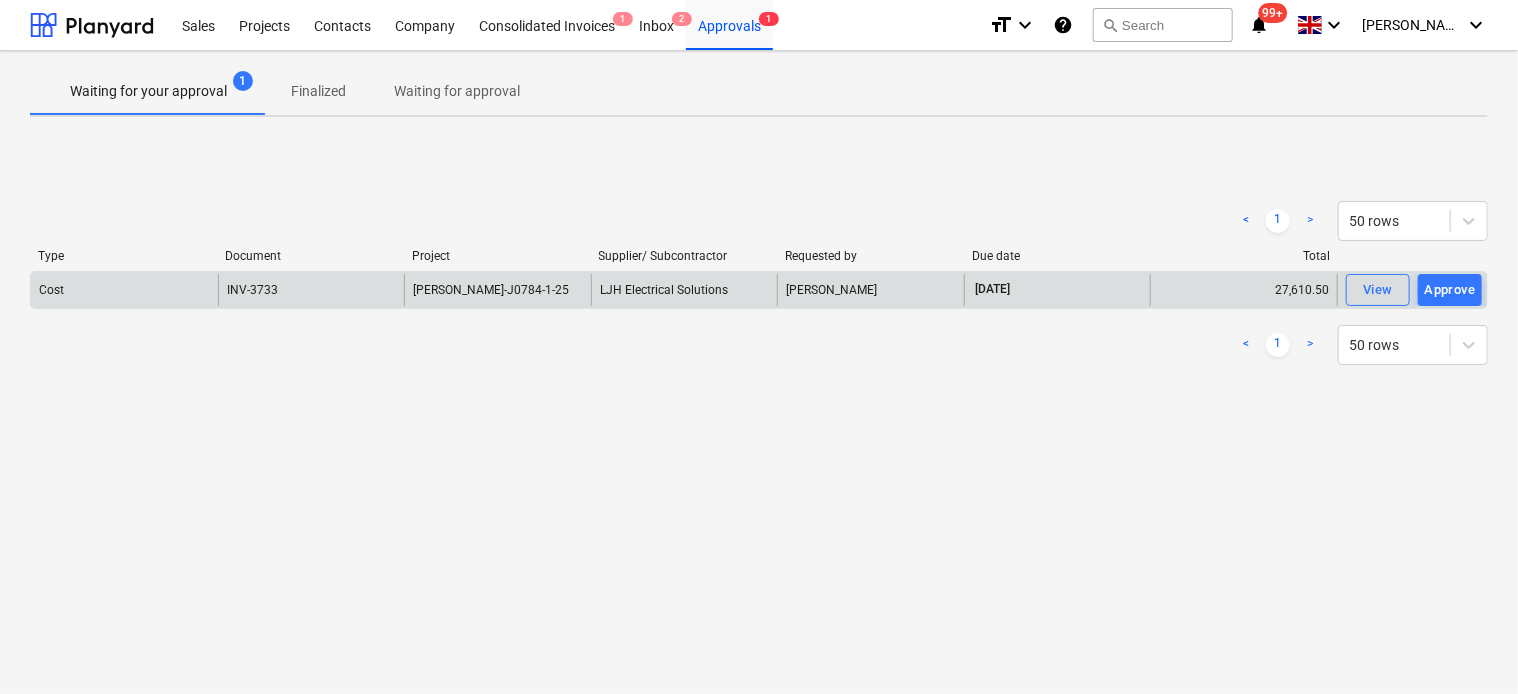 click on "[PERSON_NAME]-J0784-1-25" at bounding box center (497, 290) 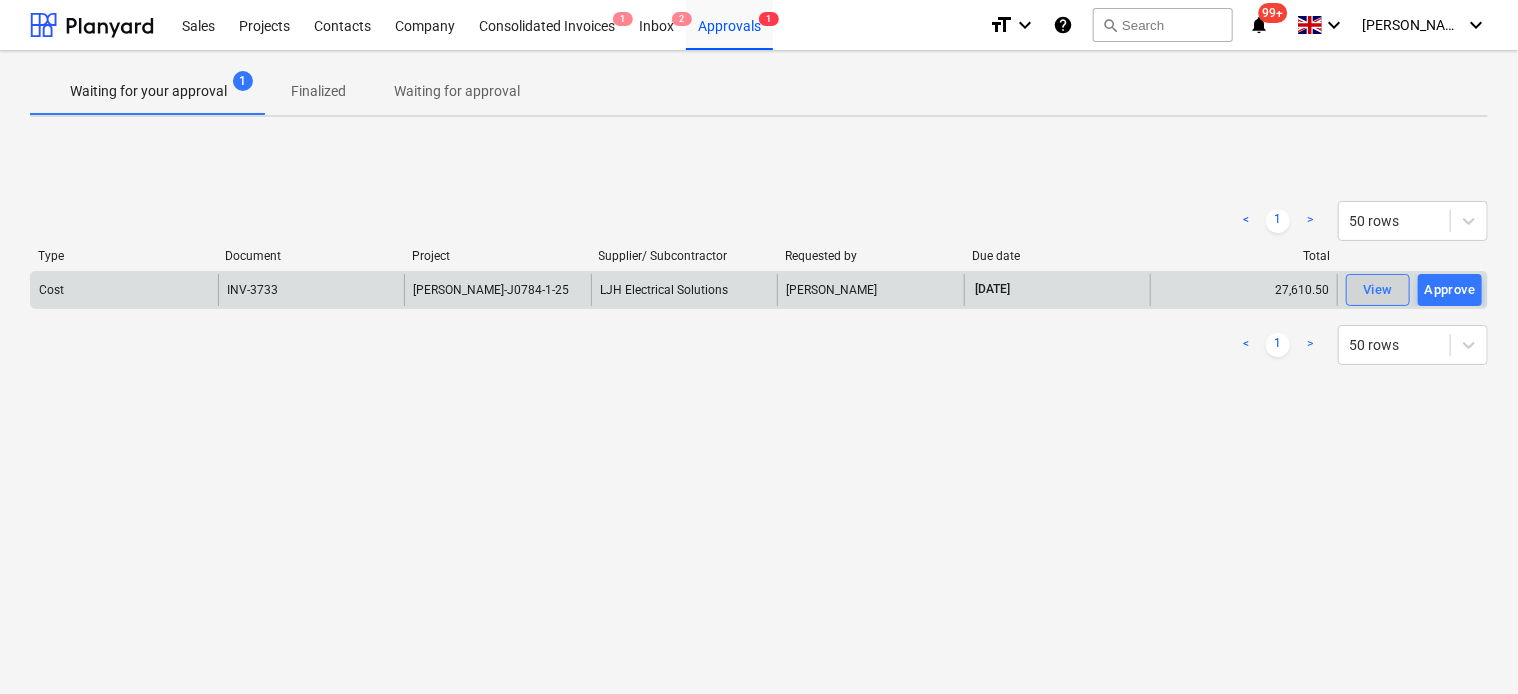 click on "View" at bounding box center [1378, 290] 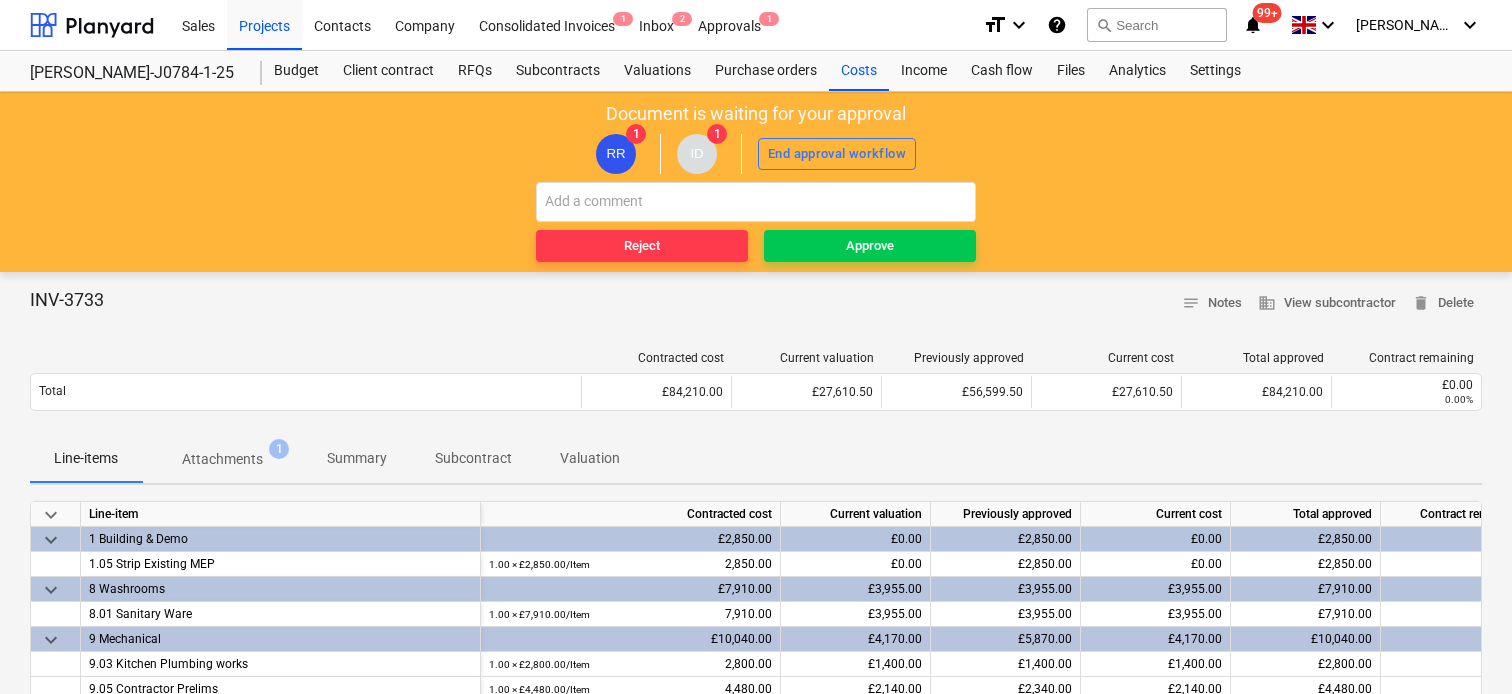 click on "Attachments" at bounding box center (222, 459) 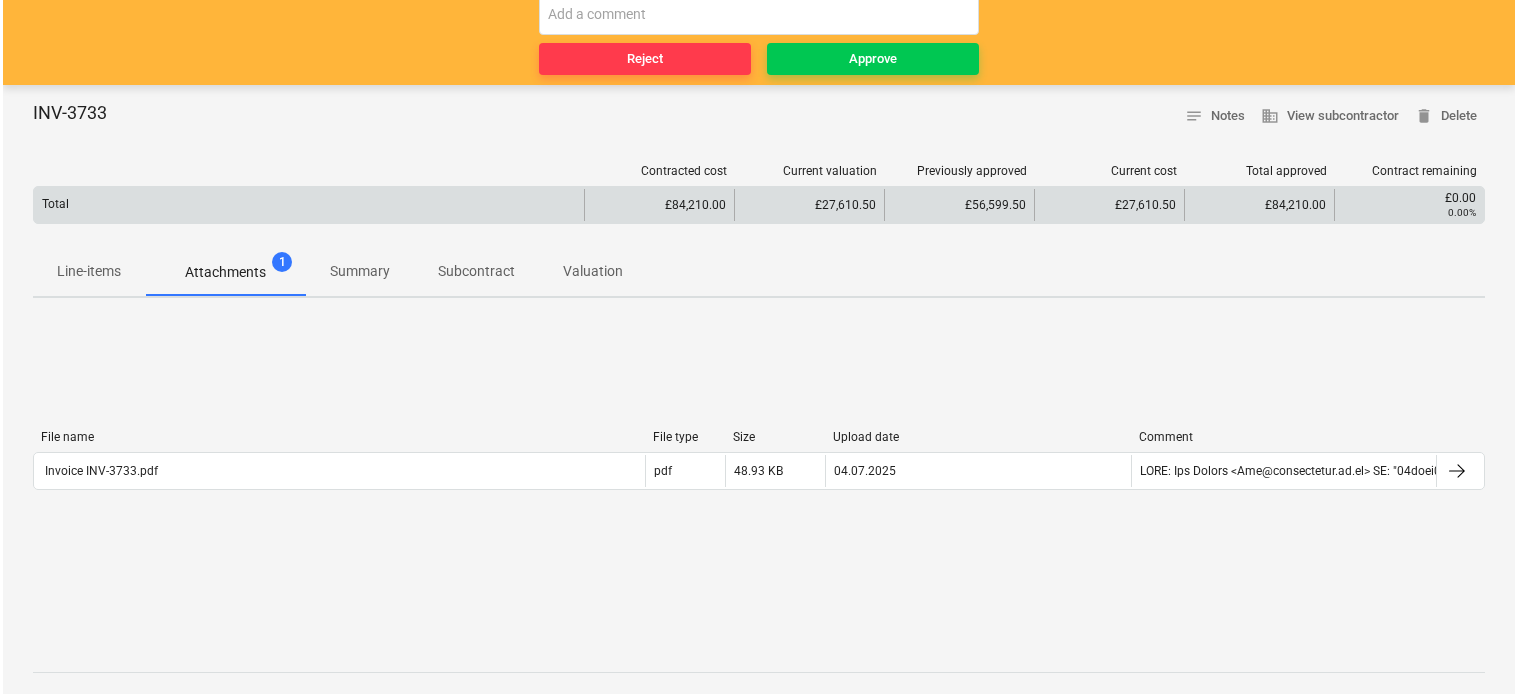 scroll, scrollTop: 200, scrollLeft: 0, axis: vertical 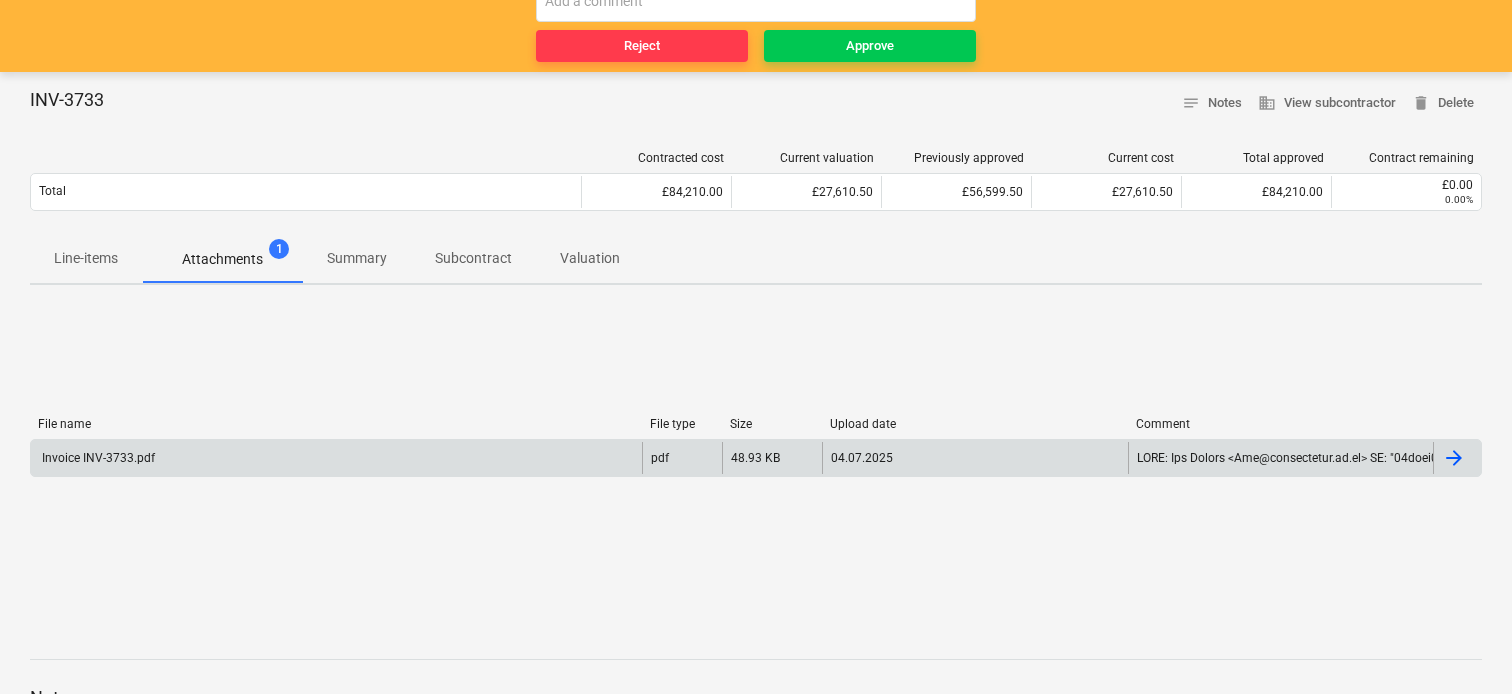 click on "Invoice INV-3733.pdf" at bounding box center (336, 458) 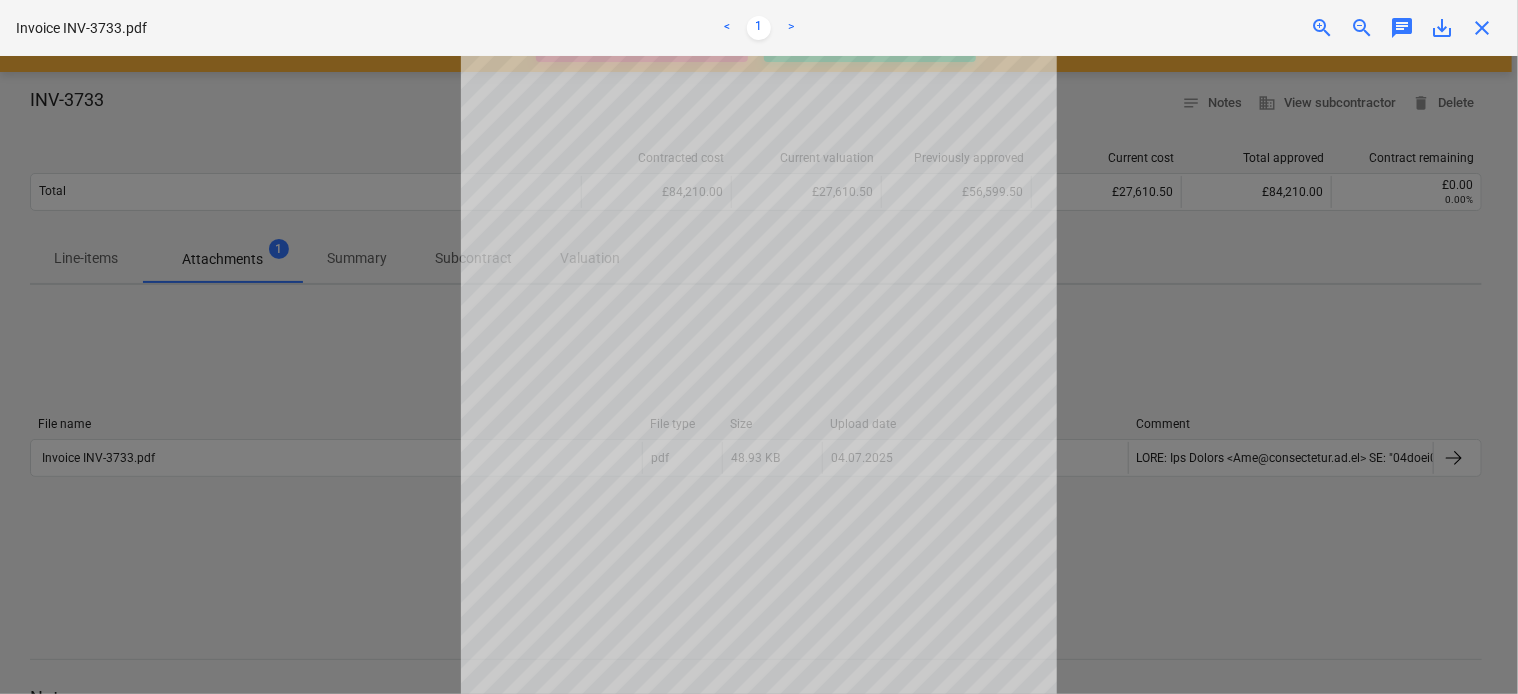 click on "save_alt" at bounding box center (1442, 28) 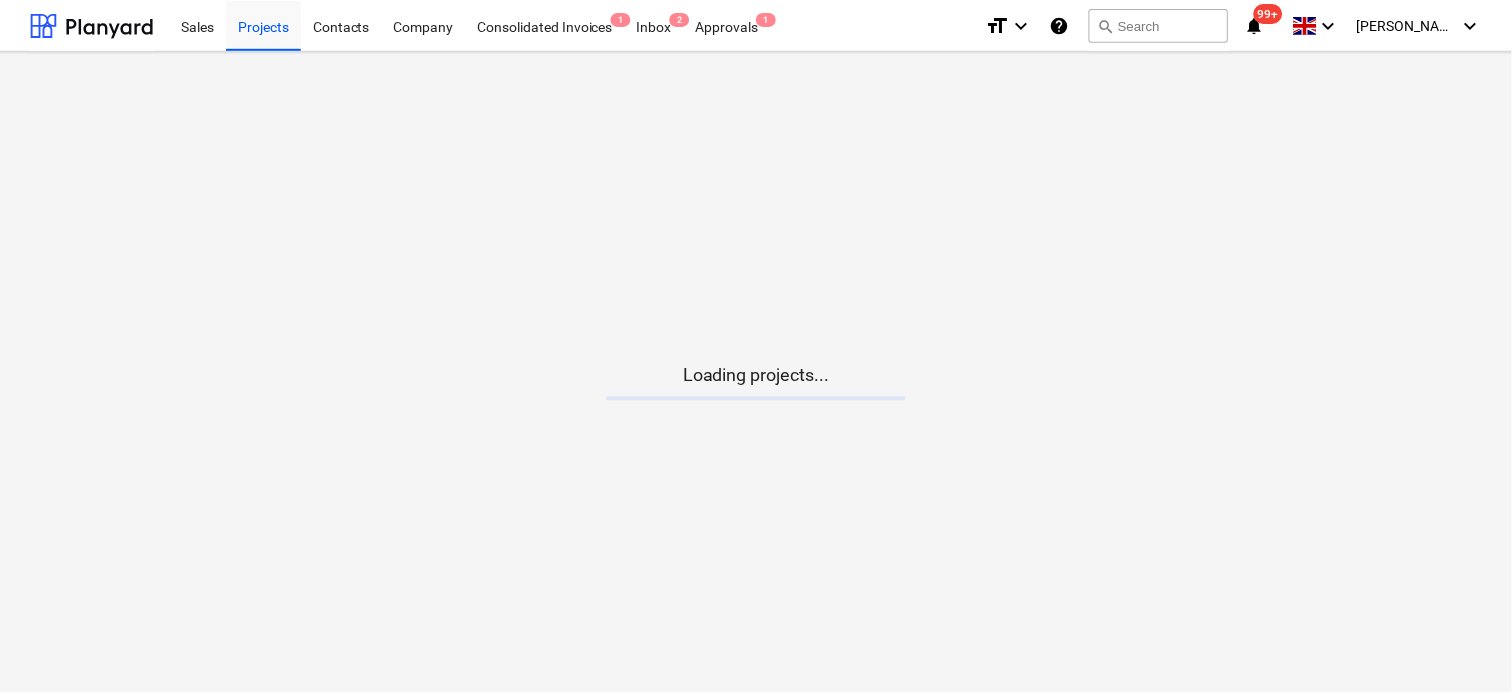 scroll, scrollTop: 0, scrollLeft: 0, axis: both 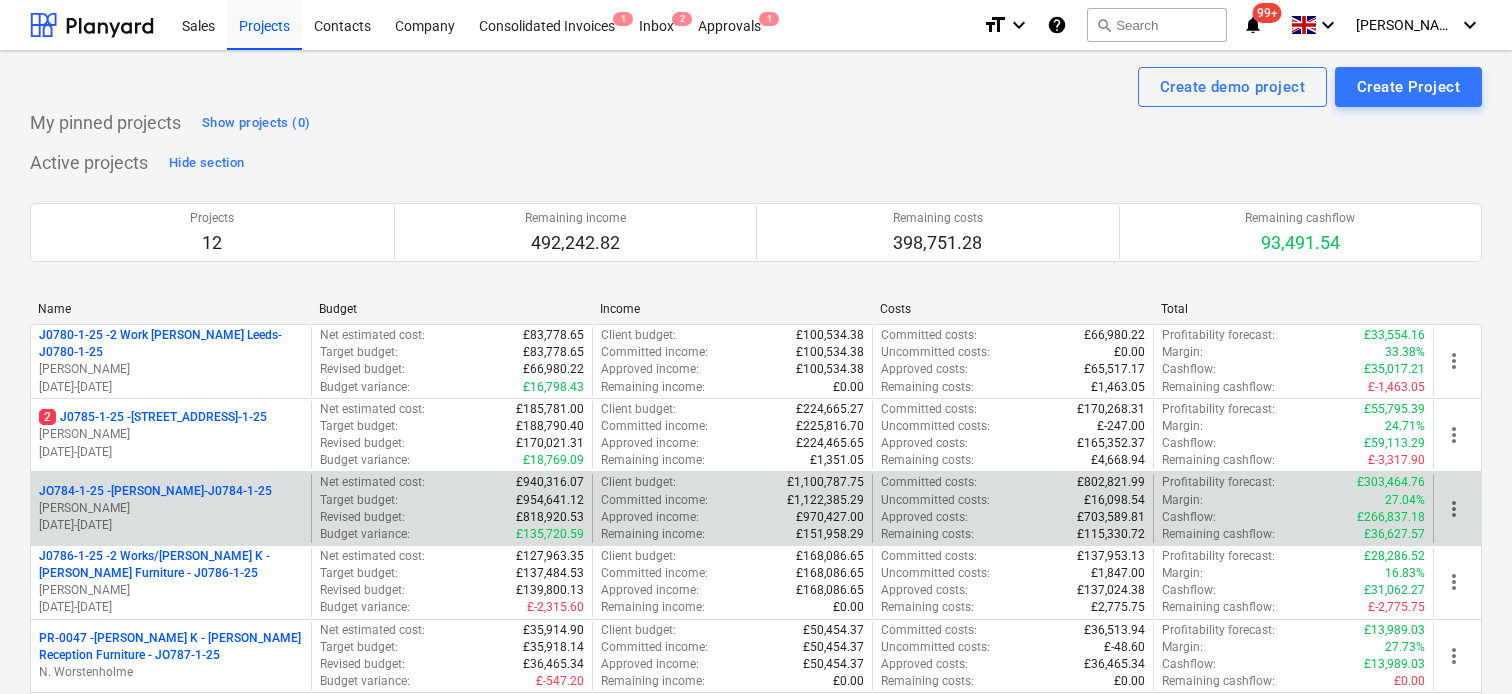 click on "[PERSON_NAME]" at bounding box center [171, 508] 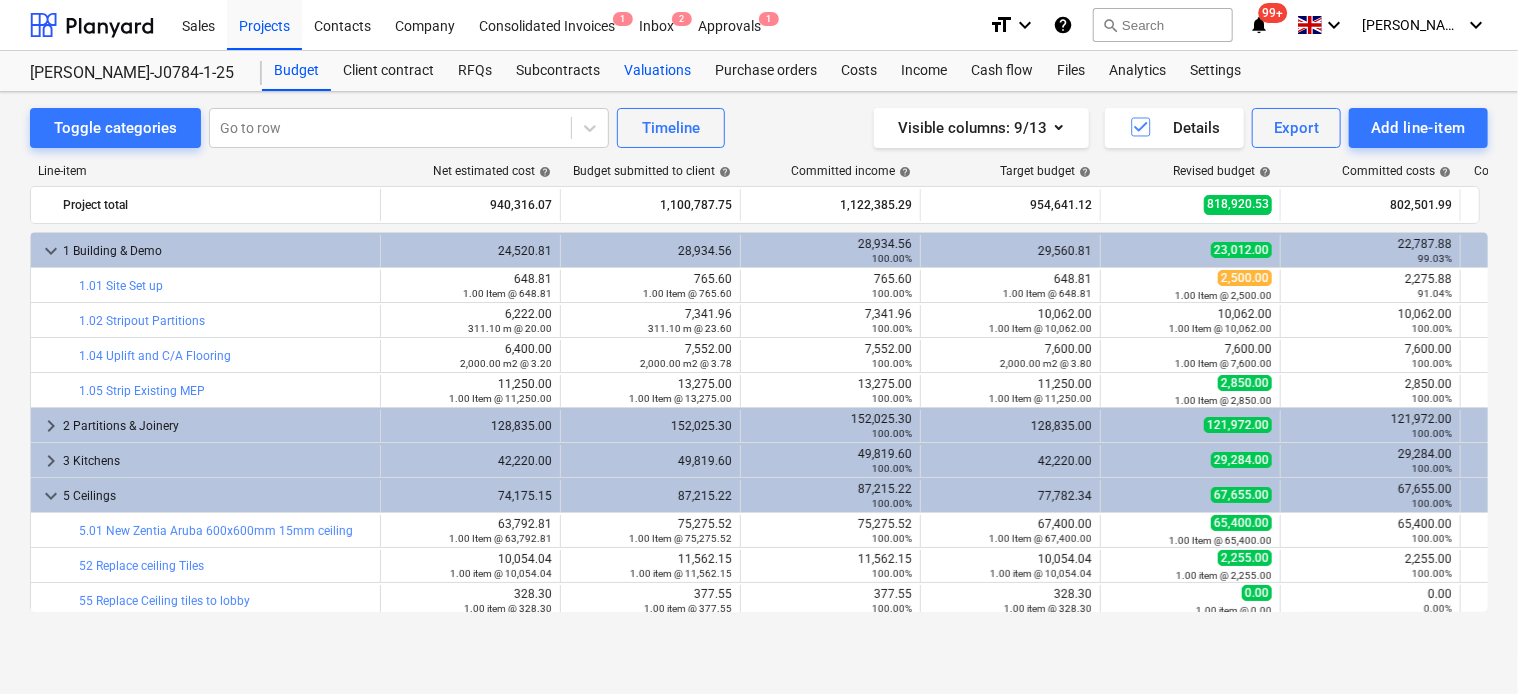 click on "Valuations" at bounding box center [657, 71] 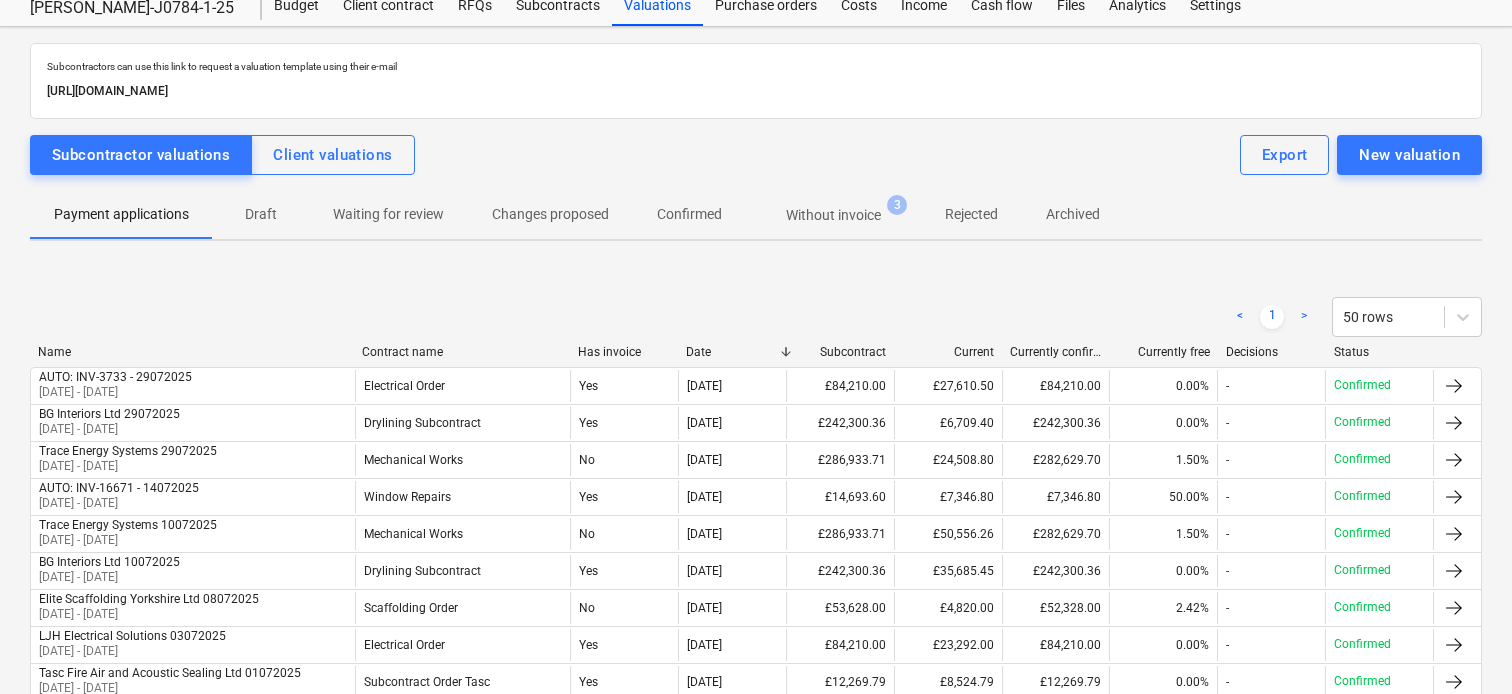 scroll, scrollTop: 100, scrollLeft: 0, axis: vertical 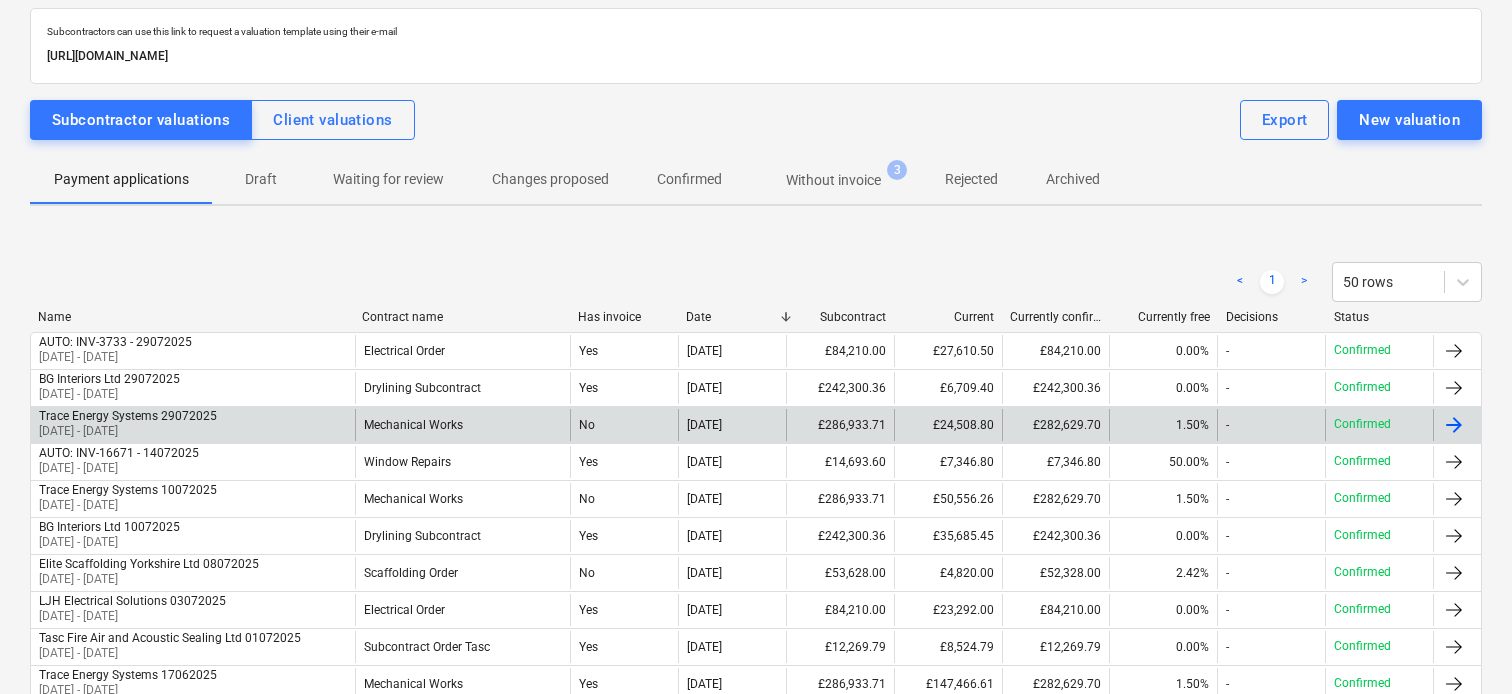 click on "£286,933.71" at bounding box center (840, 425) 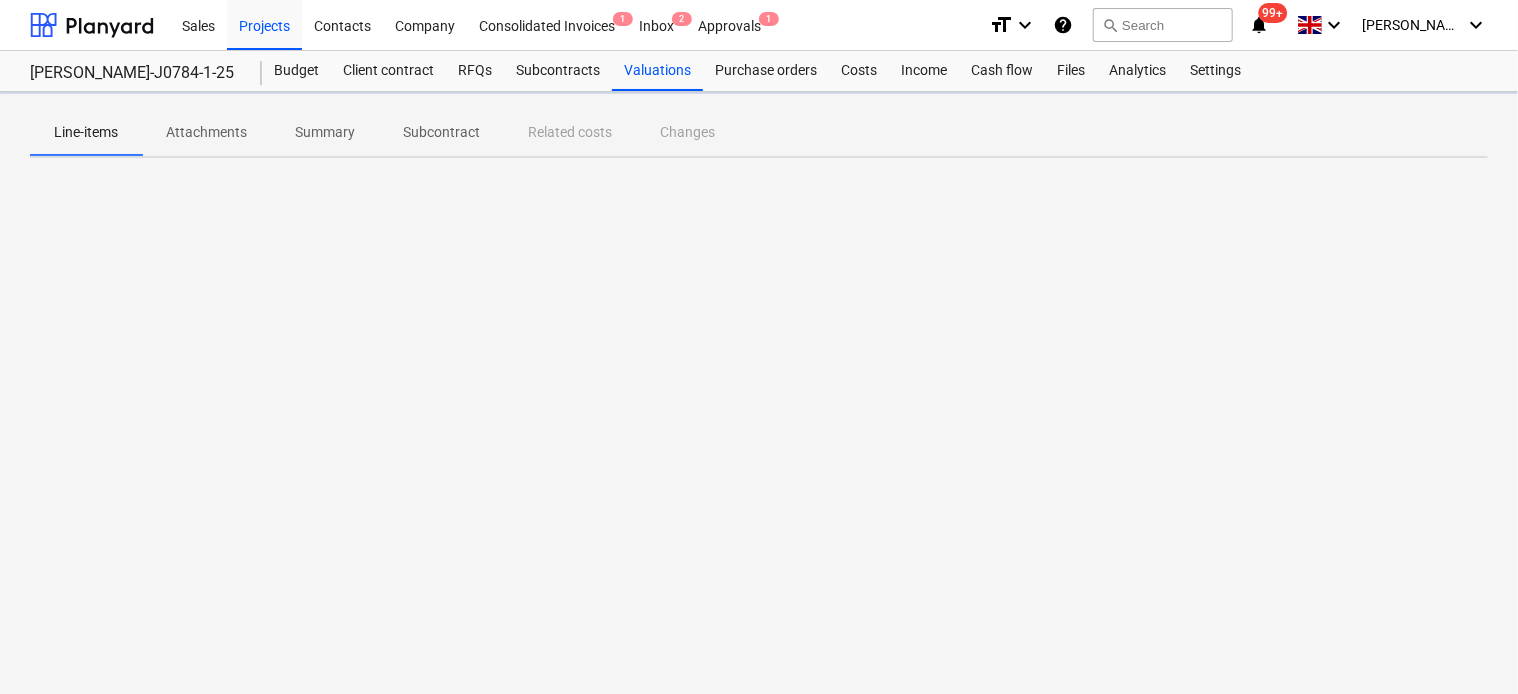 click on "Attachments" at bounding box center (206, 132) 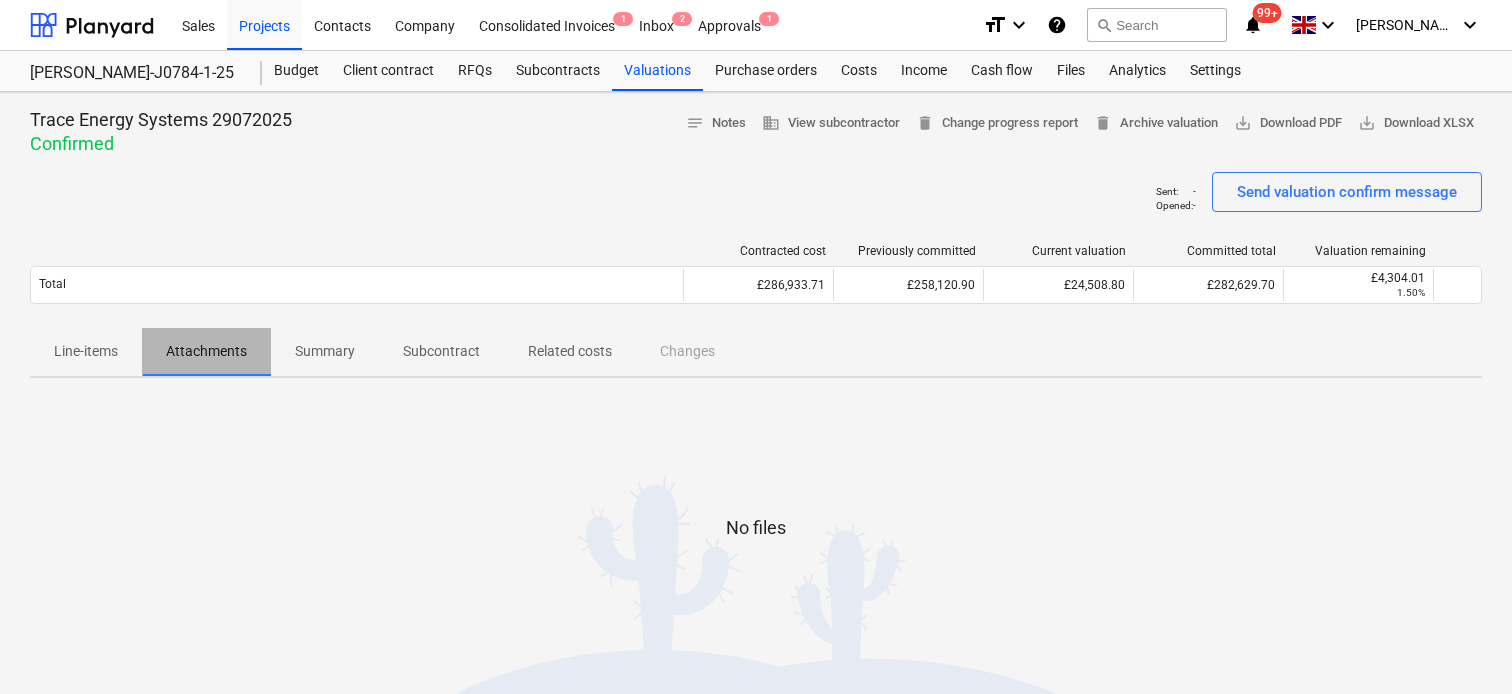 click on "Attachments" at bounding box center (206, 351) 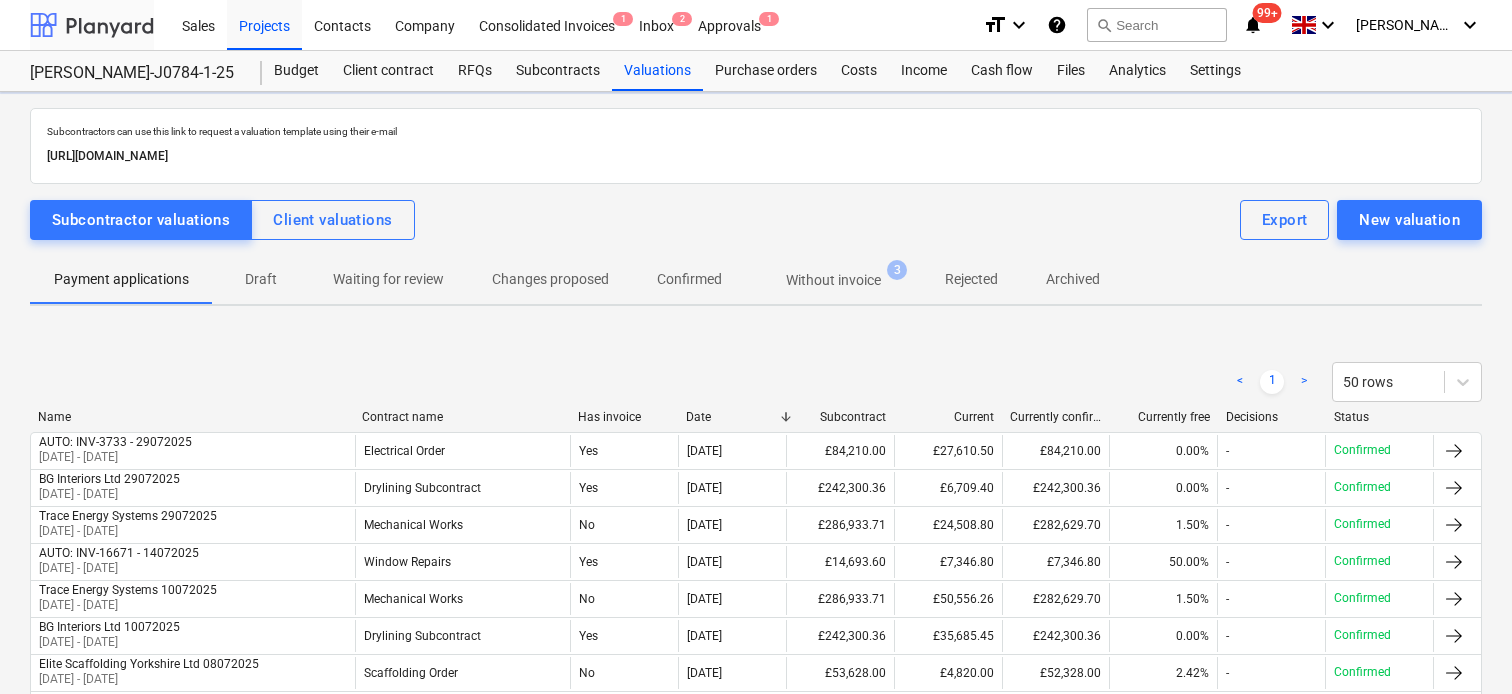 scroll, scrollTop: 100, scrollLeft: 0, axis: vertical 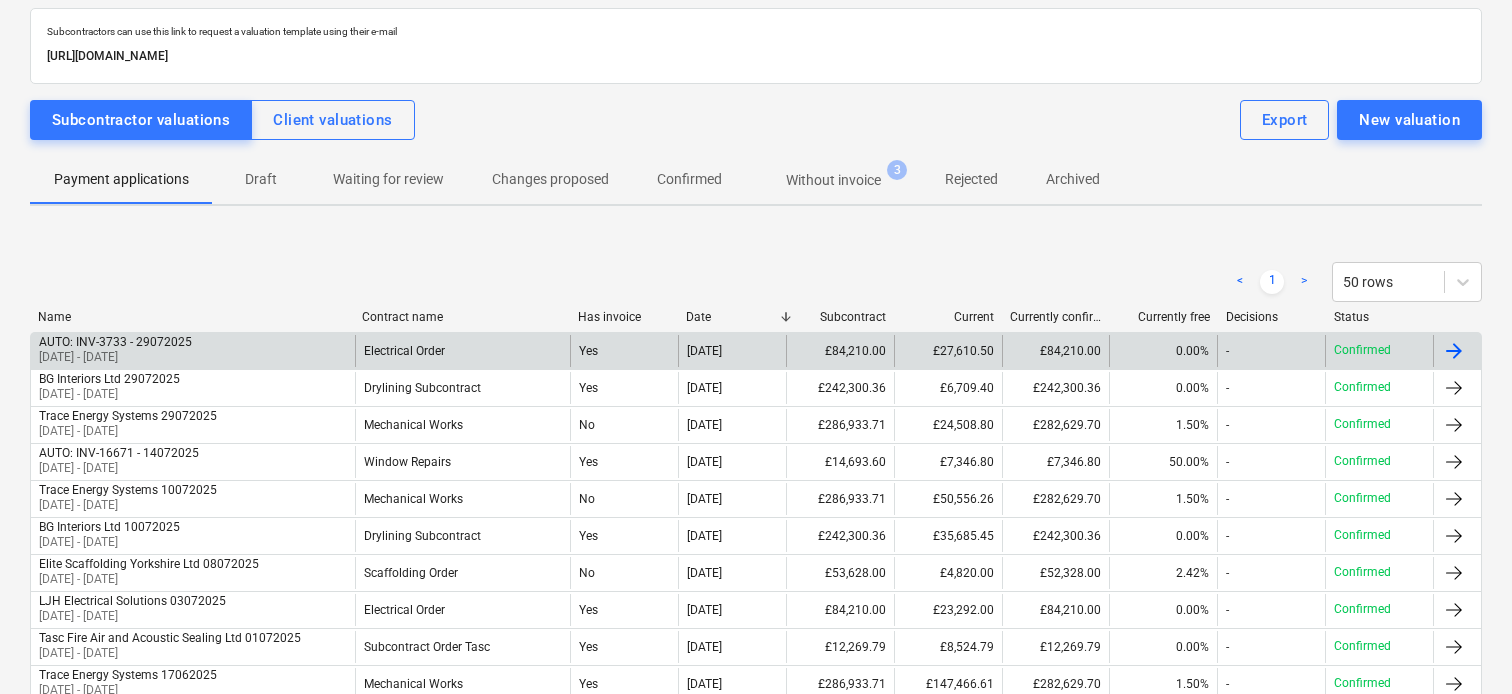 click on "Electrical Order" at bounding box center [463, 351] 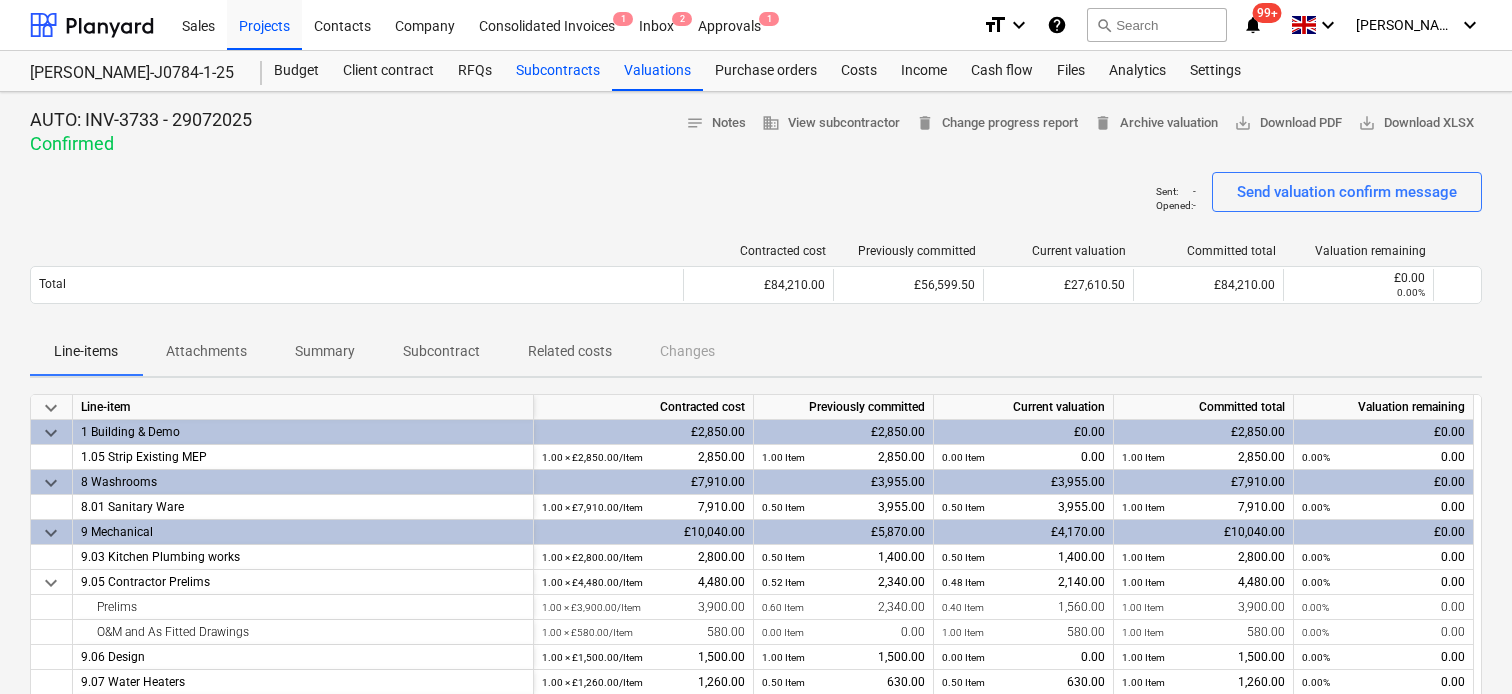 click on "Subcontracts" at bounding box center [558, 71] 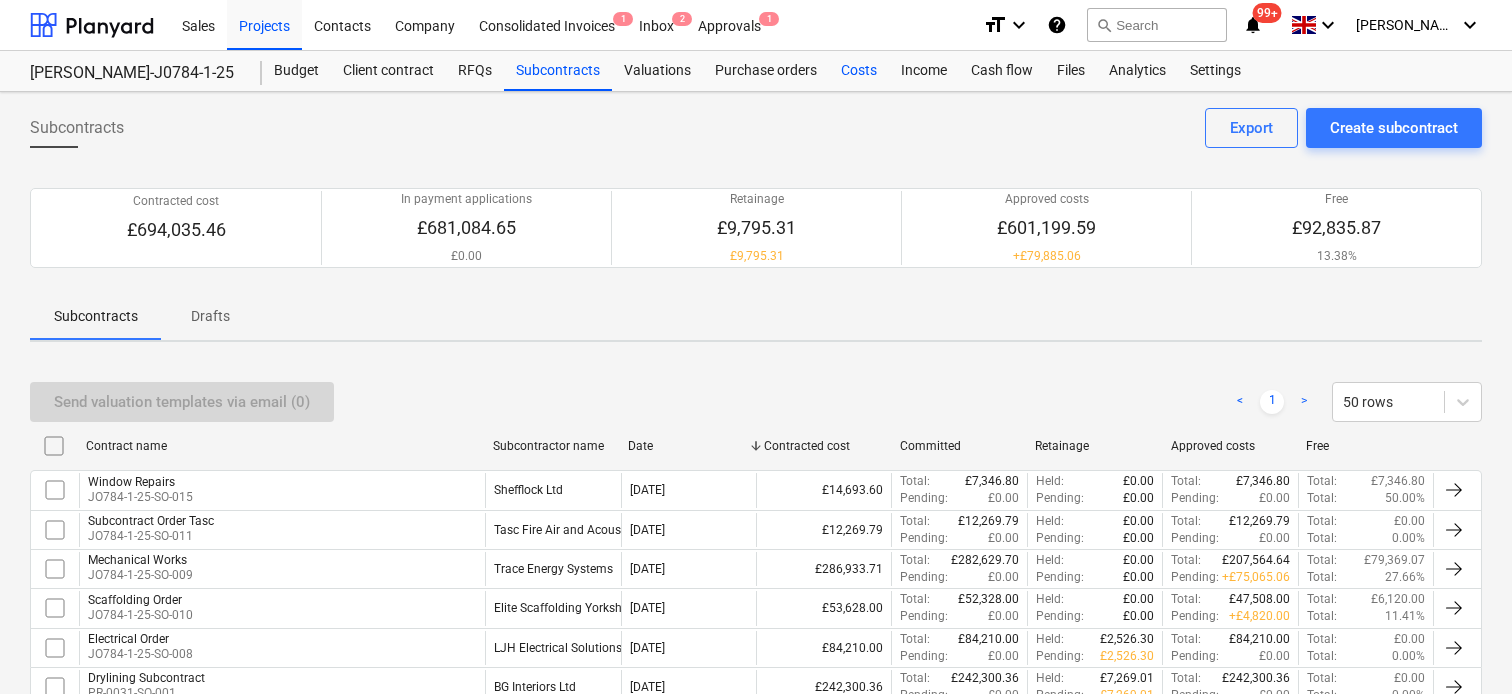 click on "Costs" at bounding box center (859, 71) 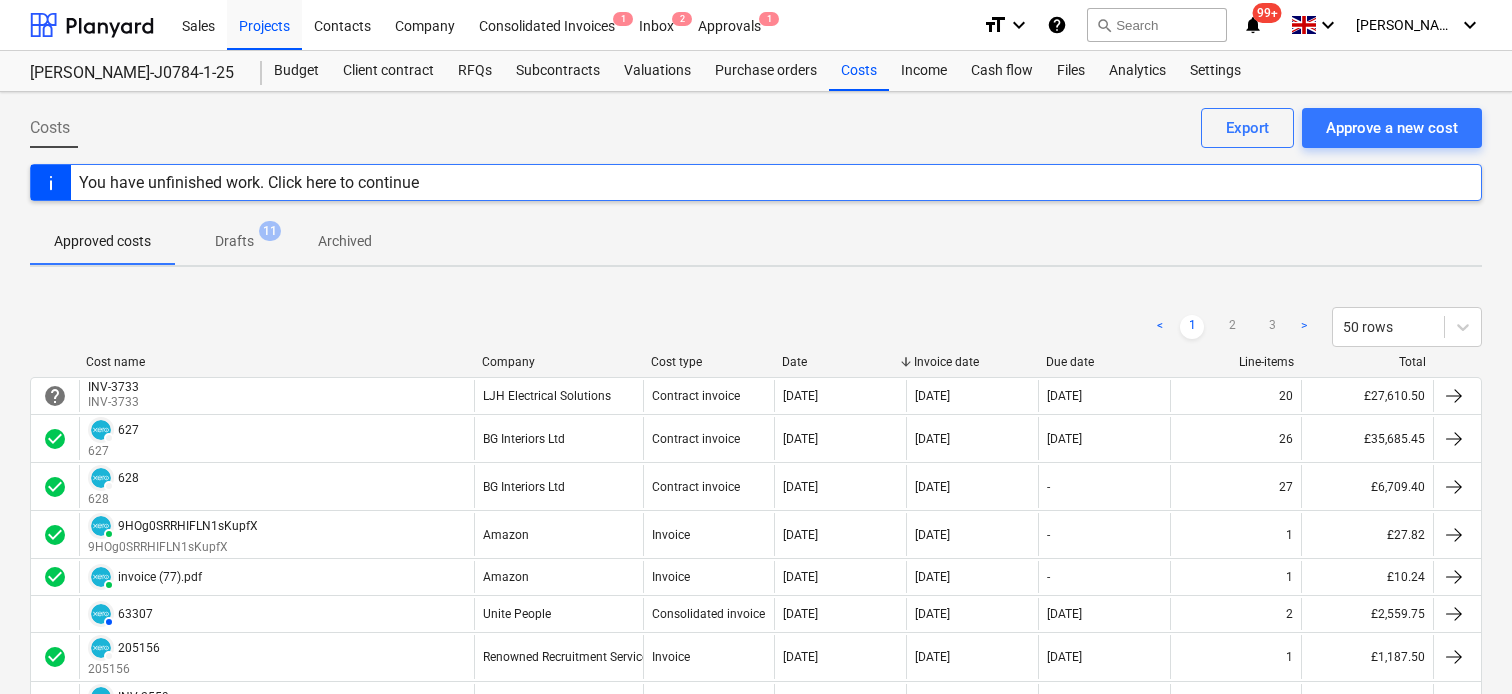 click on "Company" at bounding box center (558, 362) 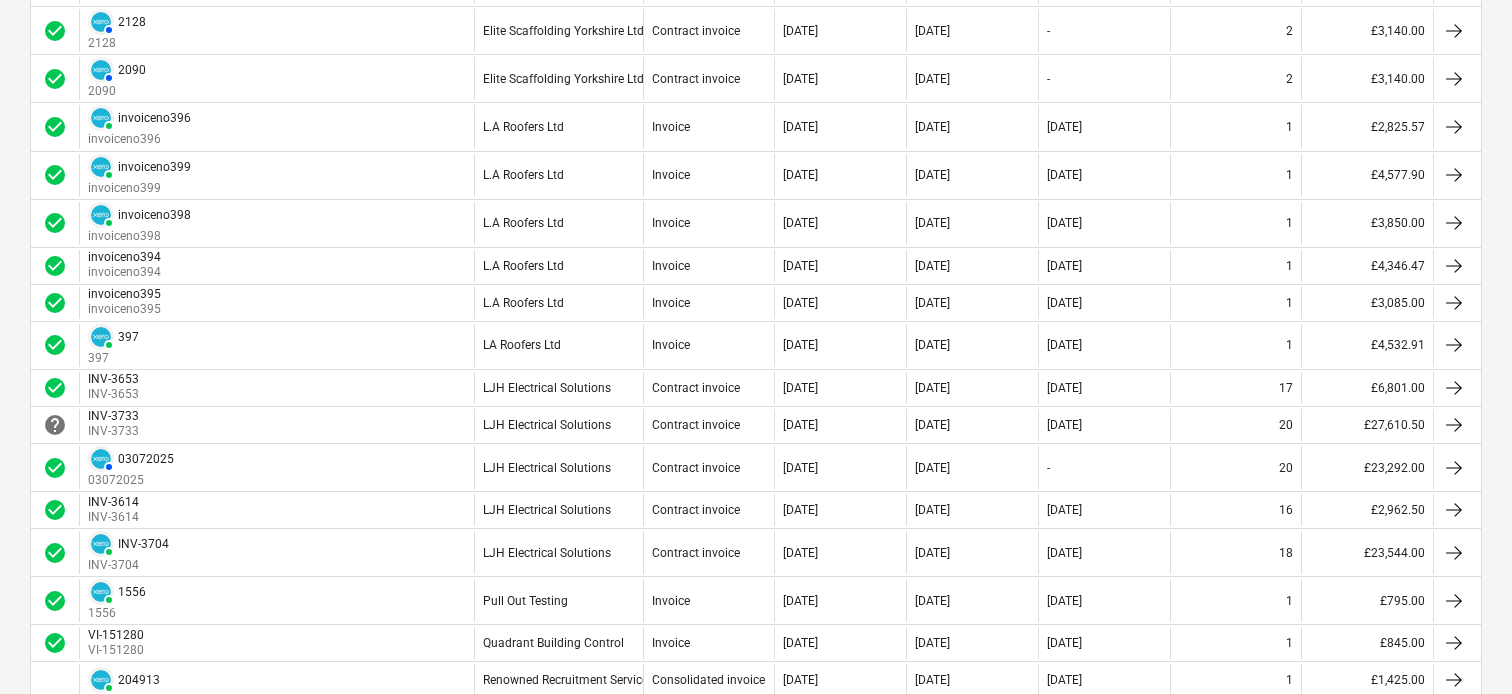 scroll, scrollTop: 1600, scrollLeft: 0, axis: vertical 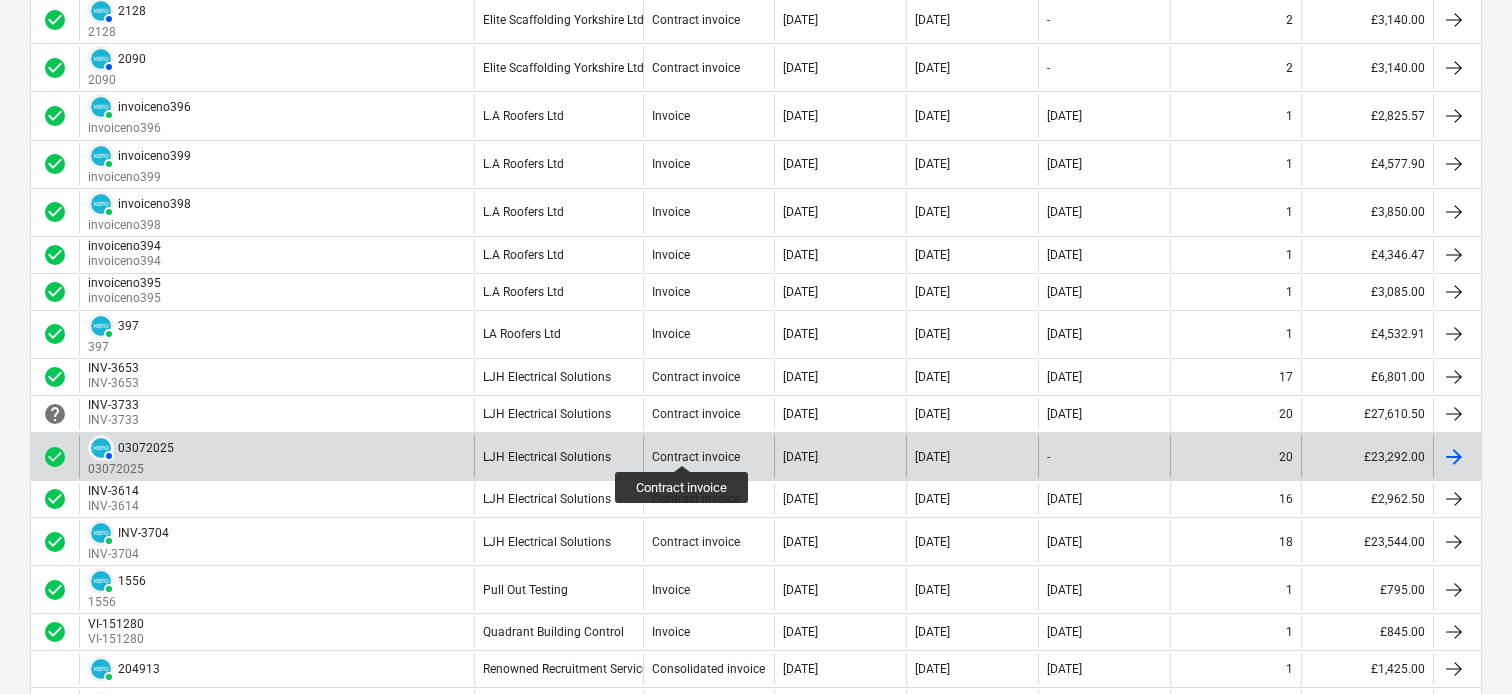 click on "Contract invoice" at bounding box center (696, 457) 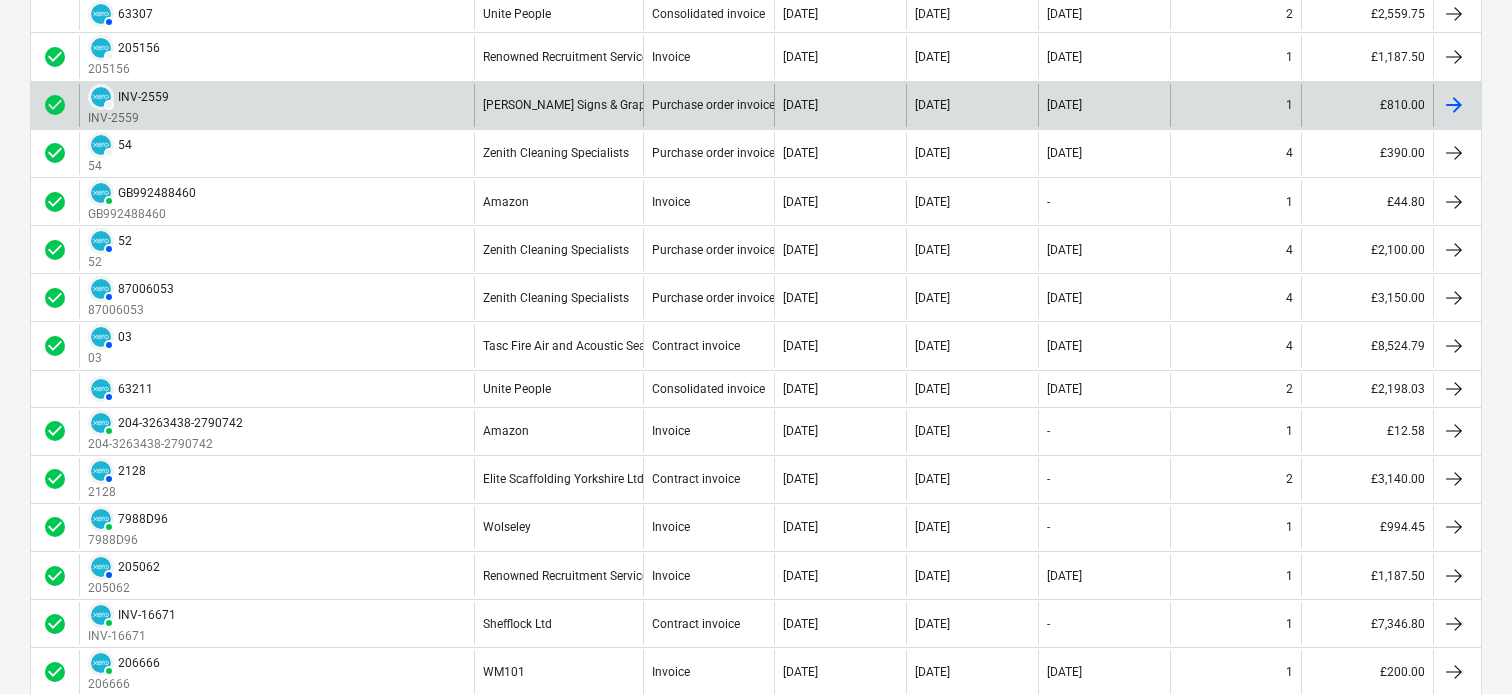 scroll, scrollTop: 0, scrollLeft: 0, axis: both 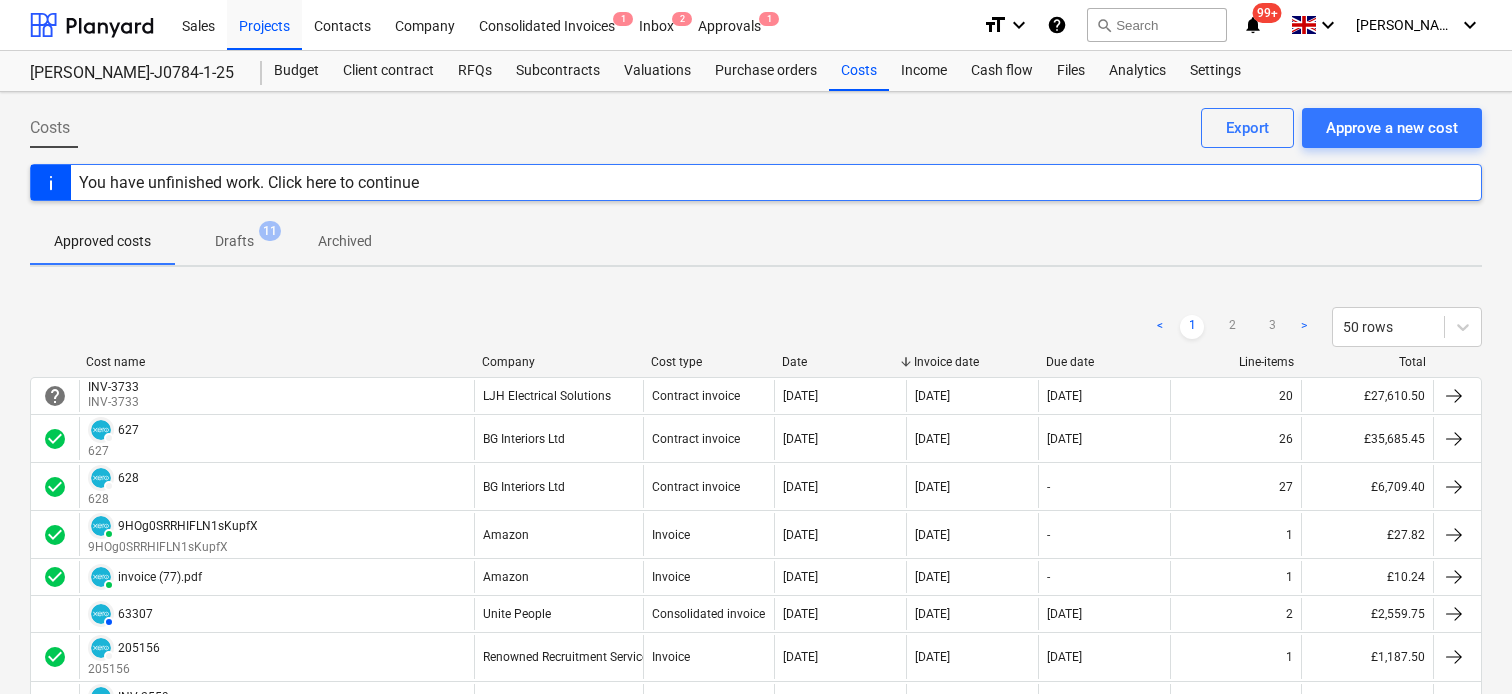 click on "Company" at bounding box center [558, 362] 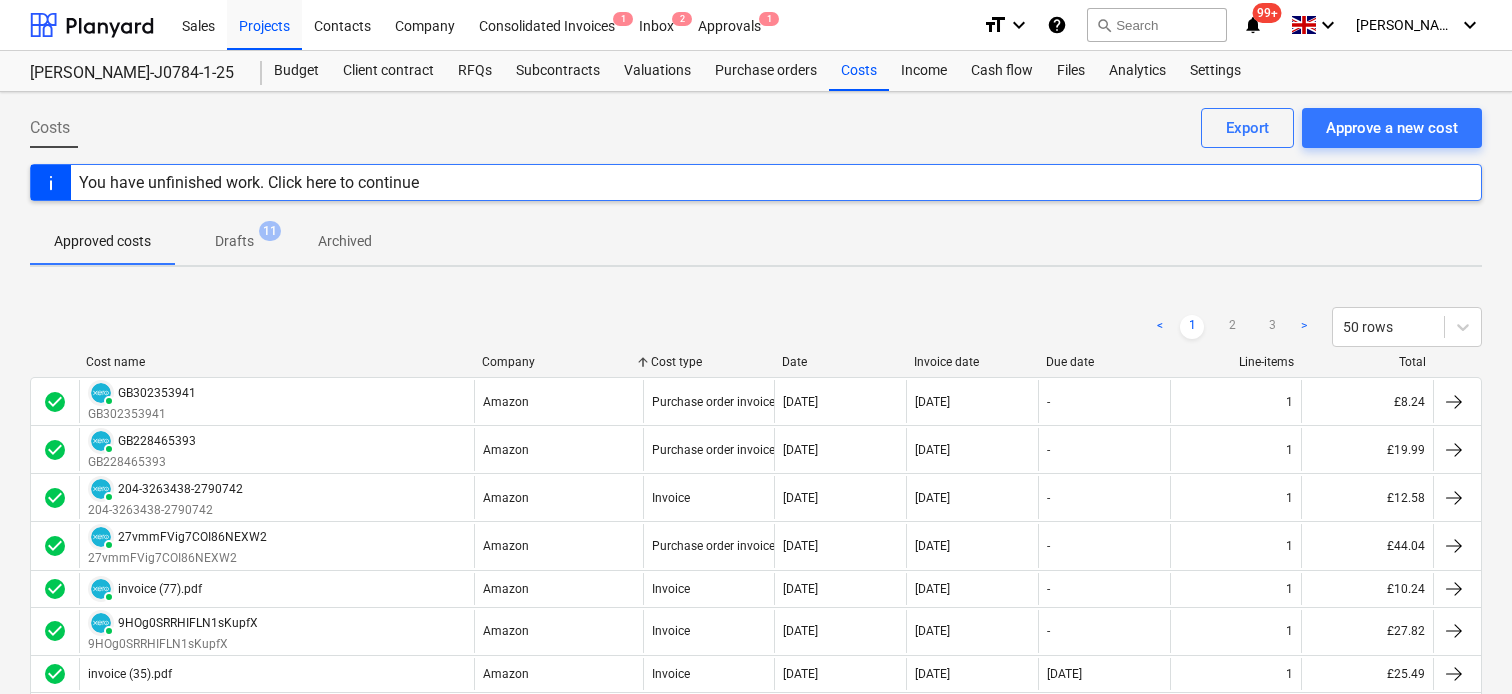 click on "Company" at bounding box center (558, 362) 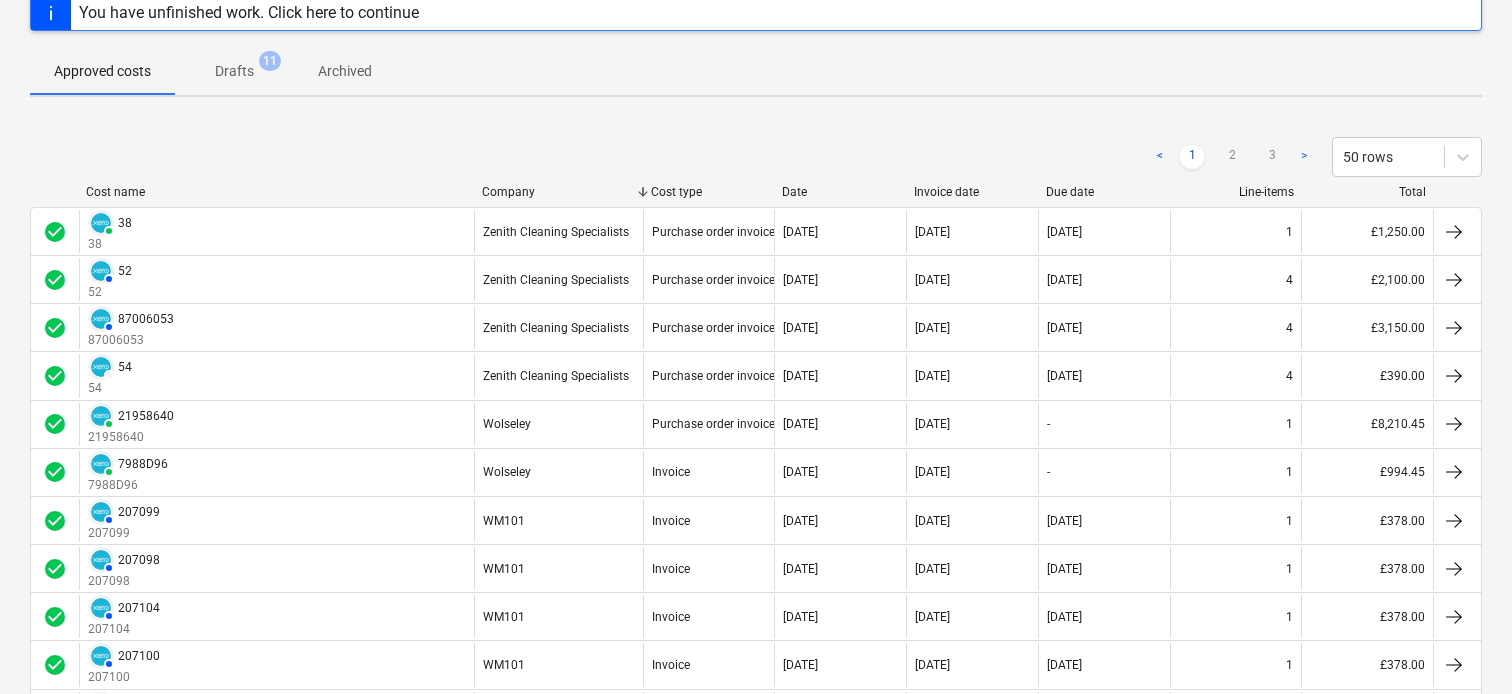 scroll, scrollTop: 0, scrollLeft: 0, axis: both 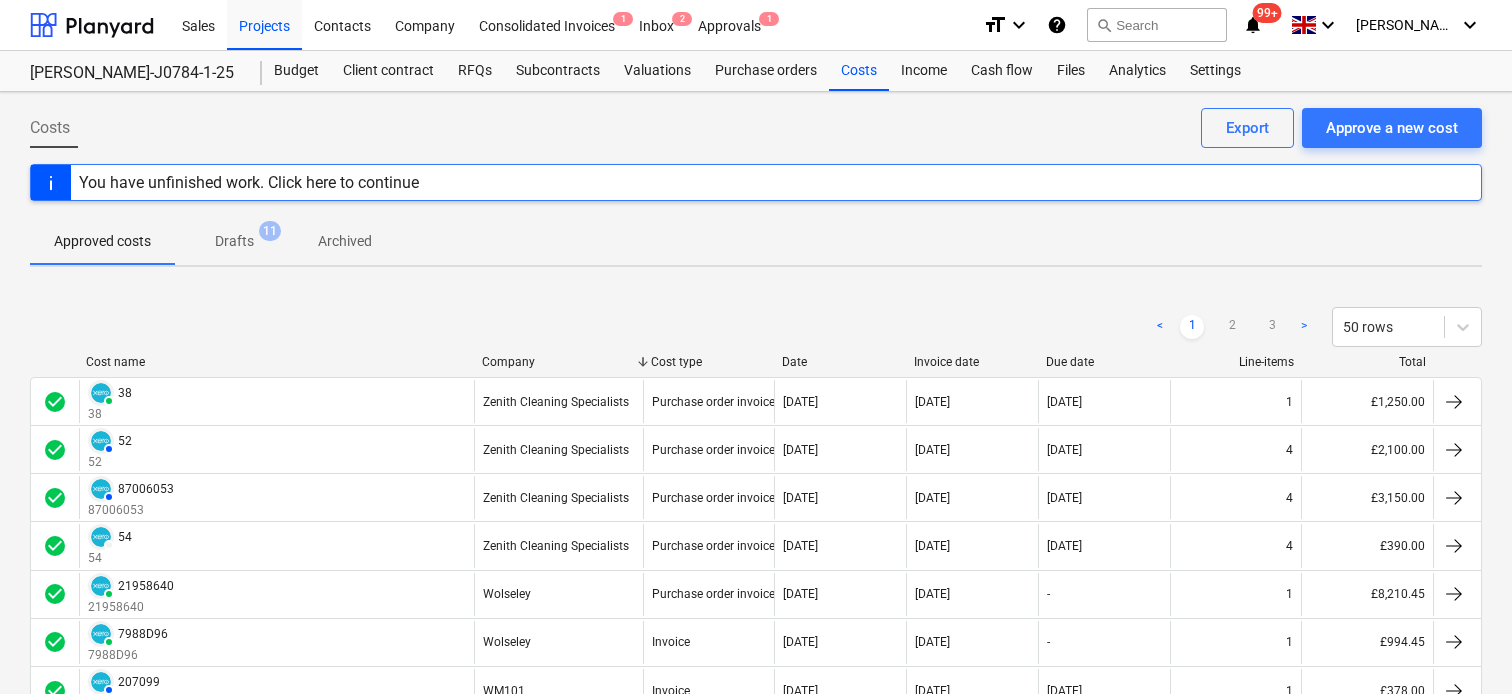click on "< 1 2 3 > 50 rows" at bounding box center [756, 327] 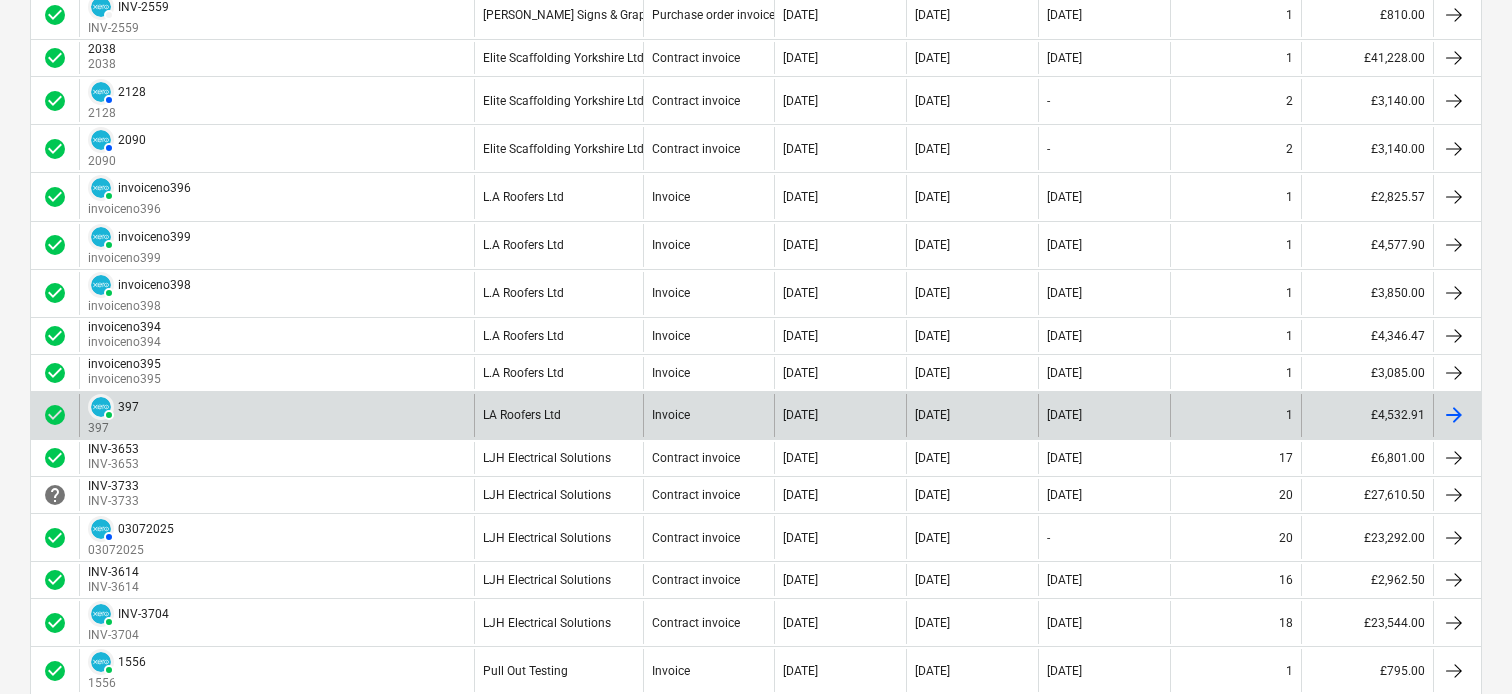 scroll, scrollTop: 1500, scrollLeft: 0, axis: vertical 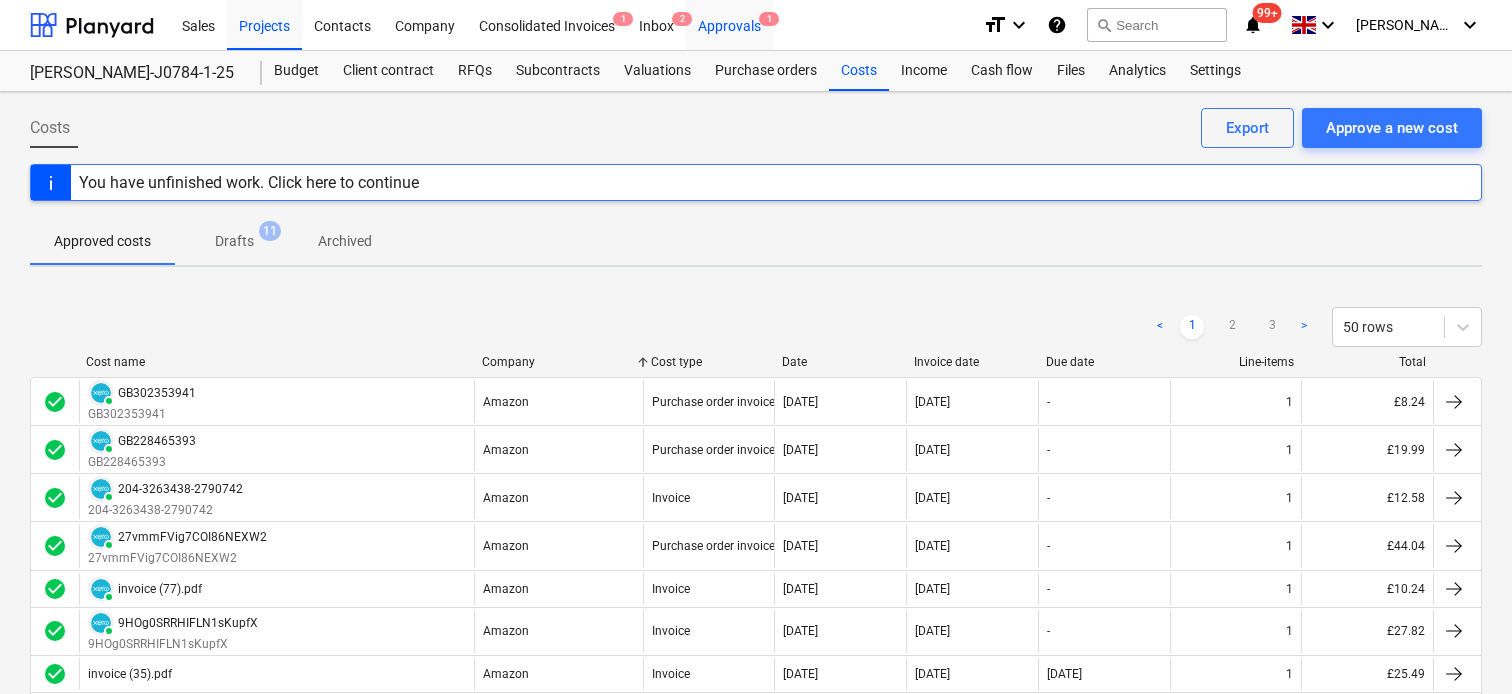 click on "Approvals 1" at bounding box center (729, 24) 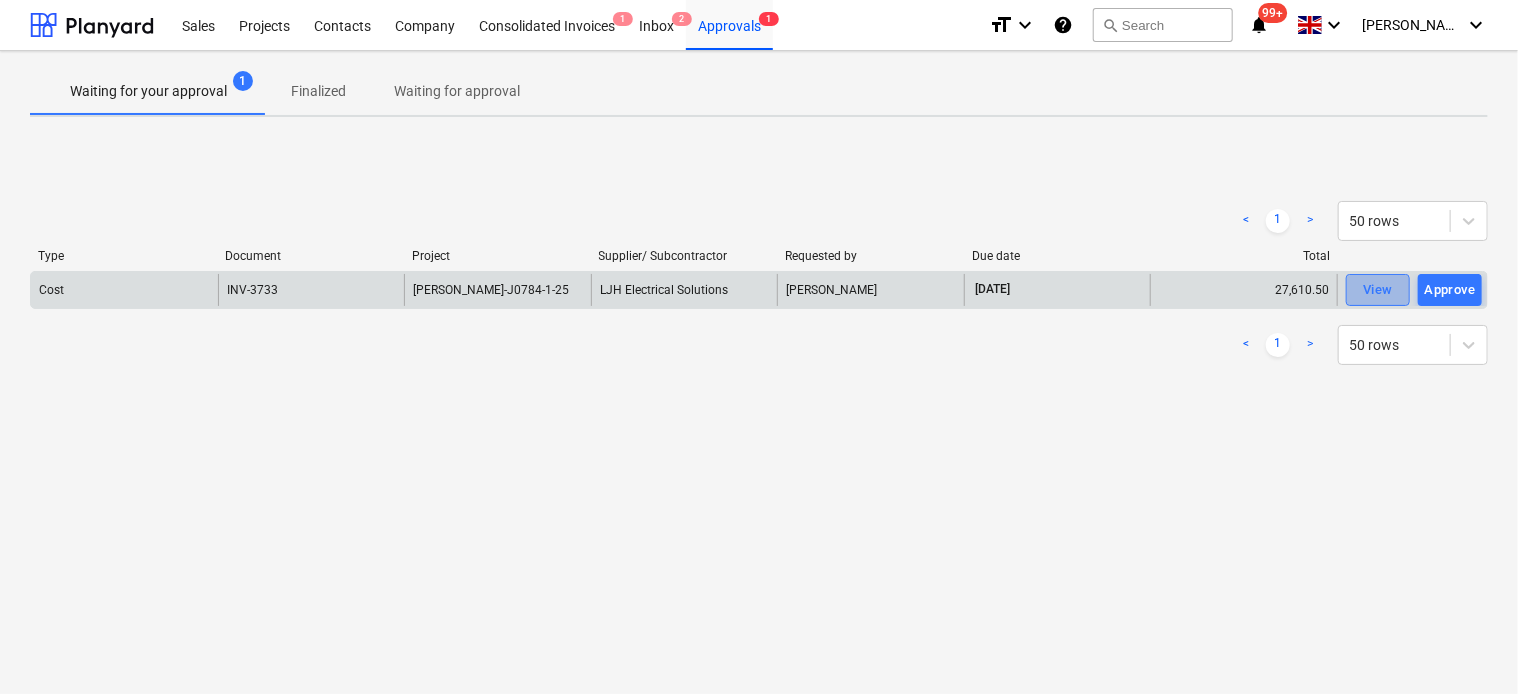 click on "View" at bounding box center [1378, 290] 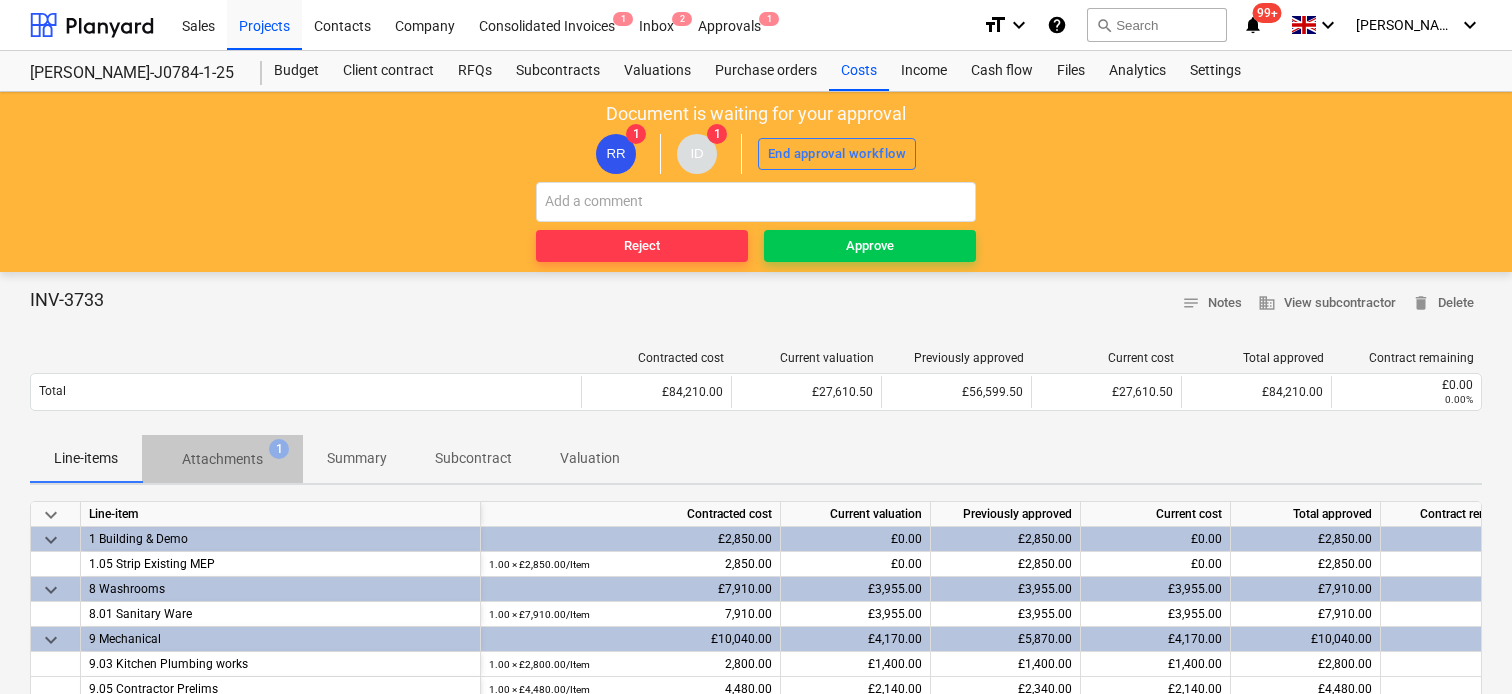 click on "Attachments" at bounding box center [222, 459] 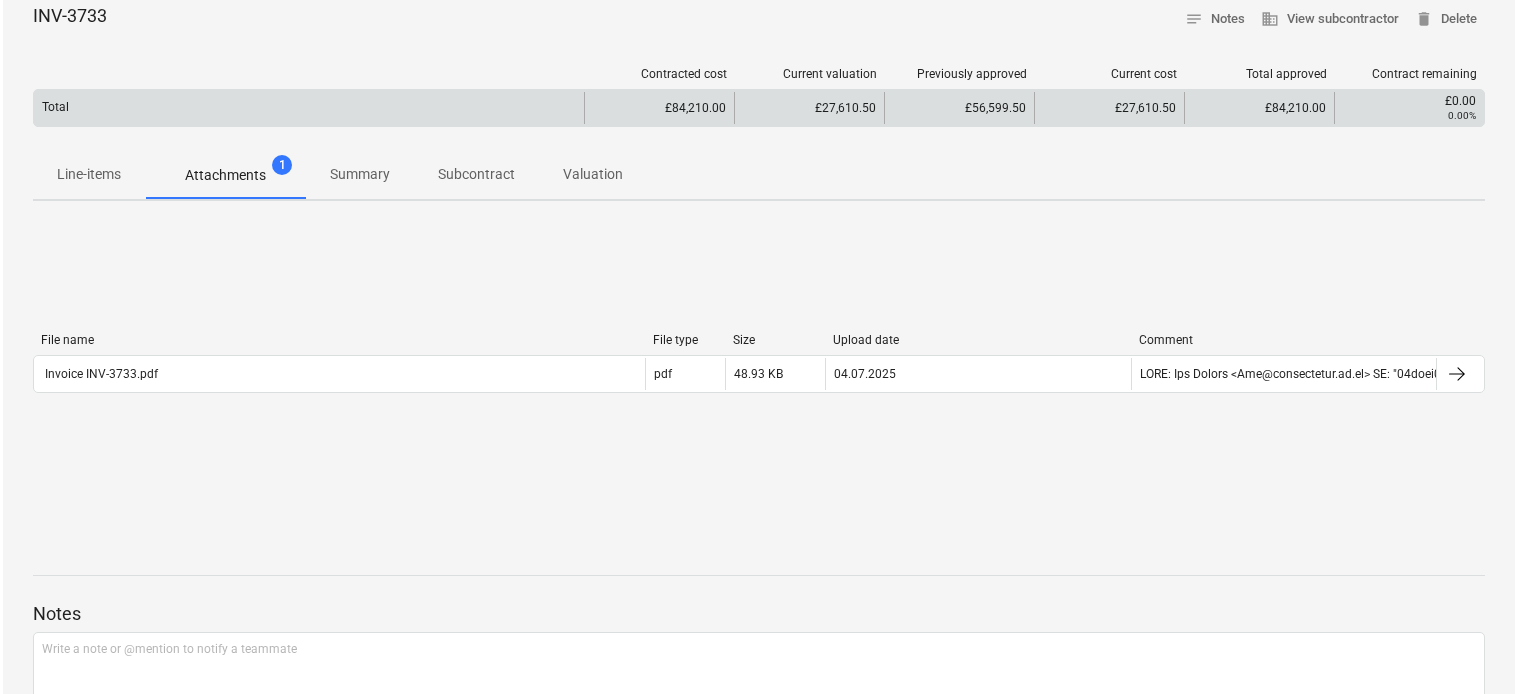 scroll, scrollTop: 300, scrollLeft: 0, axis: vertical 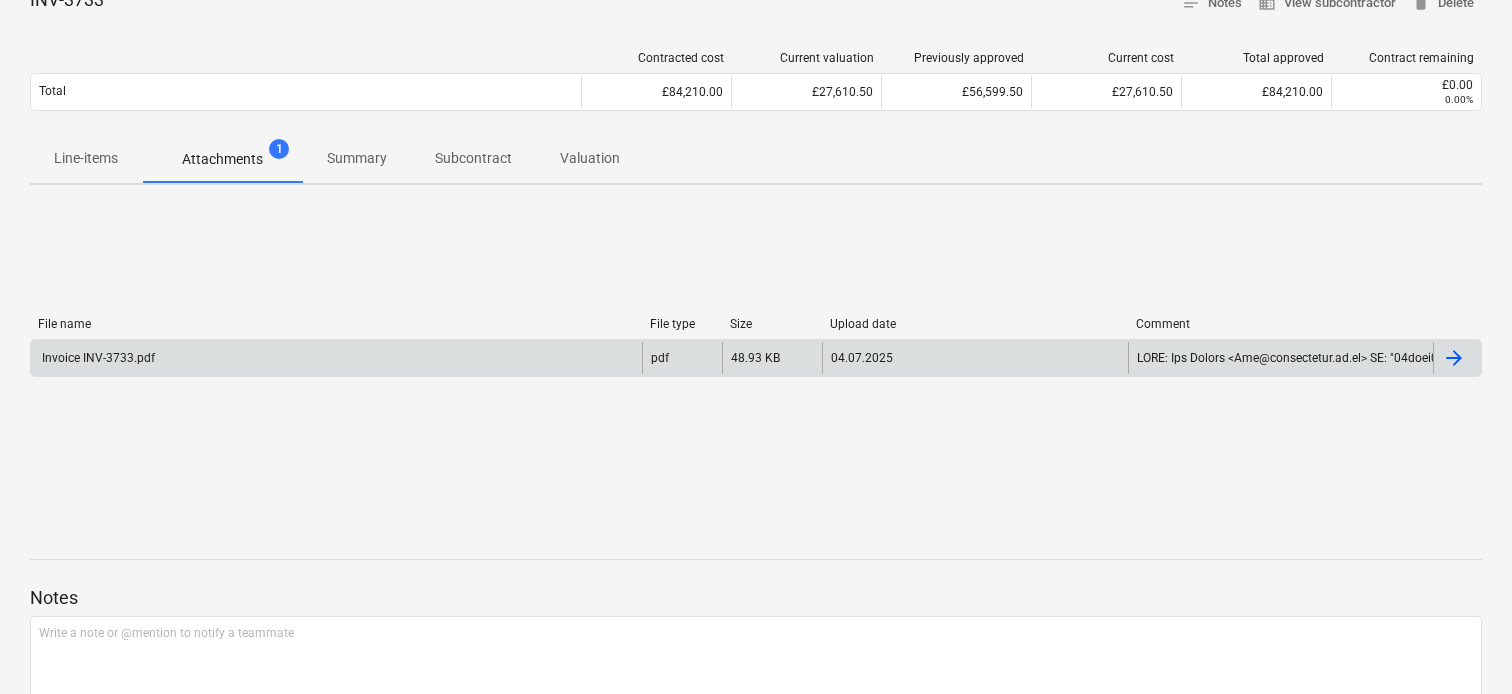 click on "Invoice INV-3733.pdf" at bounding box center (336, 358) 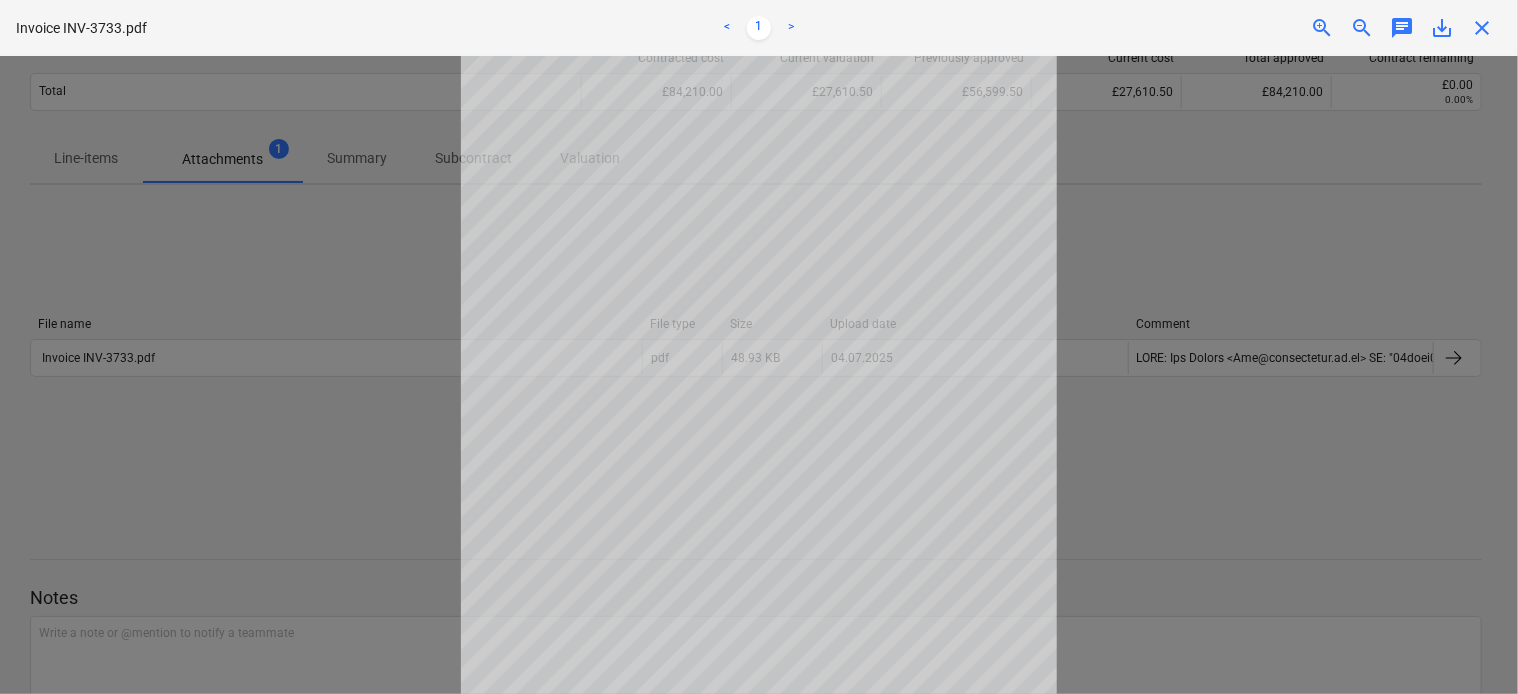 click at bounding box center (759, 375) 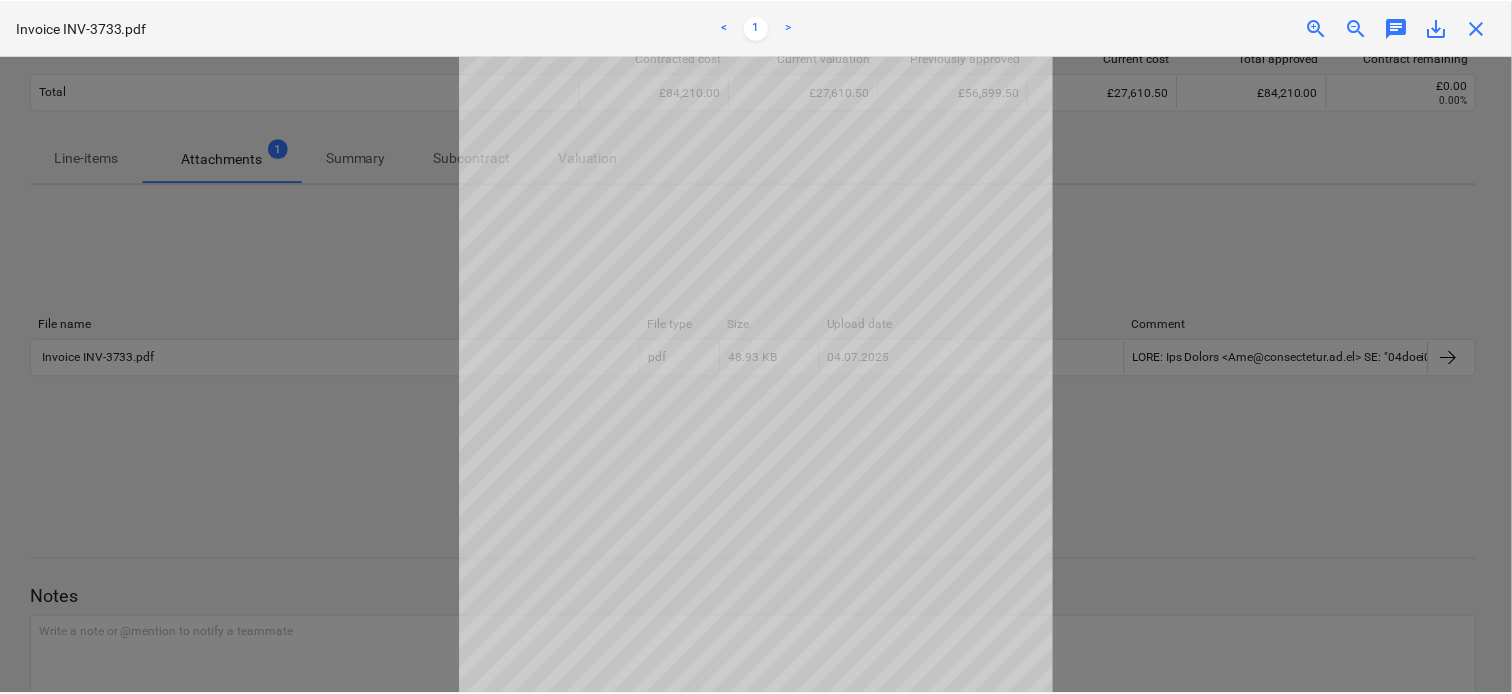 scroll, scrollTop: 0, scrollLeft: 0, axis: both 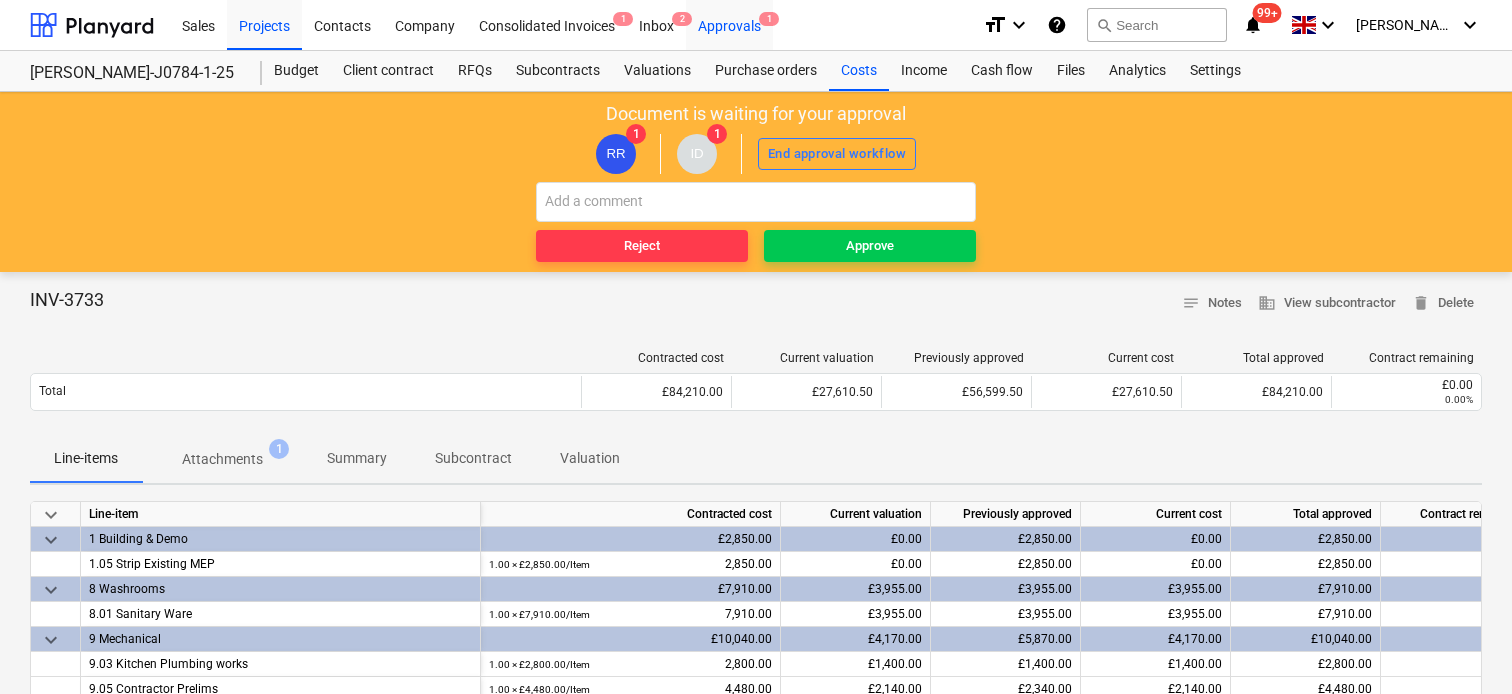 click on "Approvals 1" at bounding box center [729, 24] 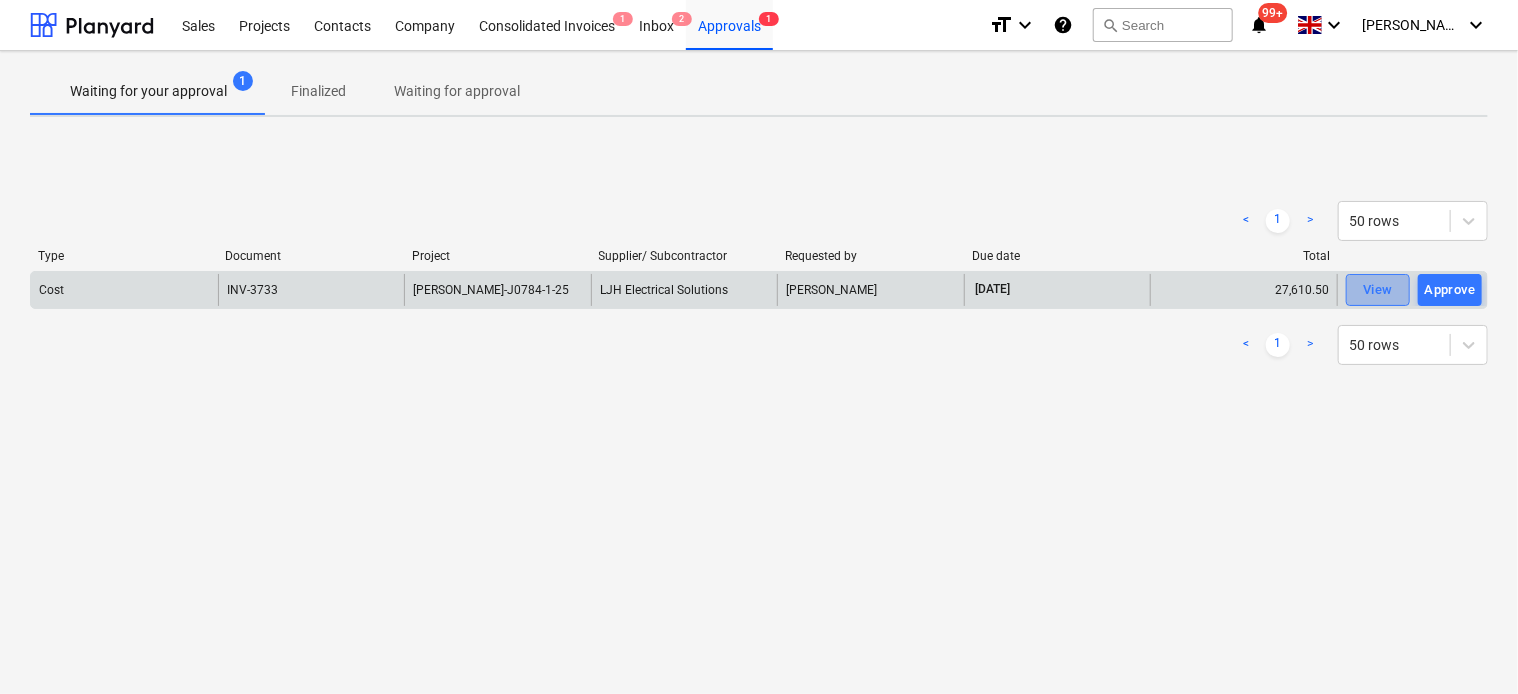 click on "View" at bounding box center (1378, 290) 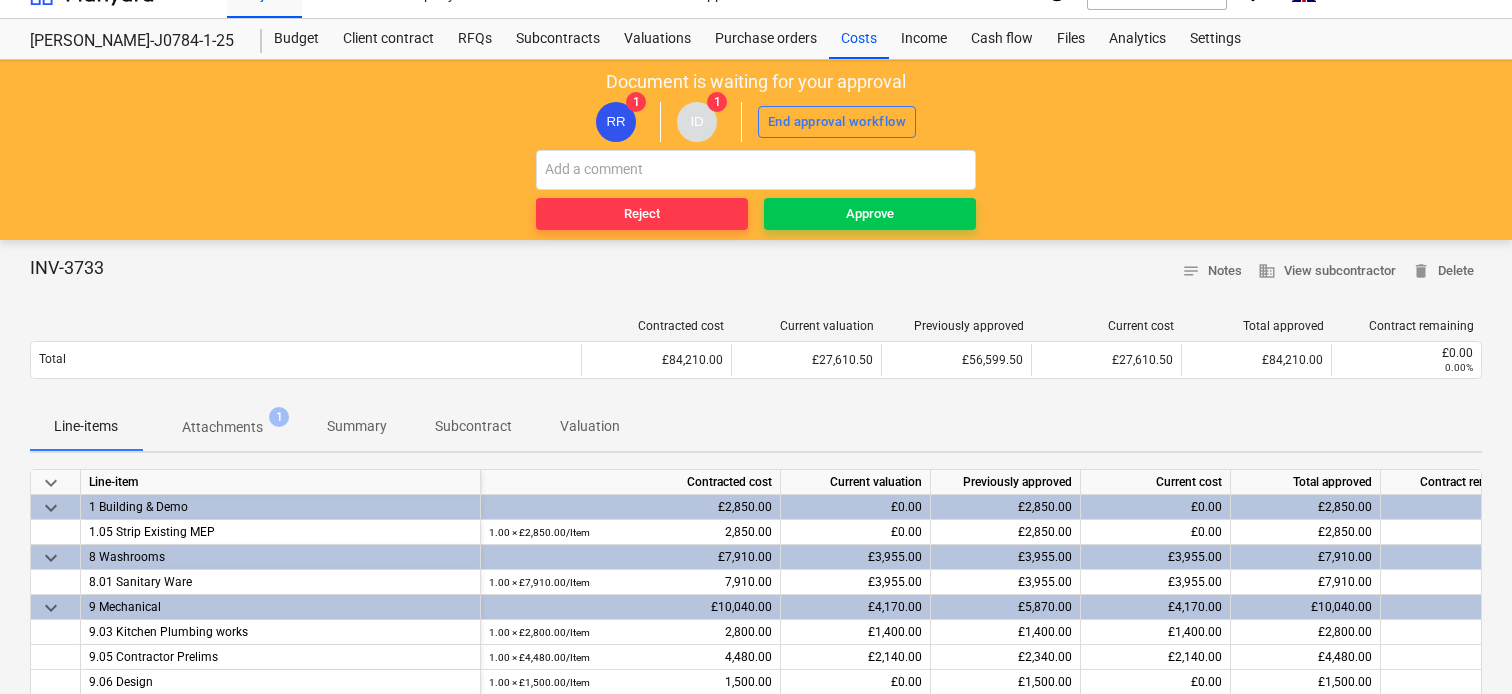 scroll, scrollTop: 0, scrollLeft: 0, axis: both 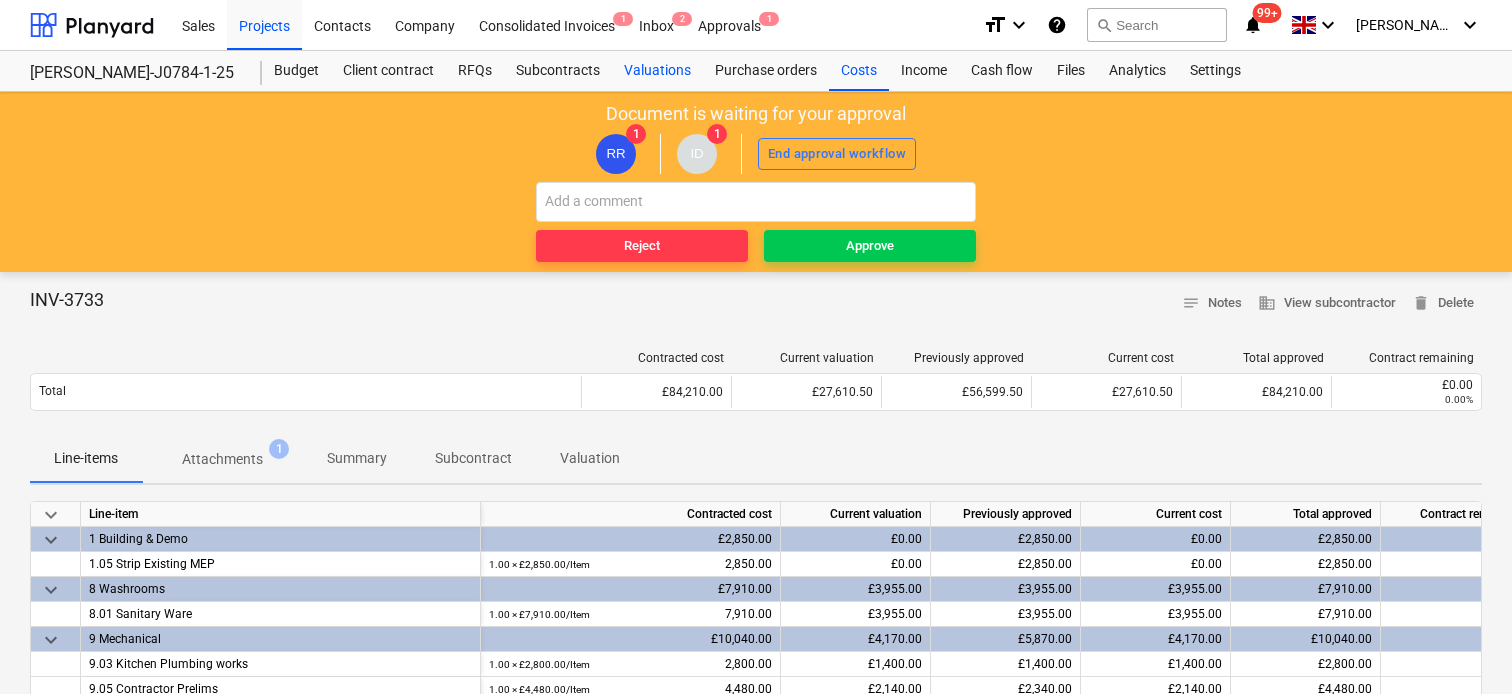 click on "Valuations" at bounding box center [657, 71] 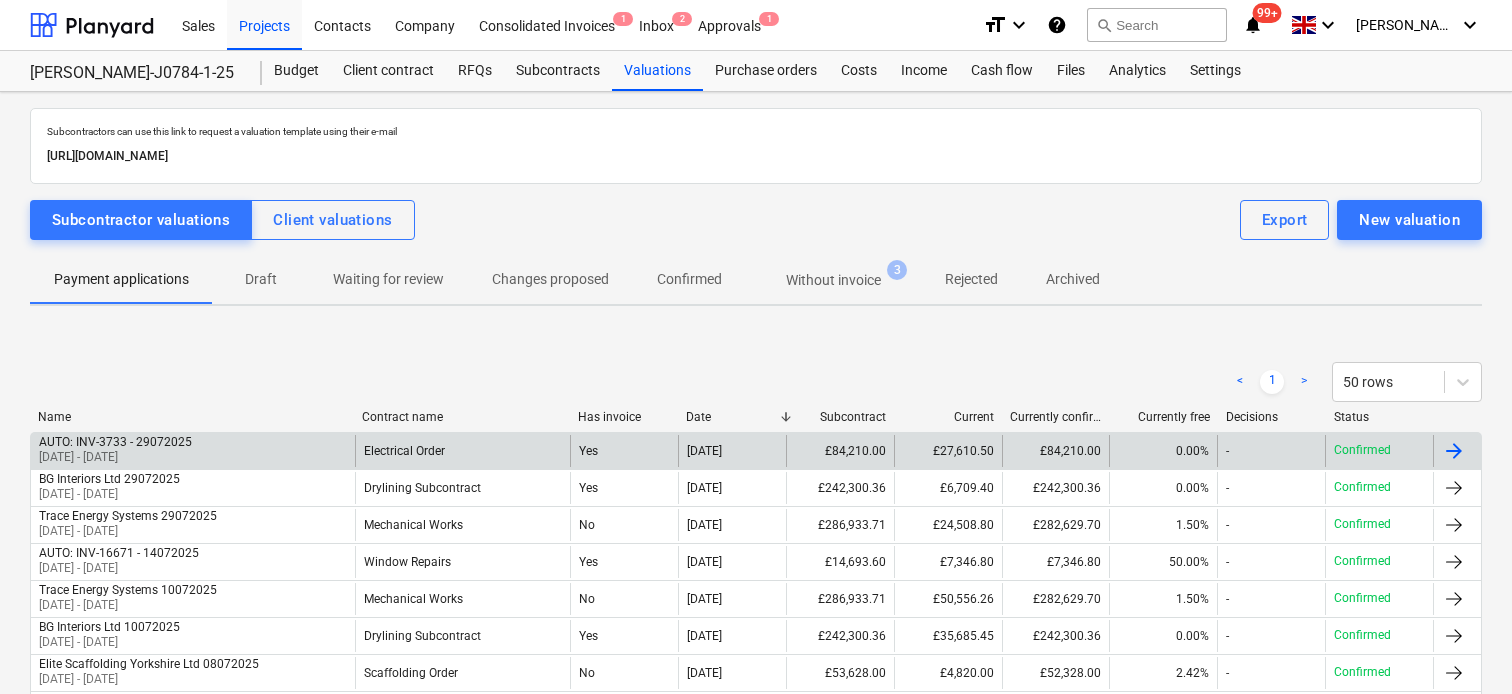 click at bounding box center [1454, 451] 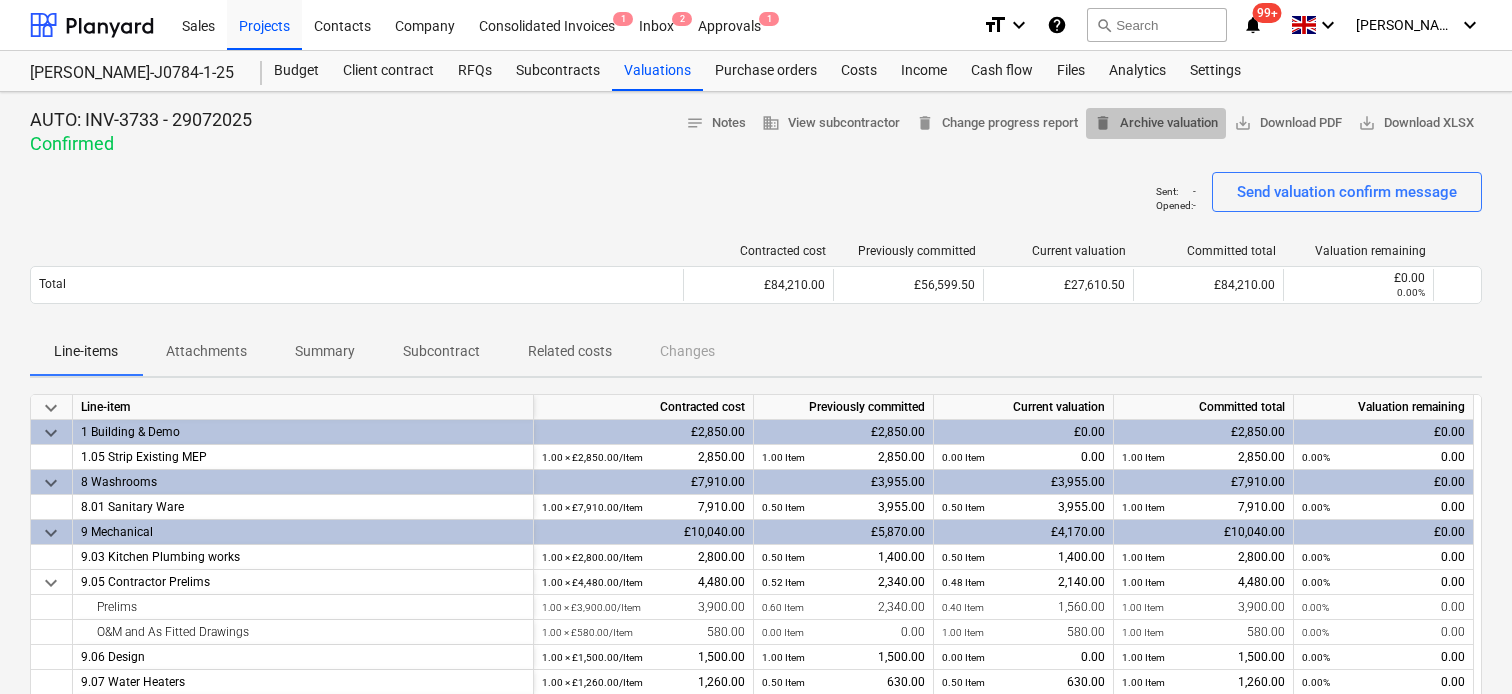 click on "delete Archive valuation" at bounding box center [1156, 123] 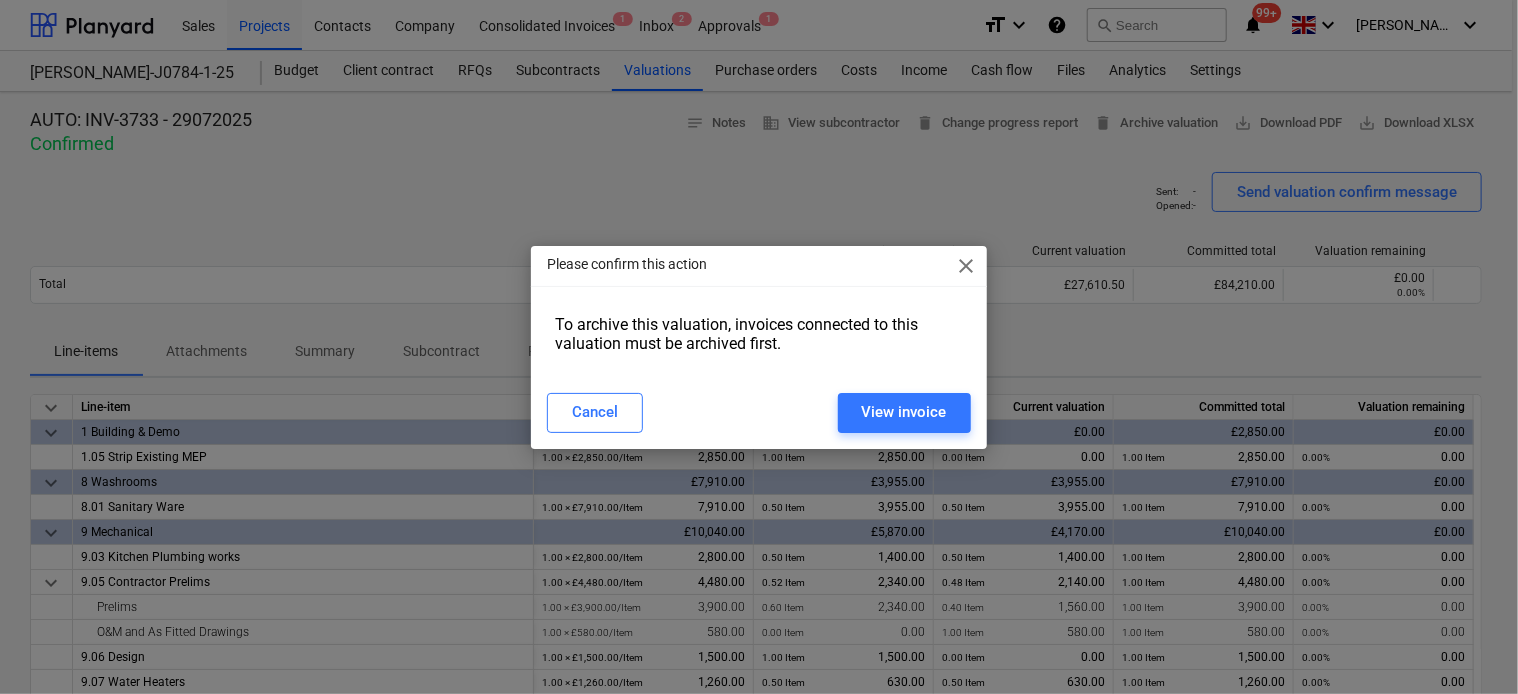 click on "close" at bounding box center (967, 266) 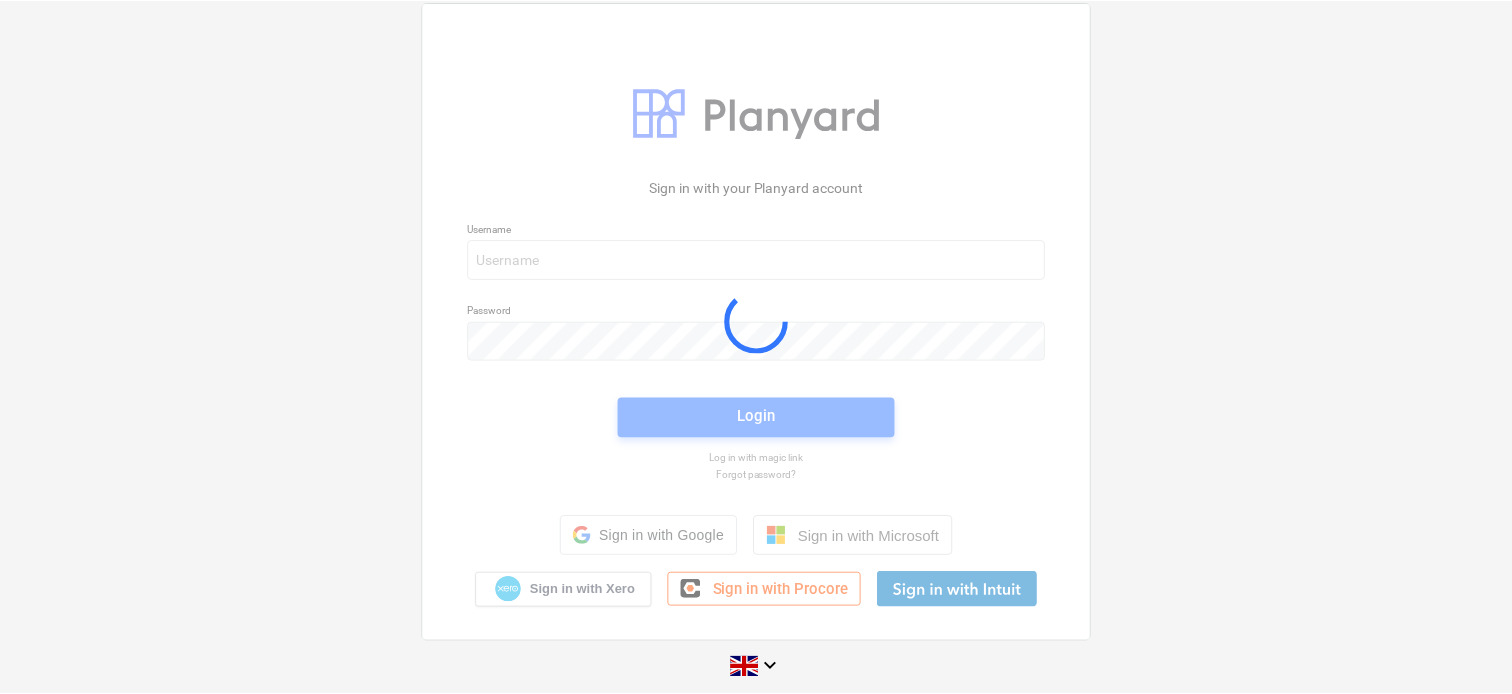 scroll, scrollTop: 0, scrollLeft: 0, axis: both 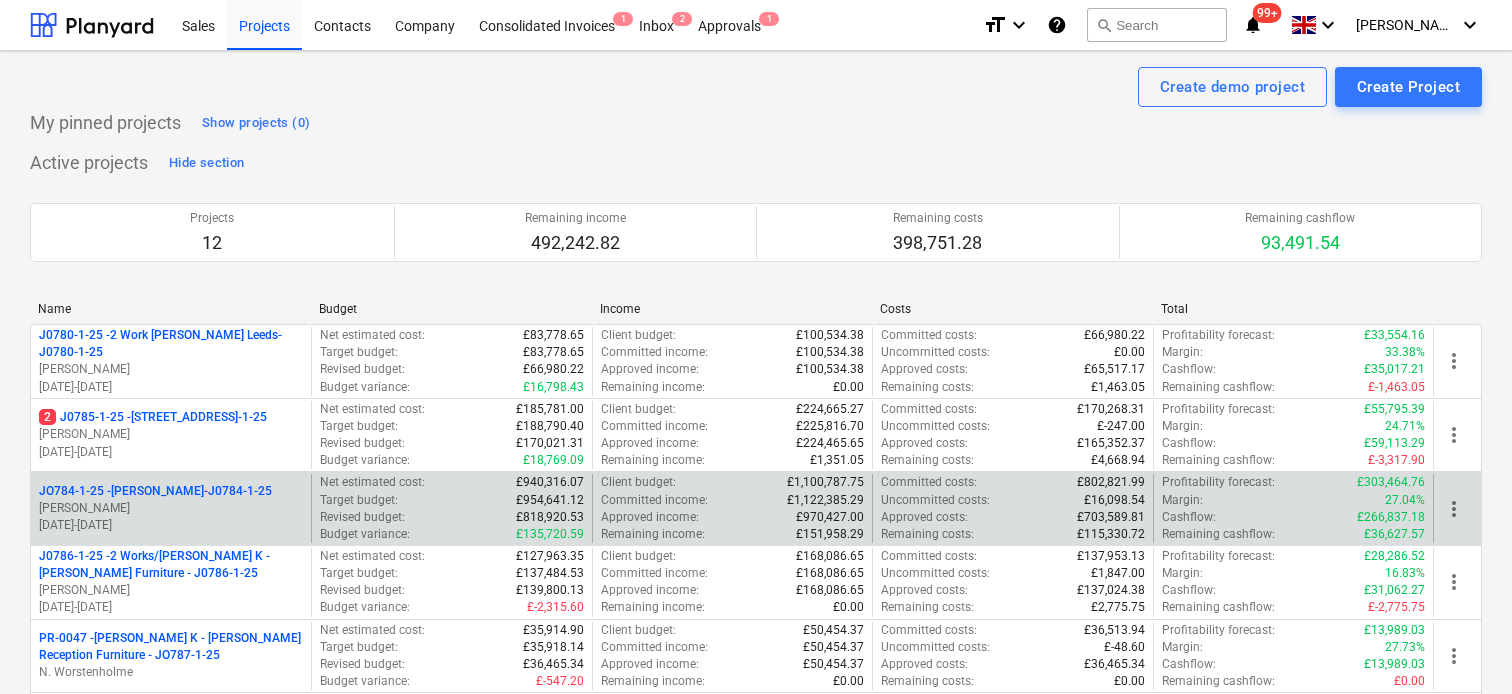 click on "JO784-1-25 -  Wizu York-J0784-1-25" at bounding box center [155, 491] 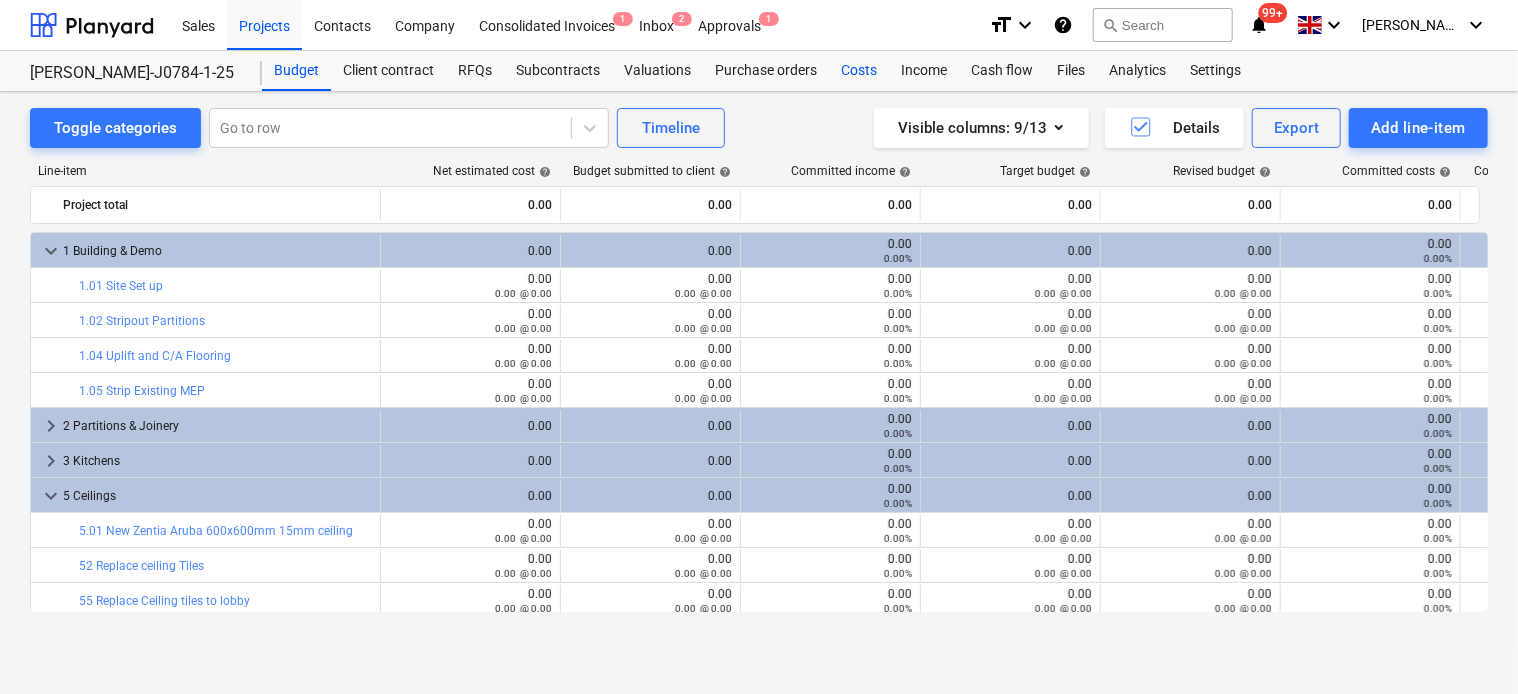 click on "Costs" at bounding box center [859, 71] 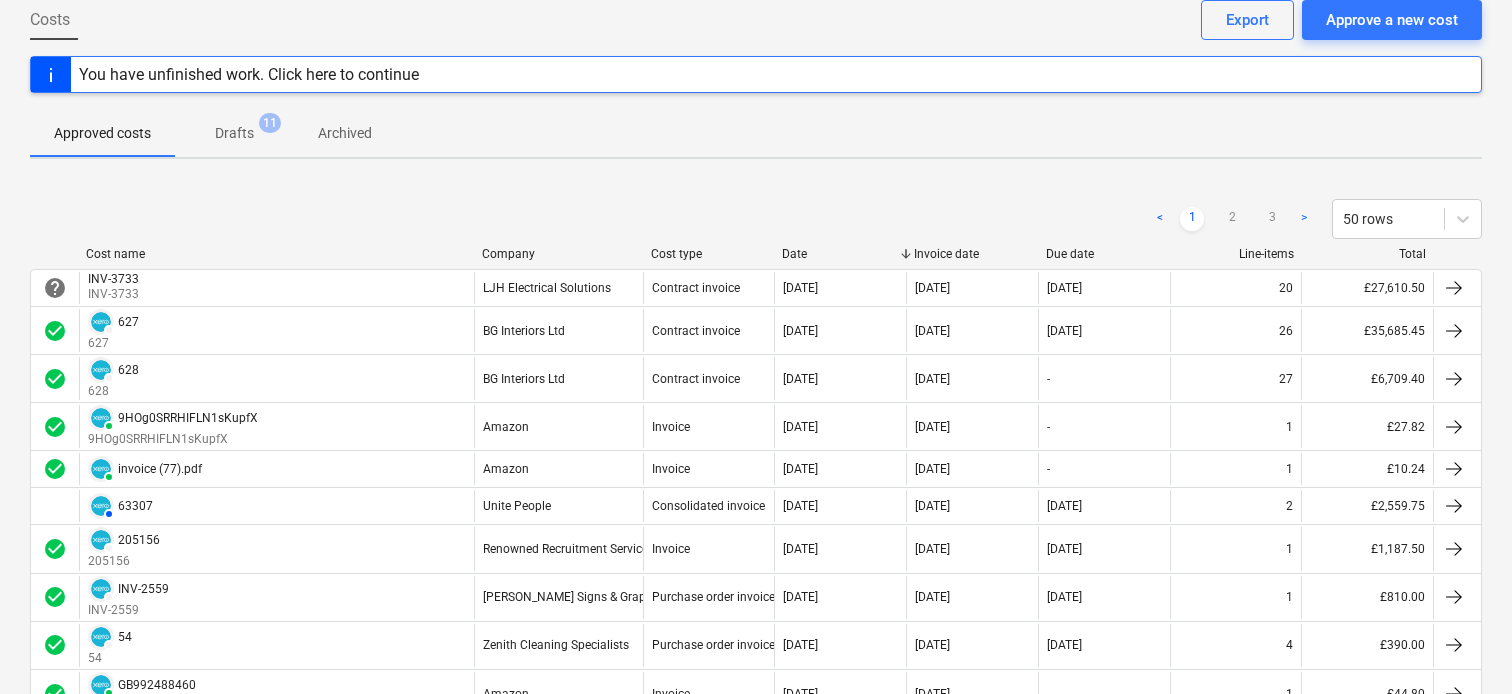 scroll, scrollTop: 0, scrollLeft: 0, axis: both 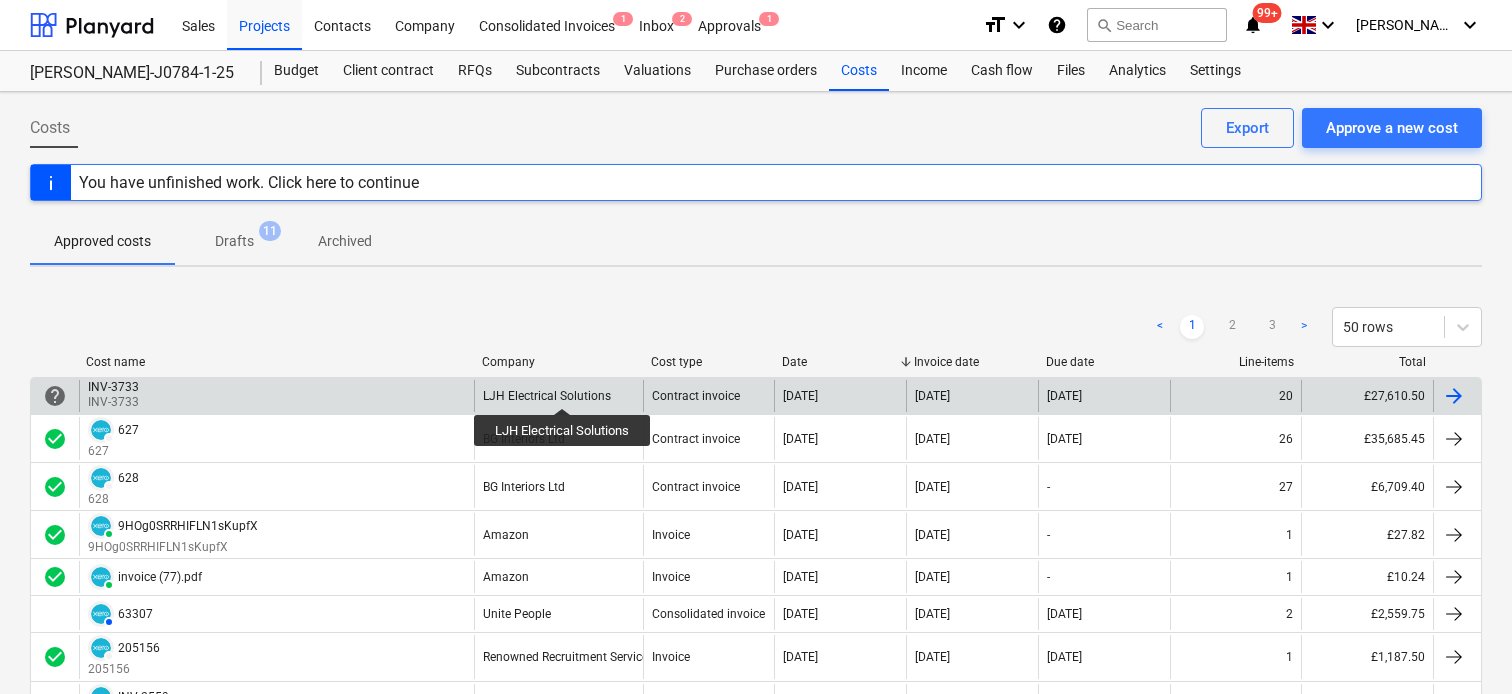 click on "LJH Electrical Solutions" at bounding box center [547, 396] 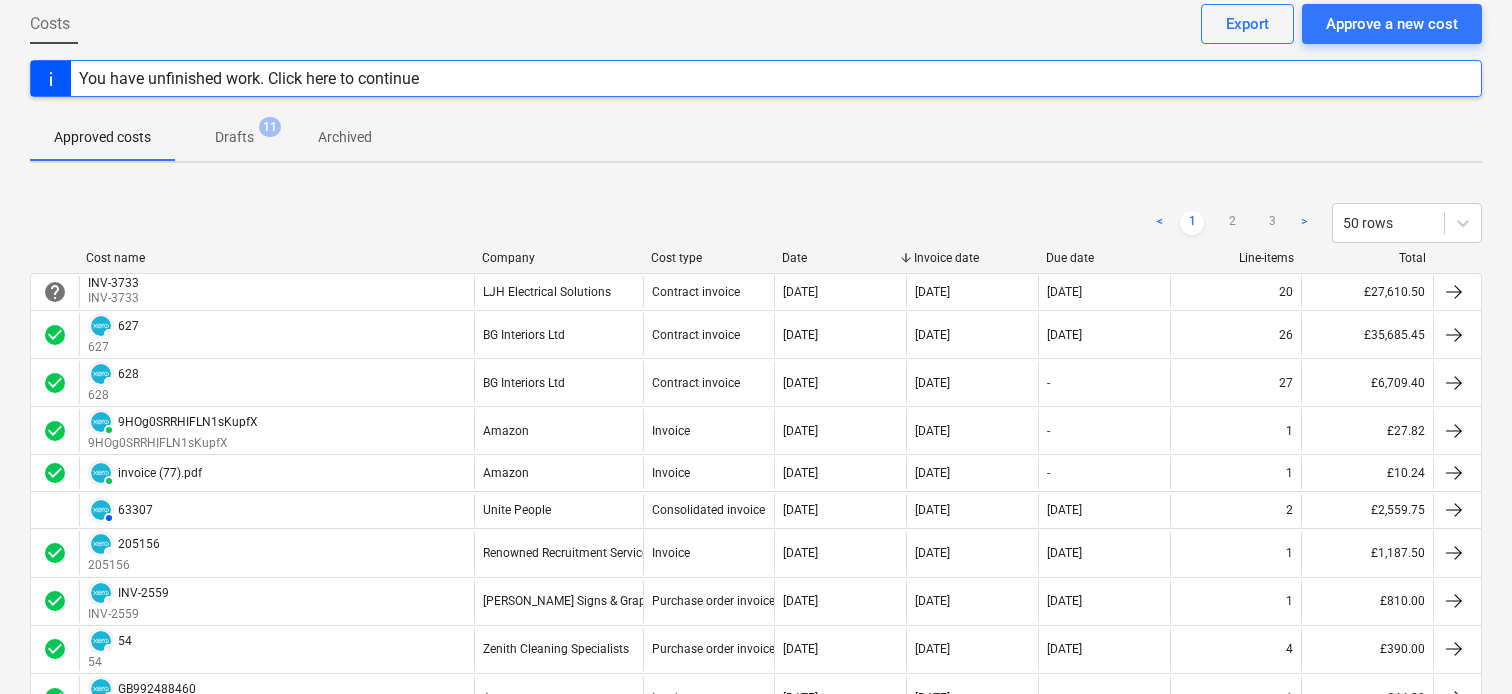 scroll, scrollTop: 0, scrollLeft: 0, axis: both 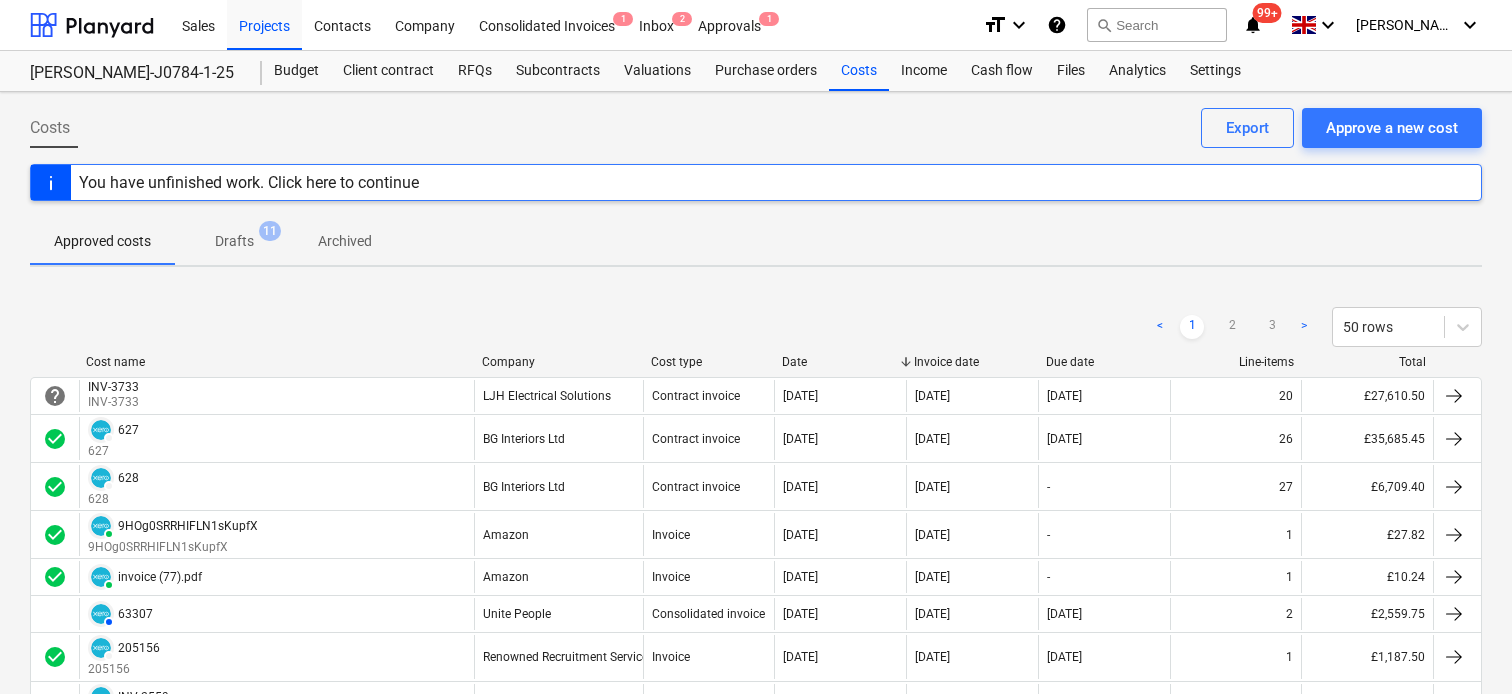 click on "< 1 2 3 > 50 rows" at bounding box center (756, 327) 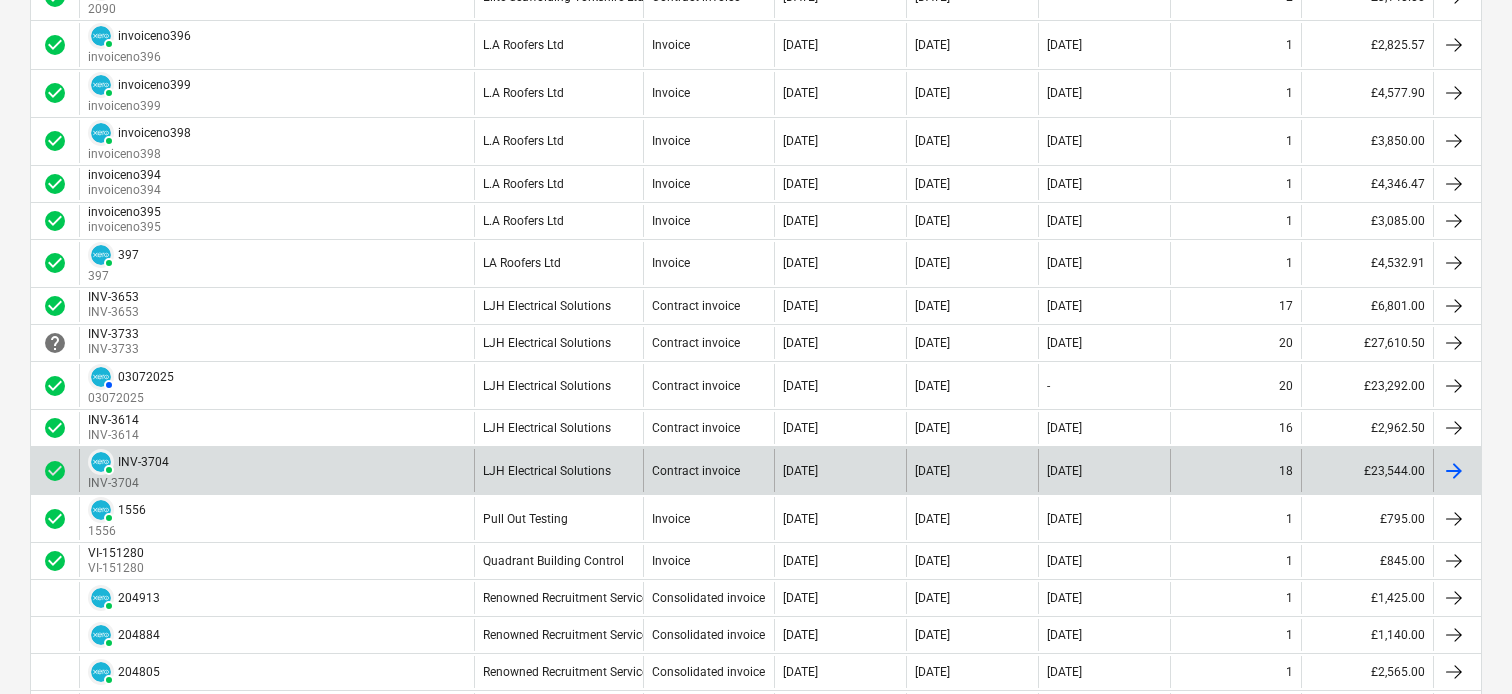 scroll, scrollTop: 1700, scrollLeft: 0, axis: vertical 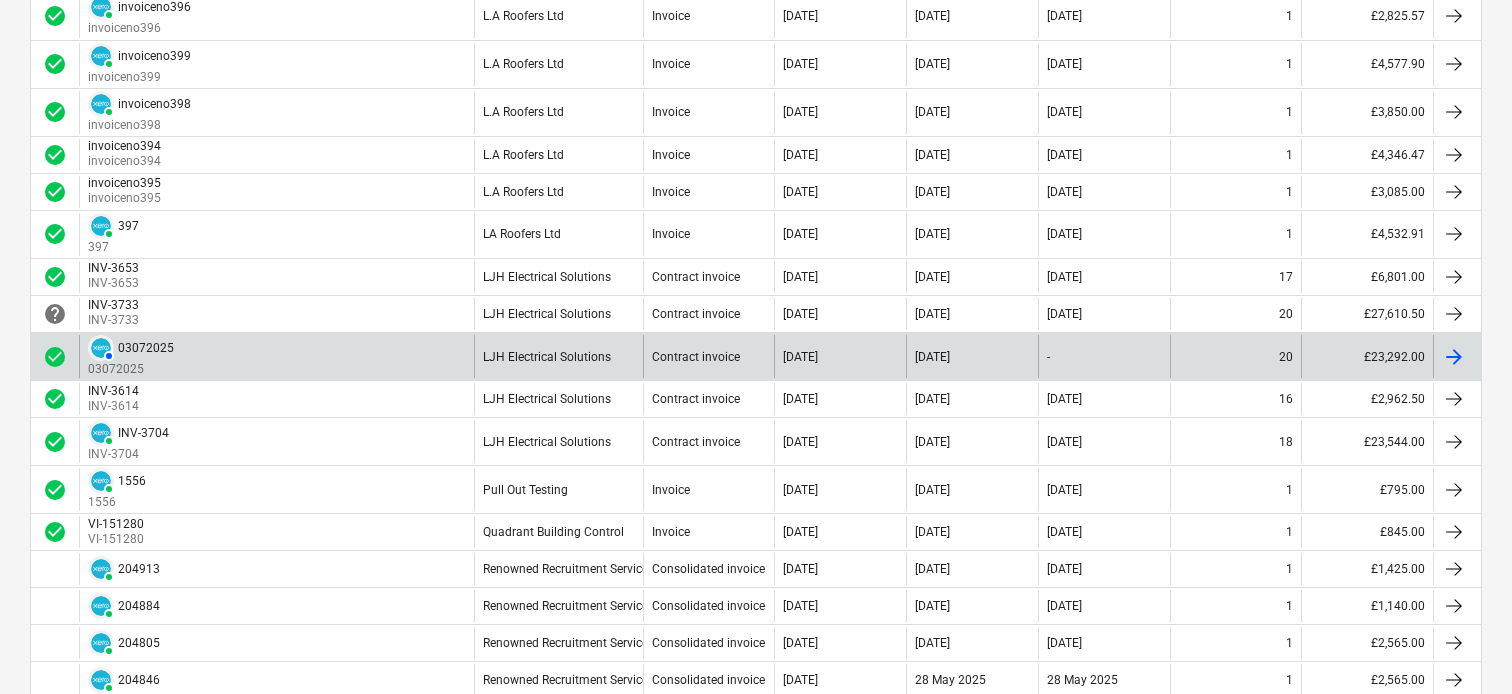 click on "LJH Electrical Solutions" at bounding box center (558, 356) 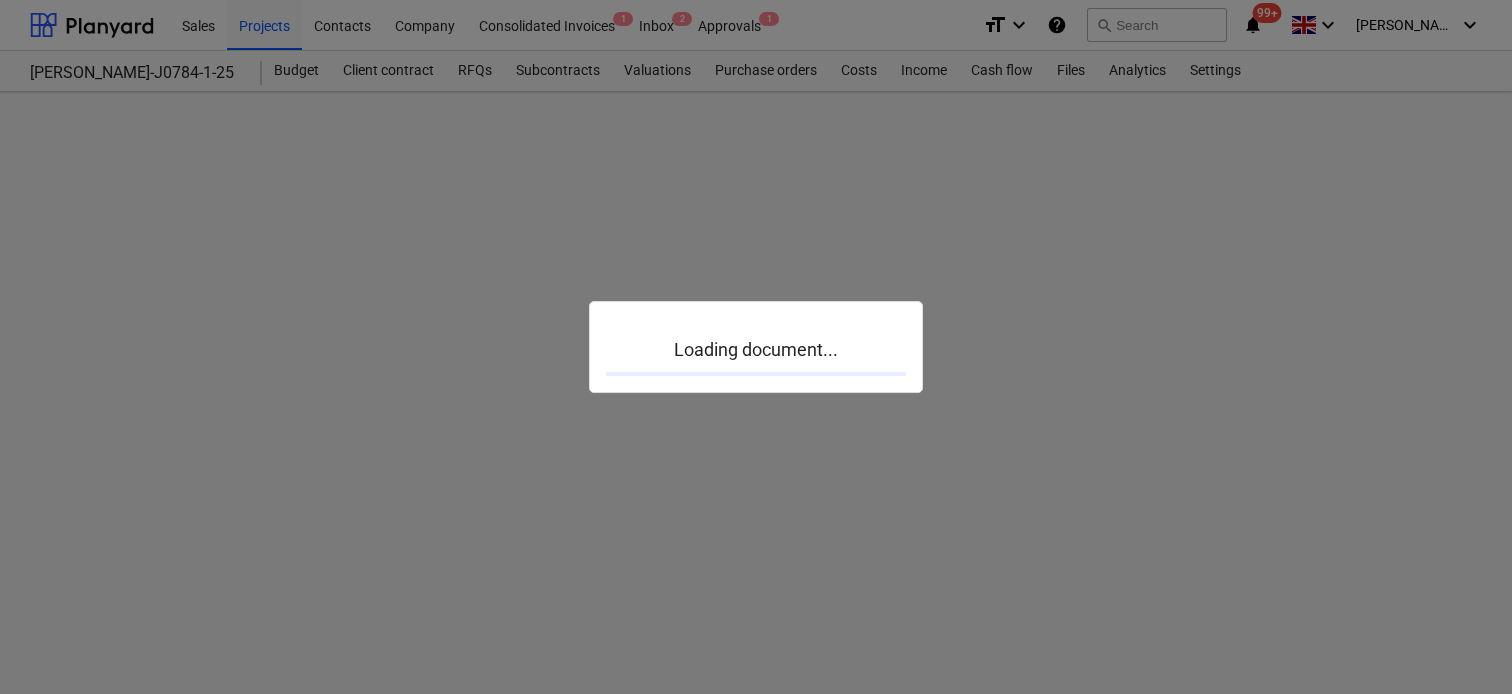 scroll, scrollTop: 0, scrollLeft: 0, axis: both 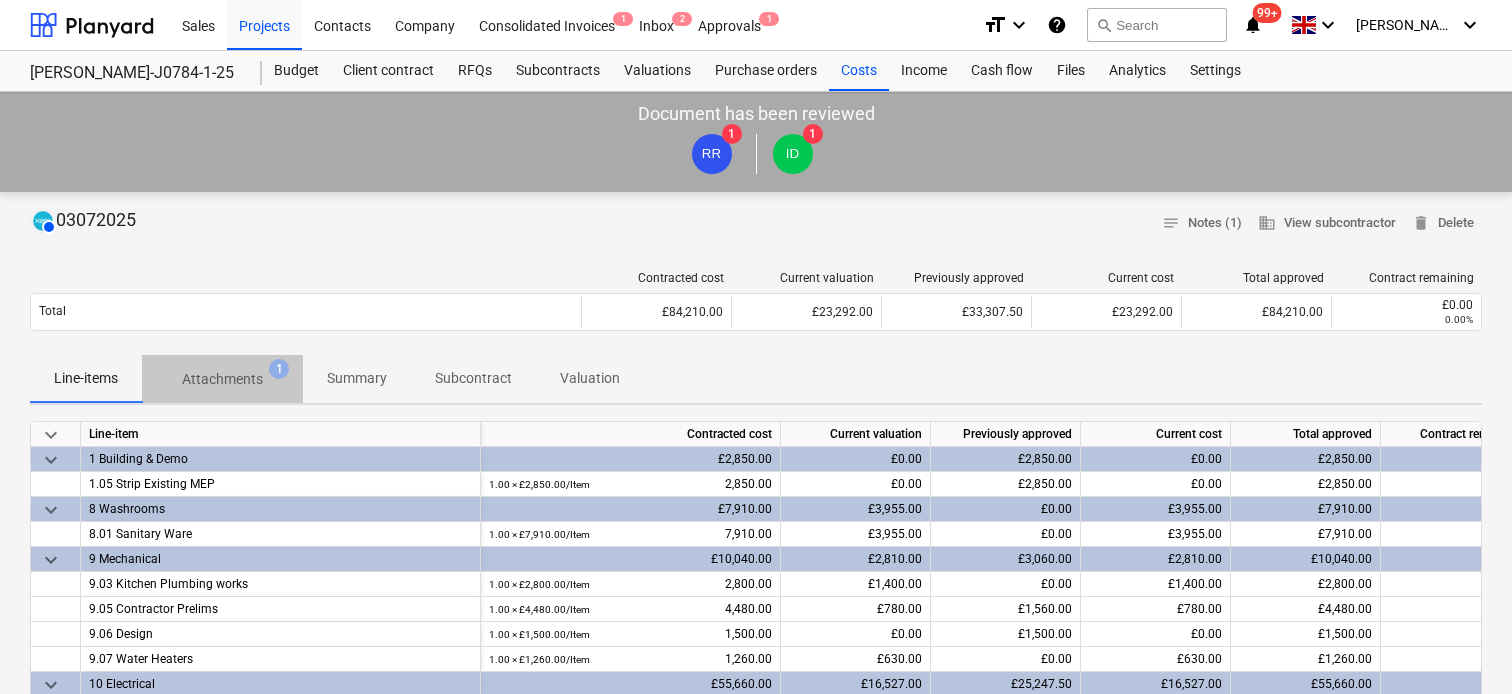 click on "Attachments" at bounding box center (222, 379) 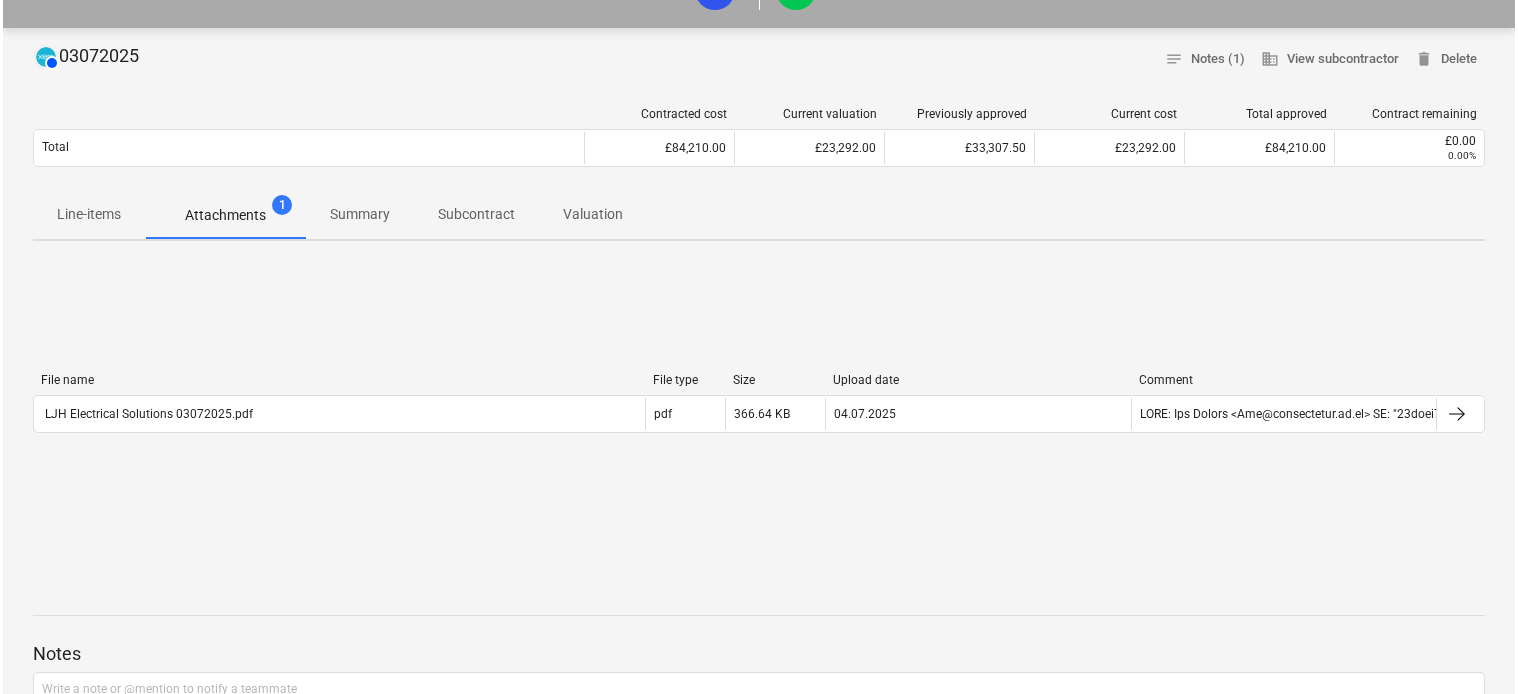 scroll, scrollTop: 200, scrollLeft: 0, axis: vertical 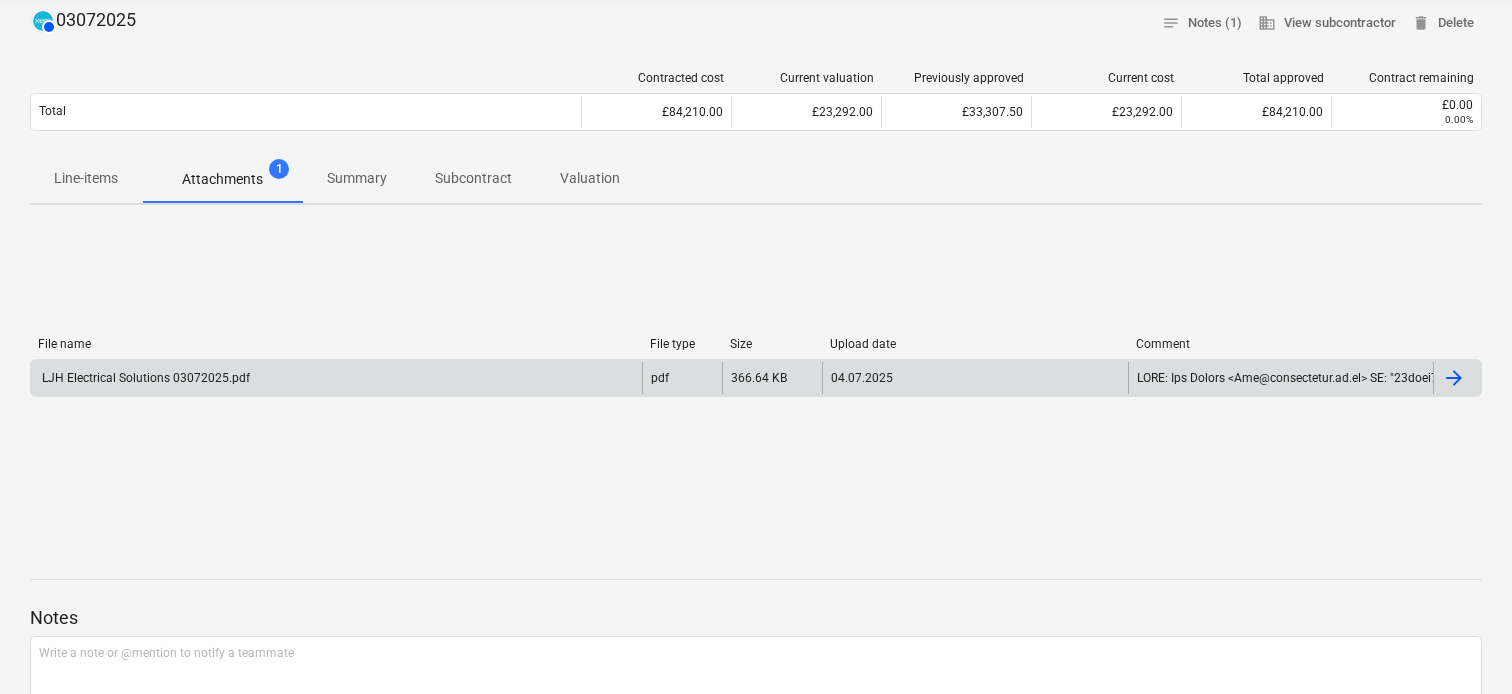 click on "LJH Electrical Solutions 03072025.pdf" at bounding box center (336, 378) 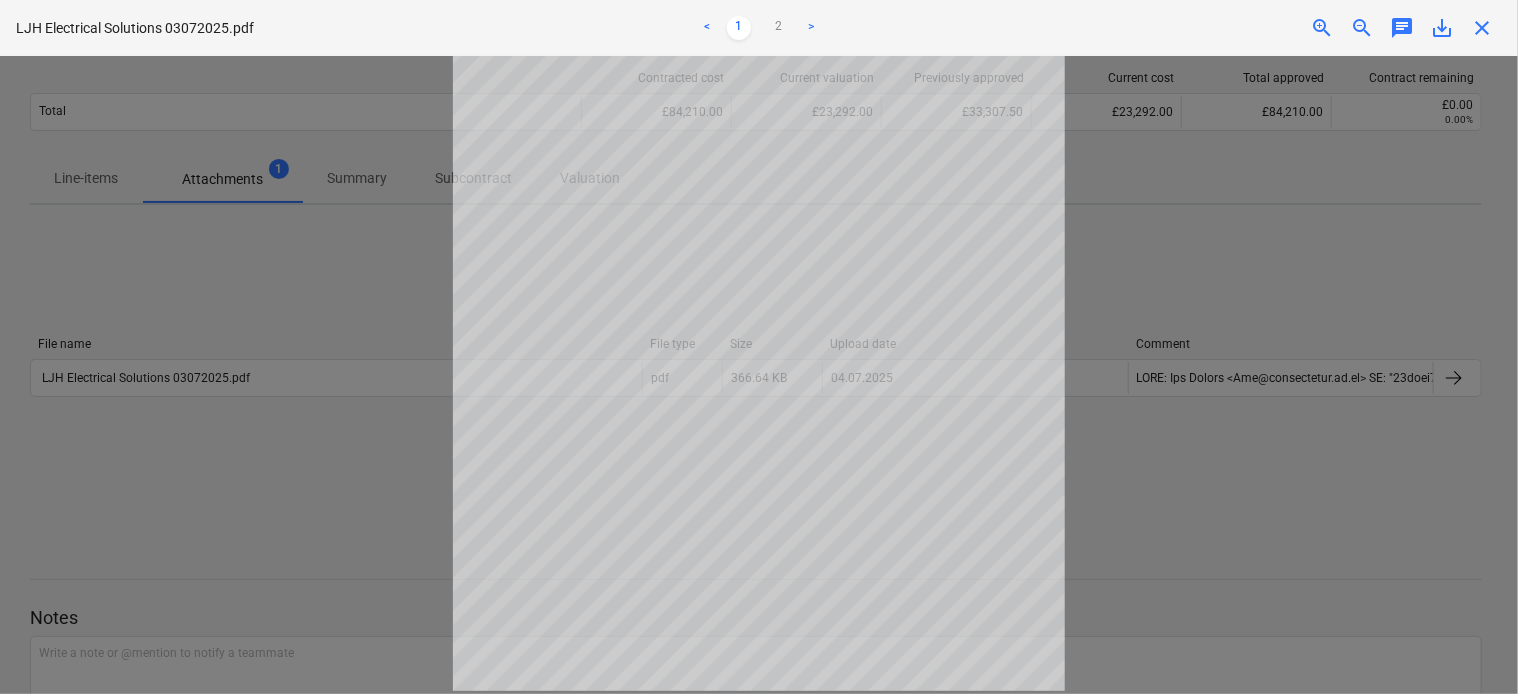 scroll, scrollTop: 0, scrollLeft: 0, axis: both 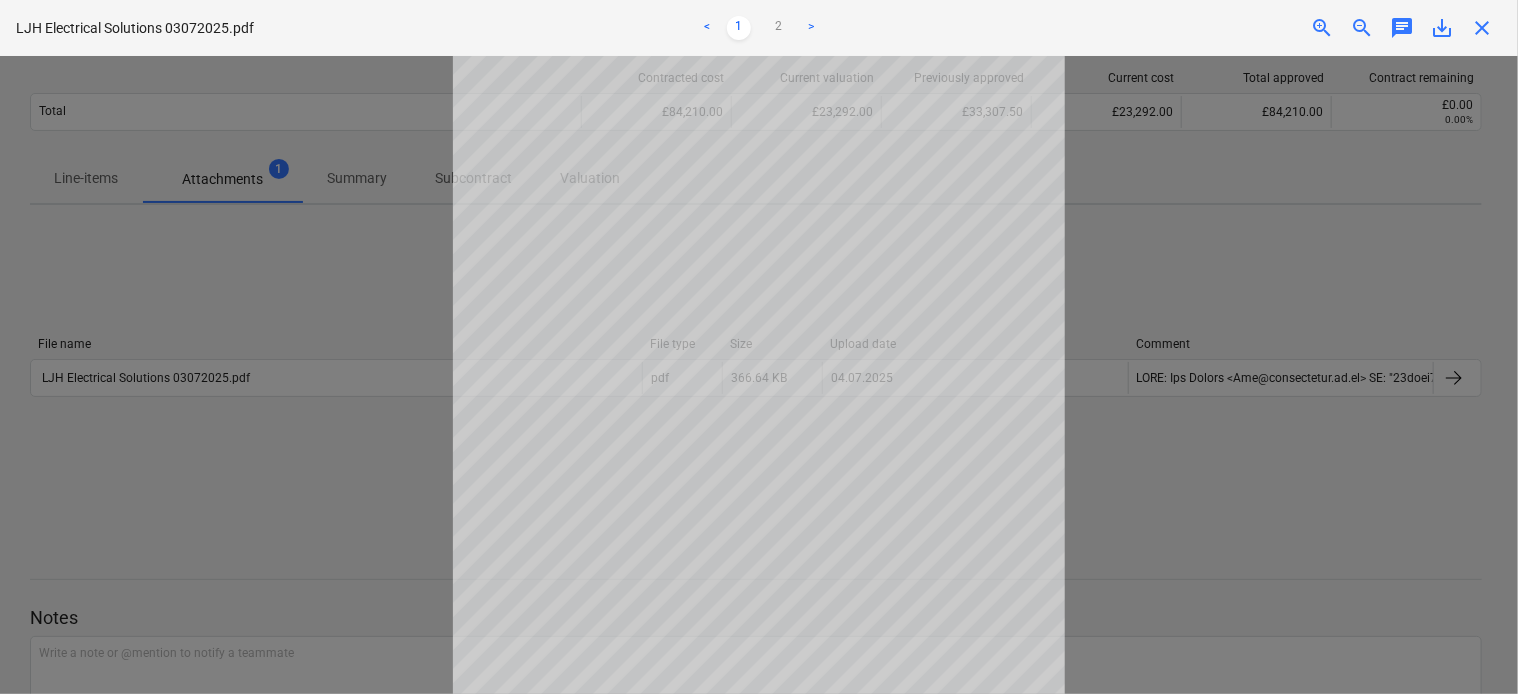 click at bounding box center (759, 375) 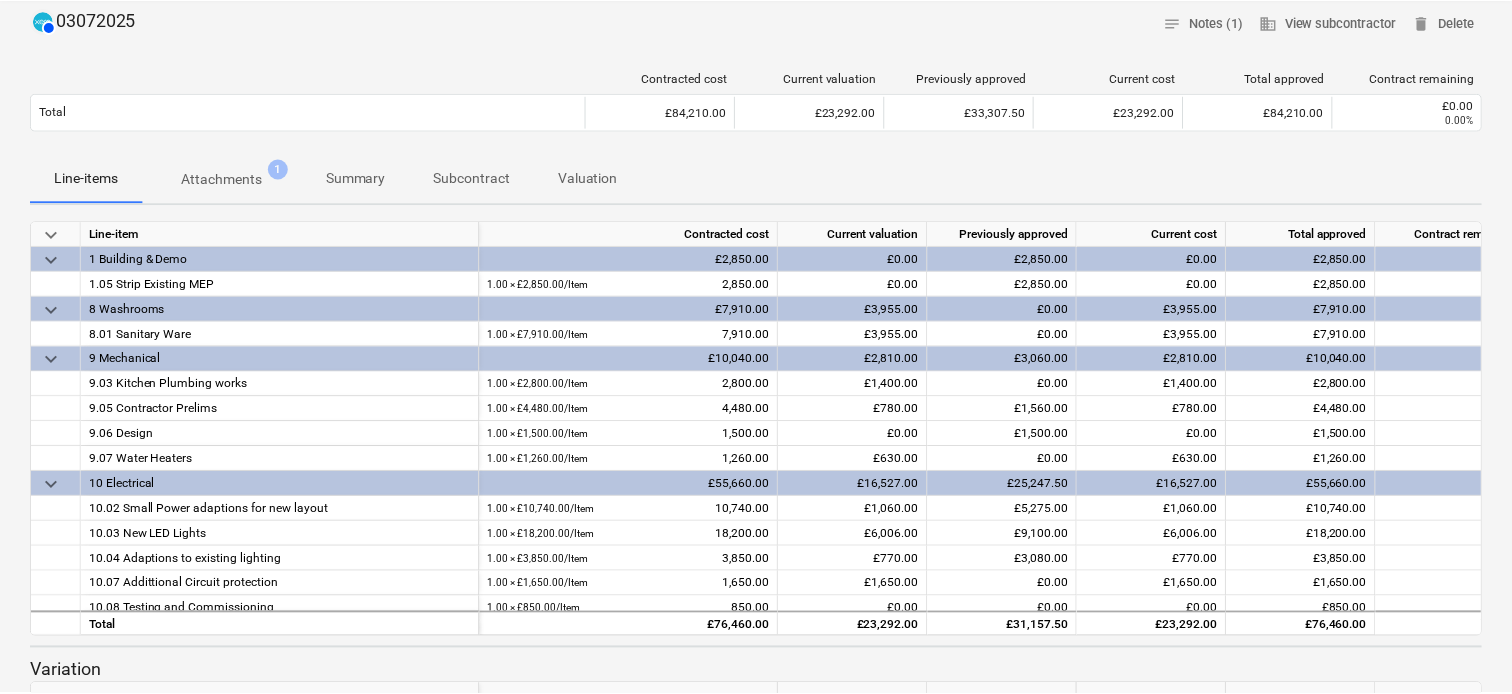 scroll, scrollTop: 0, scrollLeft: 0, axis: both 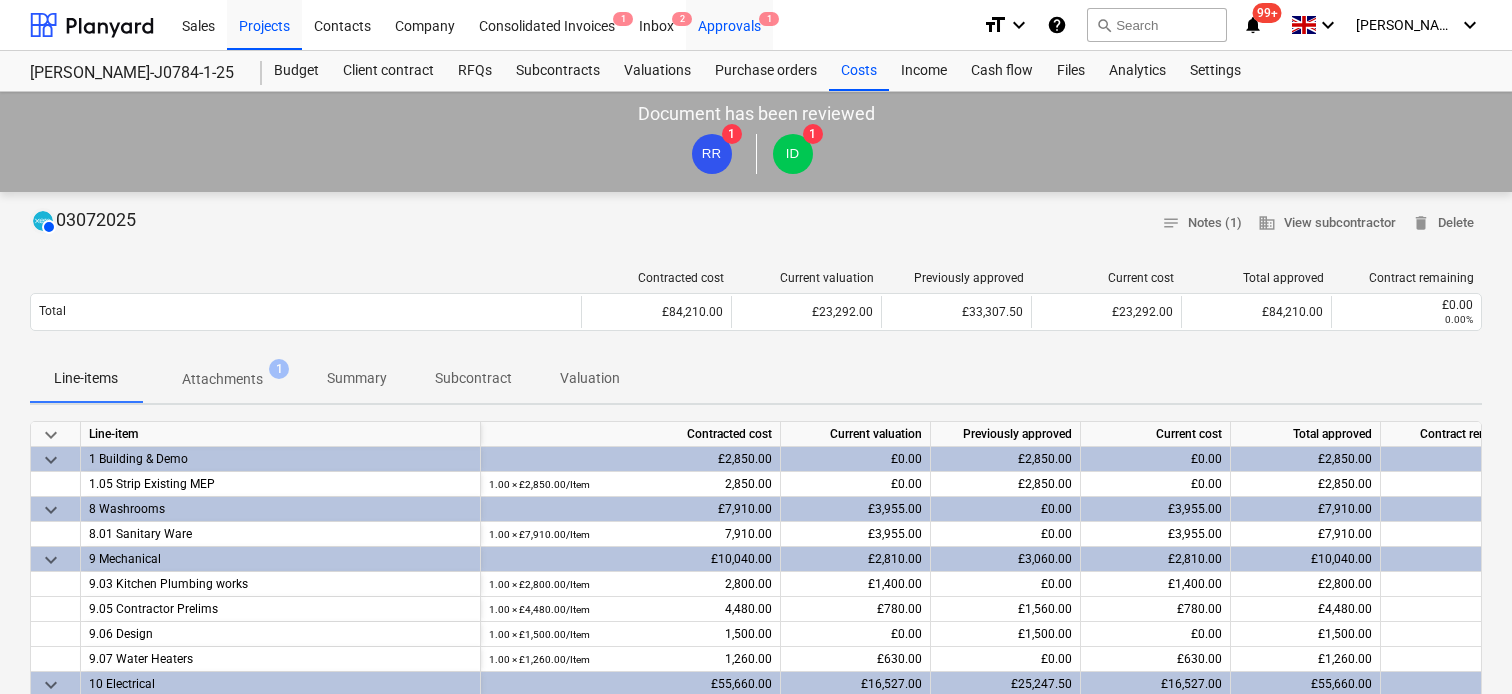 click on "Approvals 1" at bounding box center (729, 24) 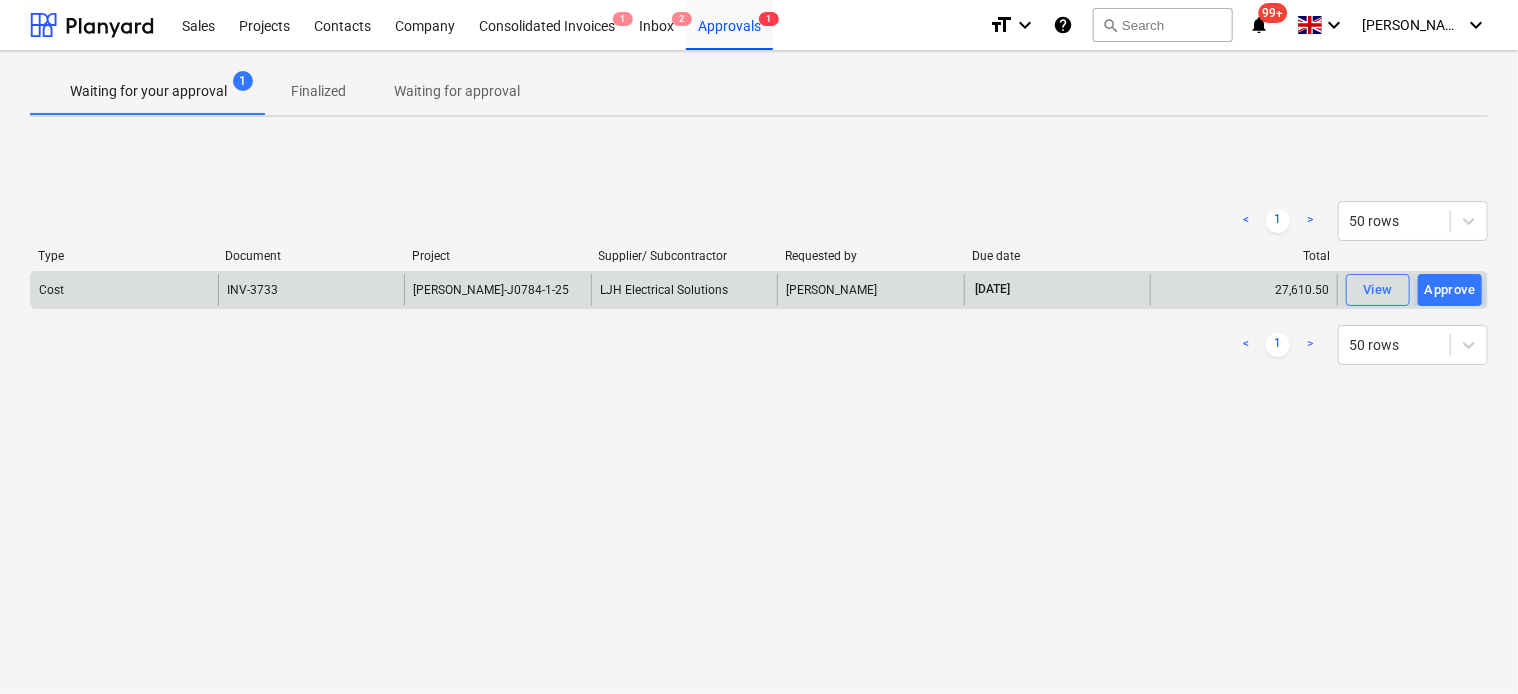 click on "[PERSON_NAME]-J0784-1-25" at bounding box center [491, 290] 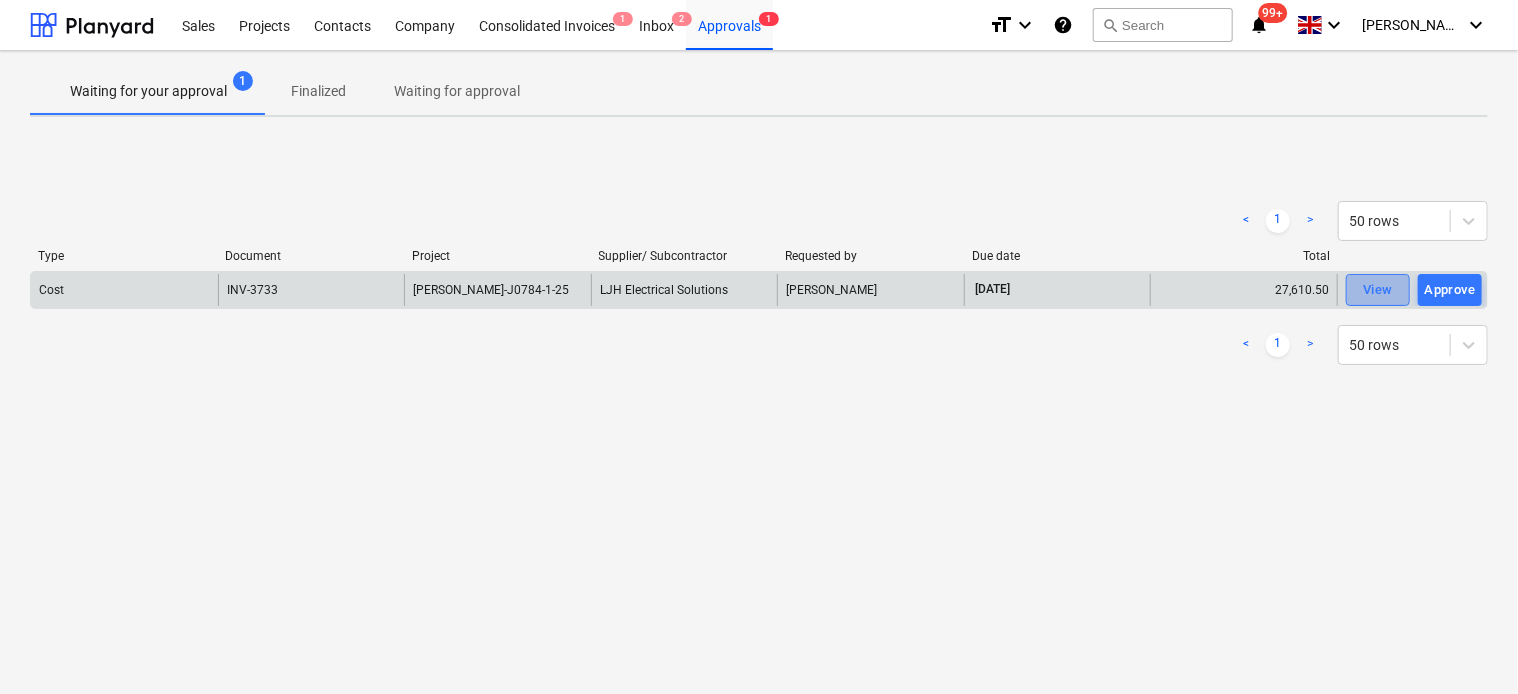 click on "View" at bounding box center [1378, 290] 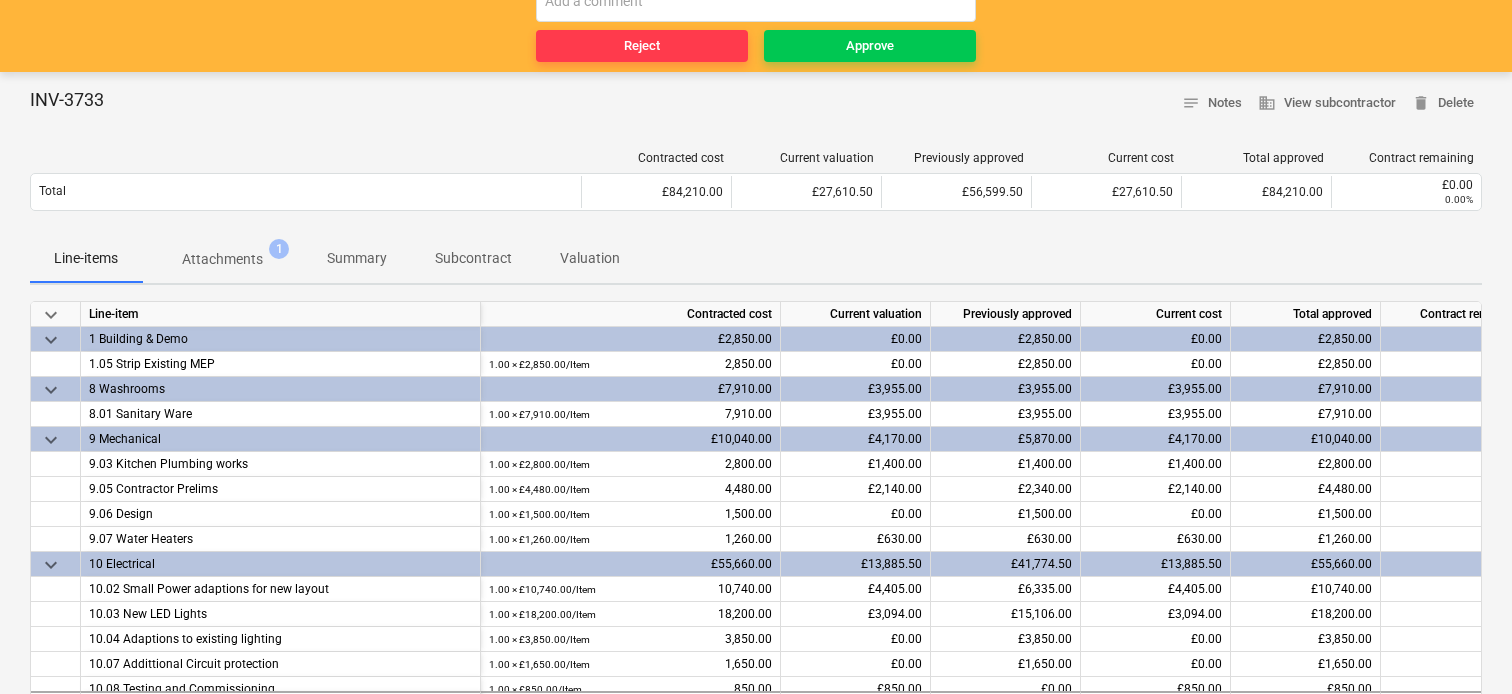 scroll, scrollTop: 300, scrollLeft: 0, axis: vertical 